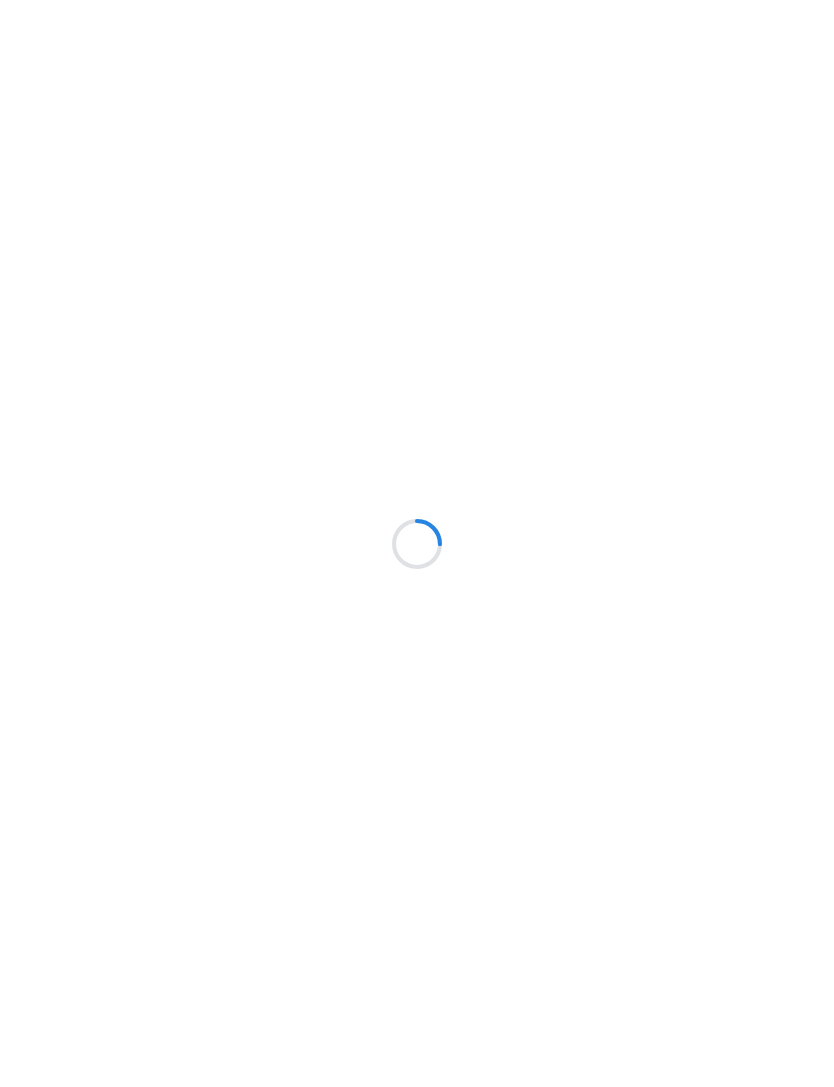 scroll, scrollTop: 0, scrollLeft: 0, axis: both 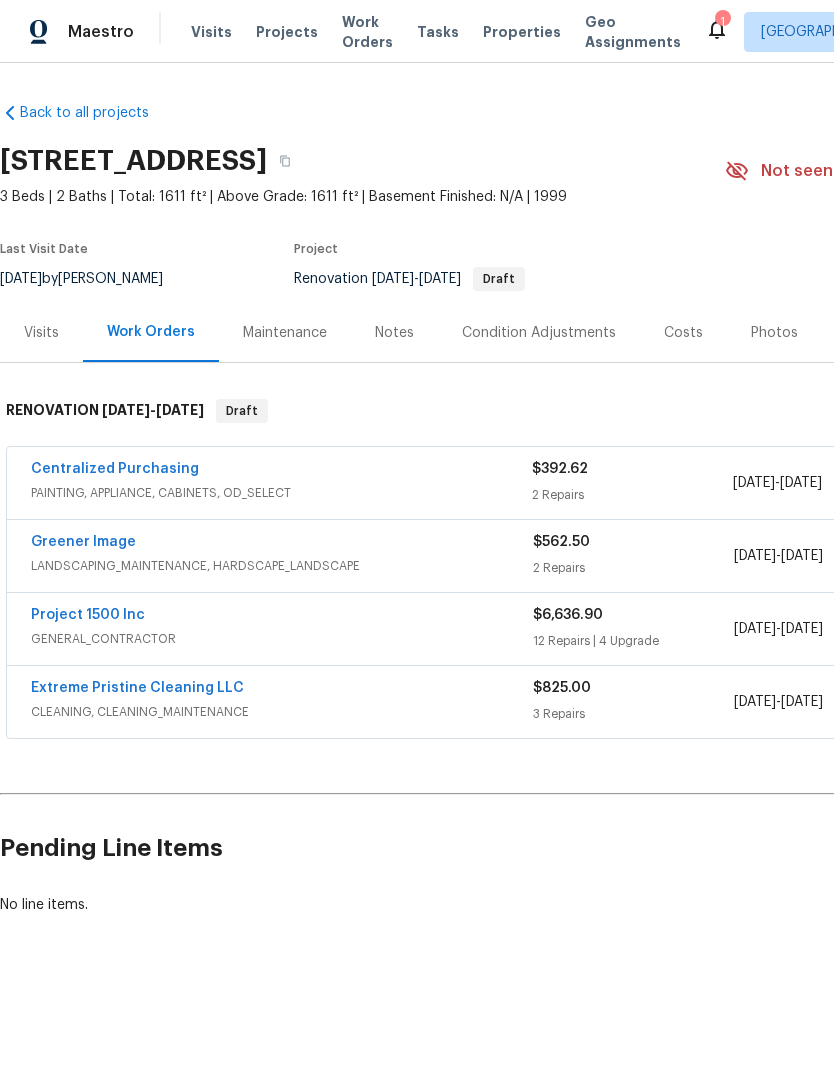 click on "Draft" at bounding box center [499, 279] 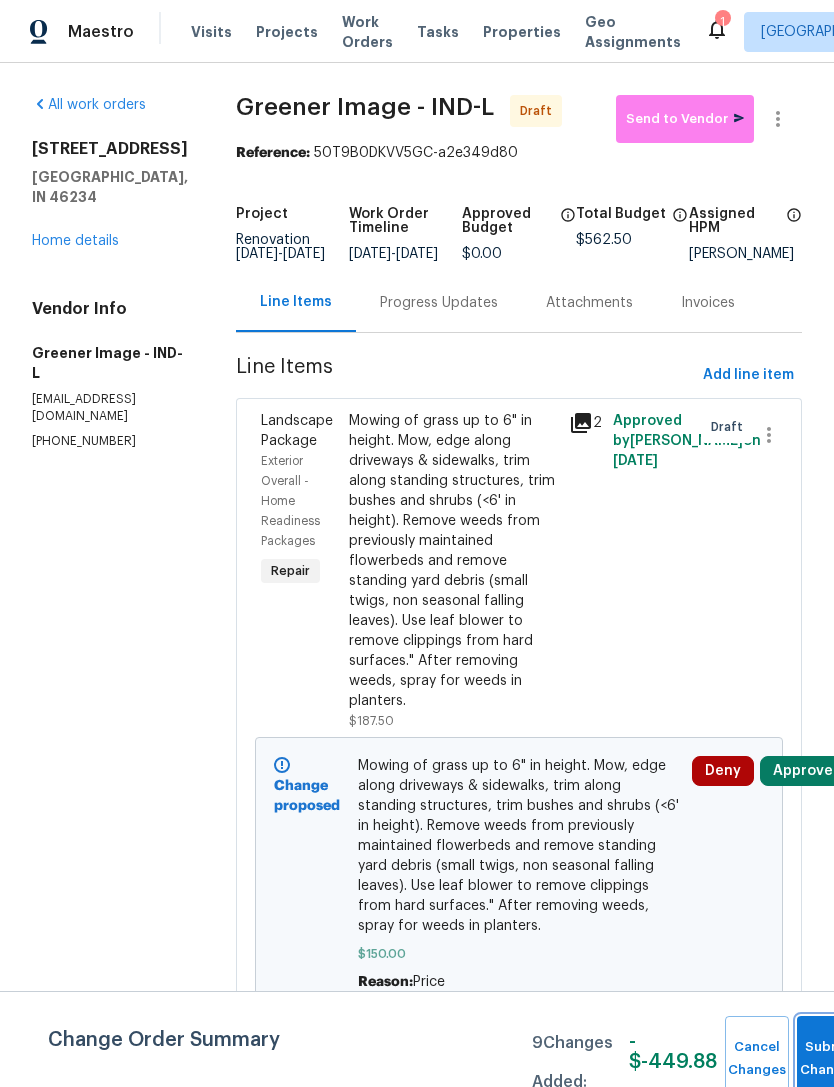 click on "Submit Changes" at bounding box center [829, 1059] 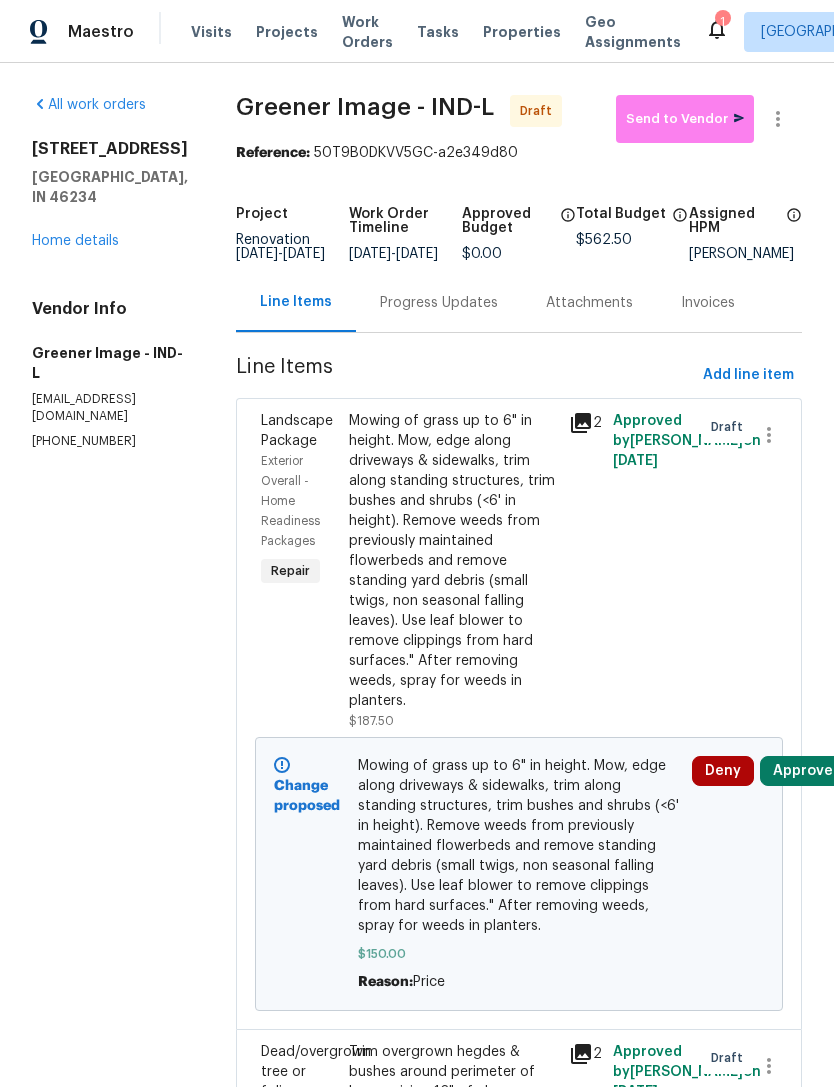 click on "Progress Updates" at bounding box center (439, 303) 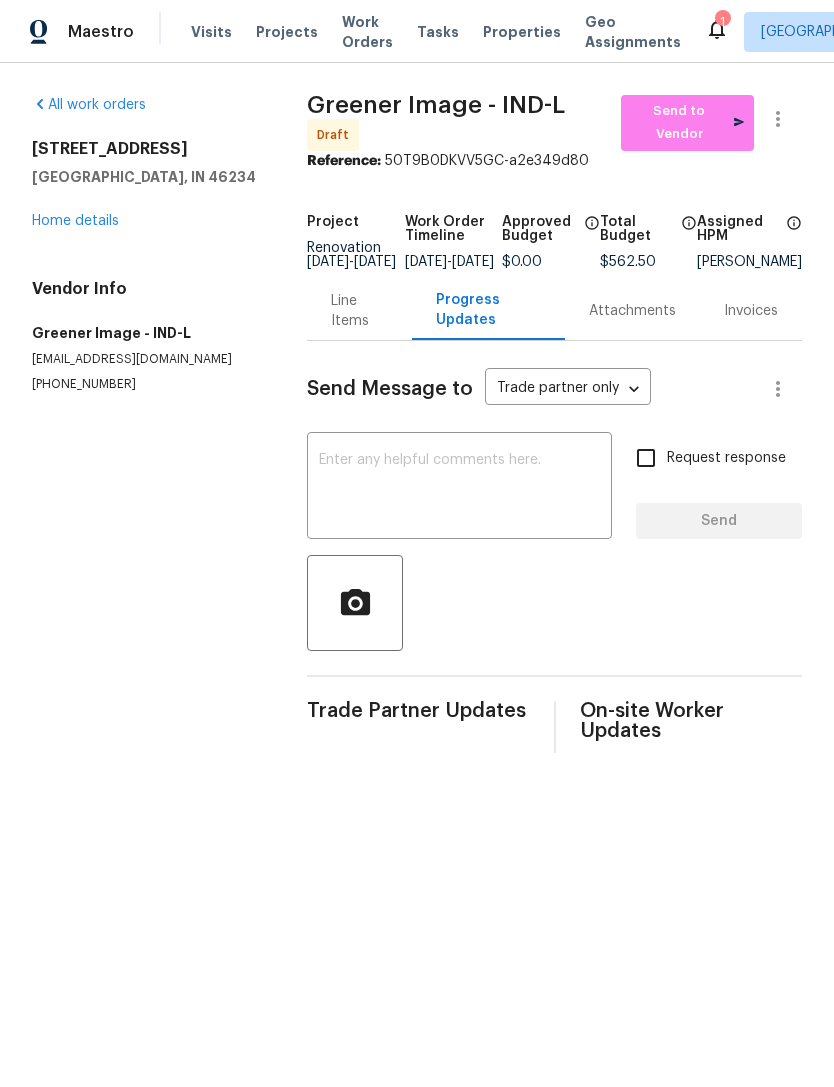 click at bounding box center [459, 488] 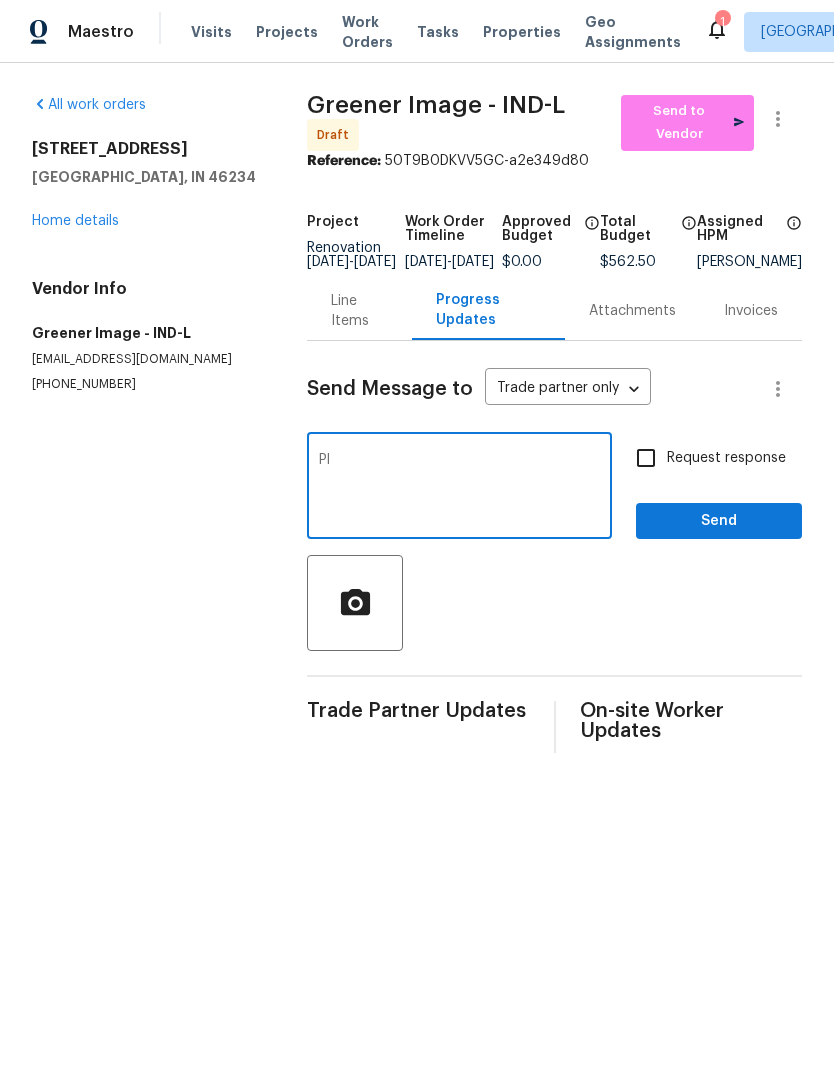type on "P" 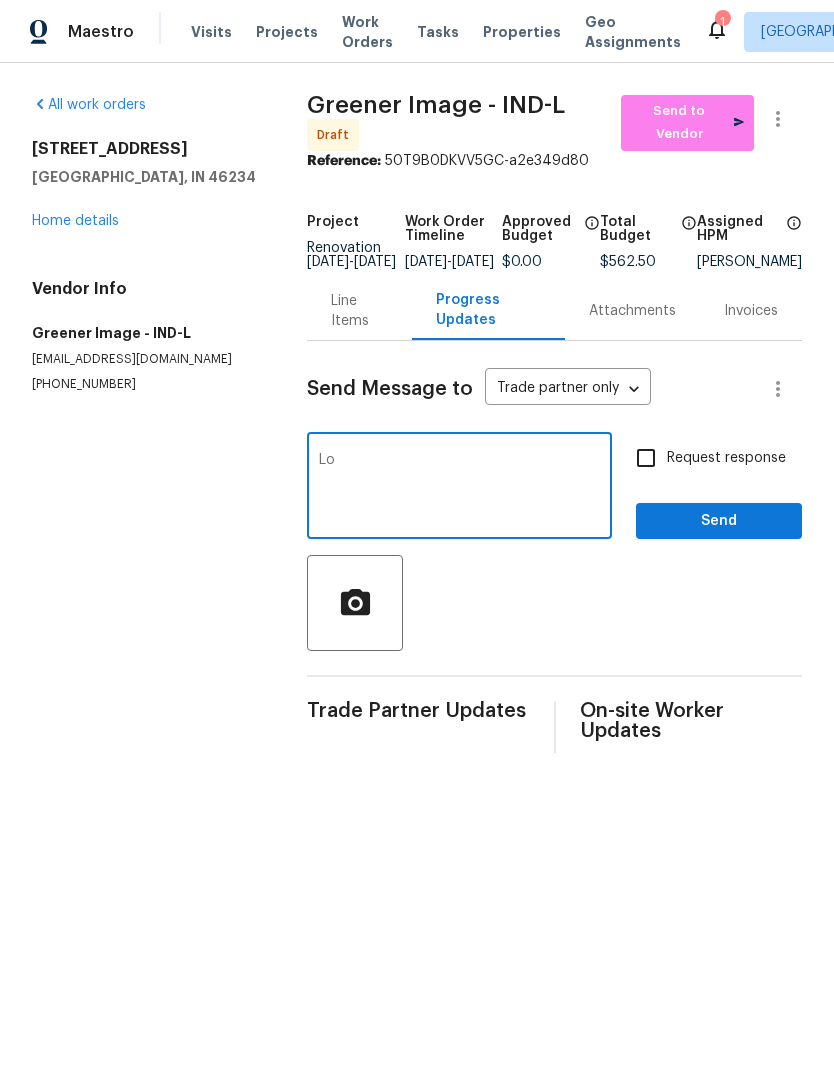 type on "L" 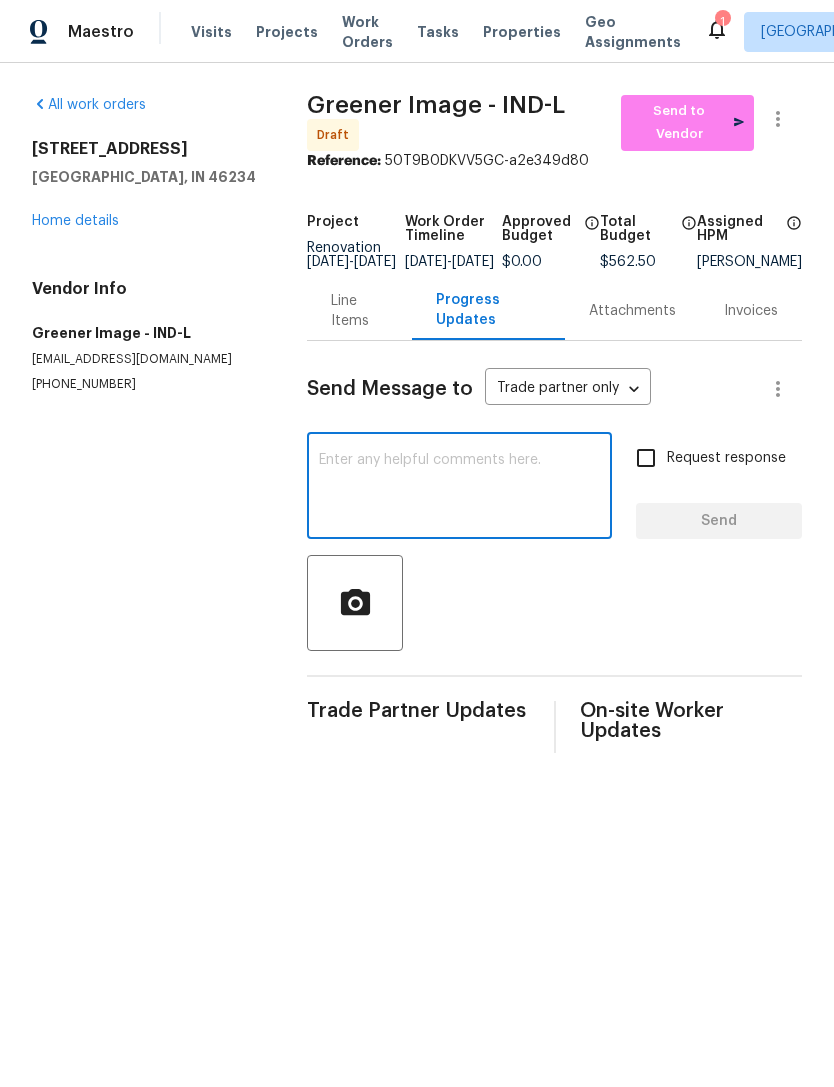 type on "T" 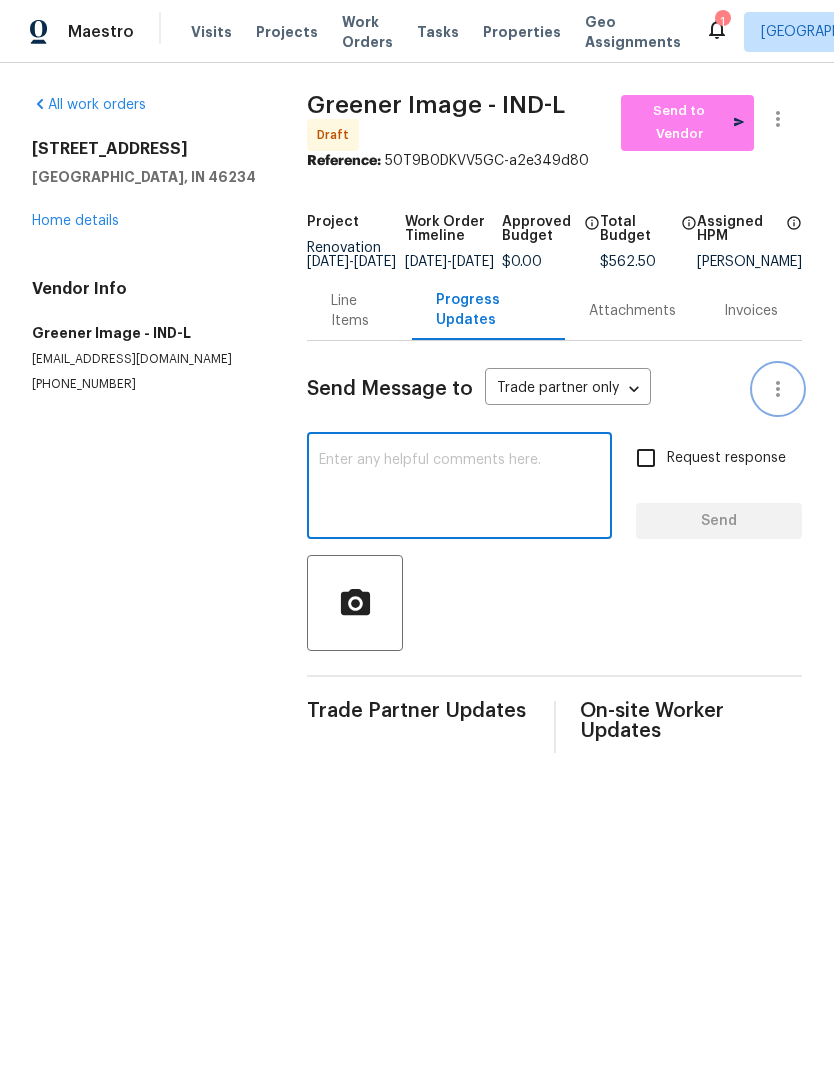 click 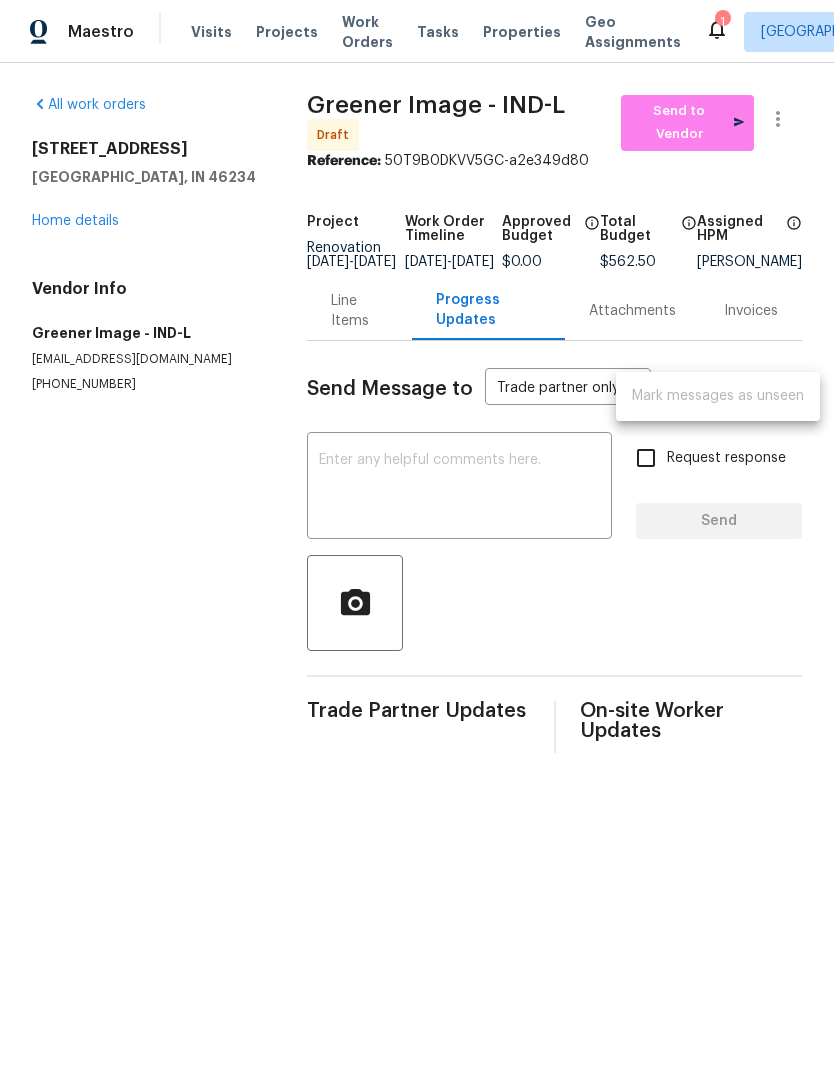 click at bounding box center [417, 543] 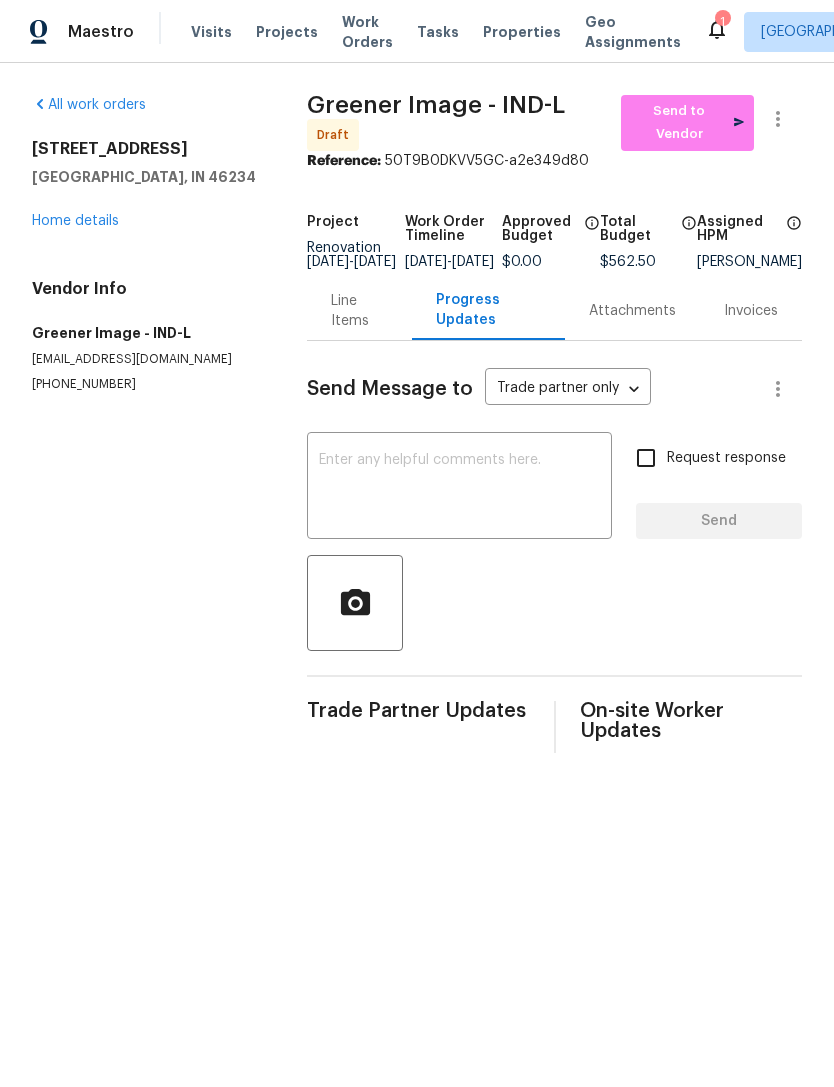 click on "x ​" at bounding box center [459, 488] 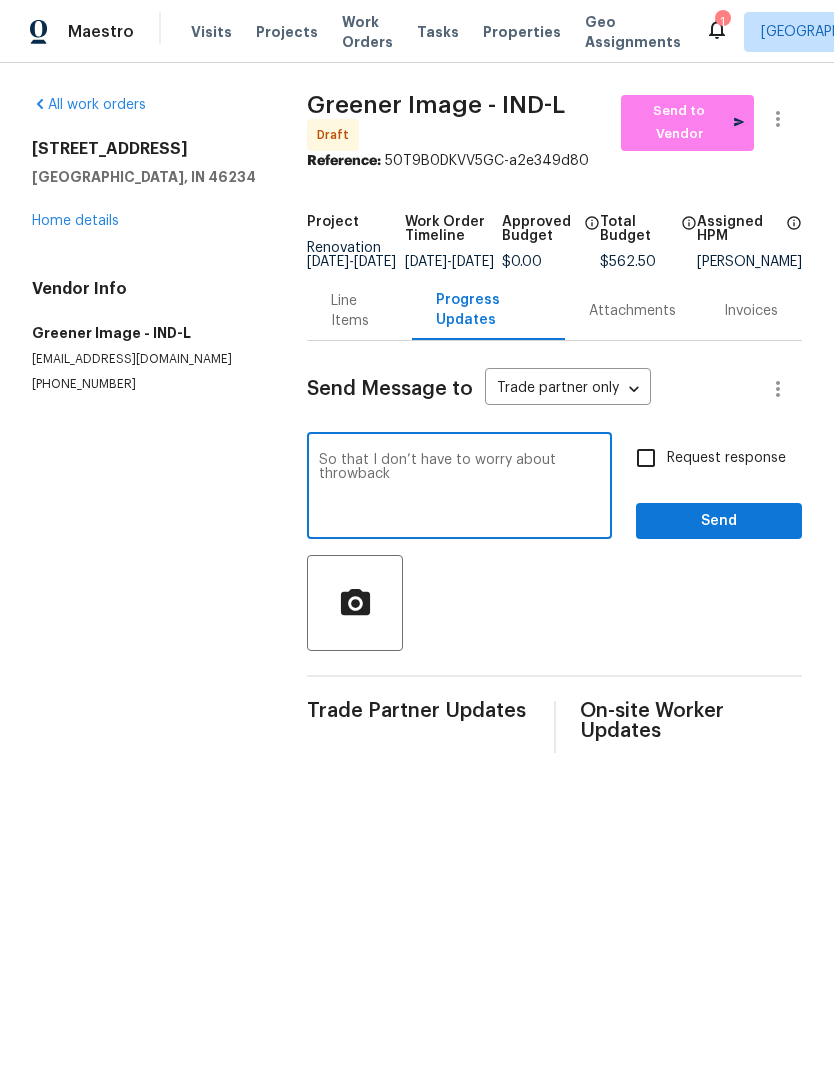 click on "So that I don’t have to worry about throwback" at bounding box center (459, 488) 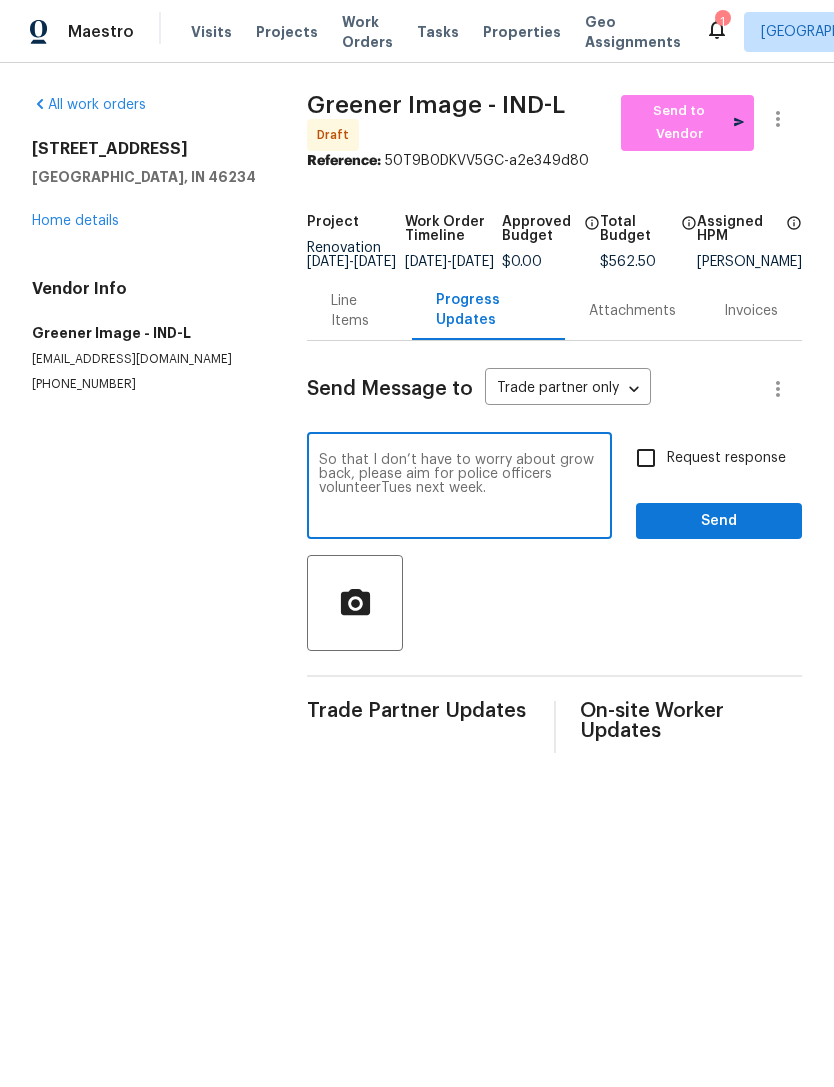 type on "So that I don’t have to worry about grow back, please aim for police officers volunteerTues next week." 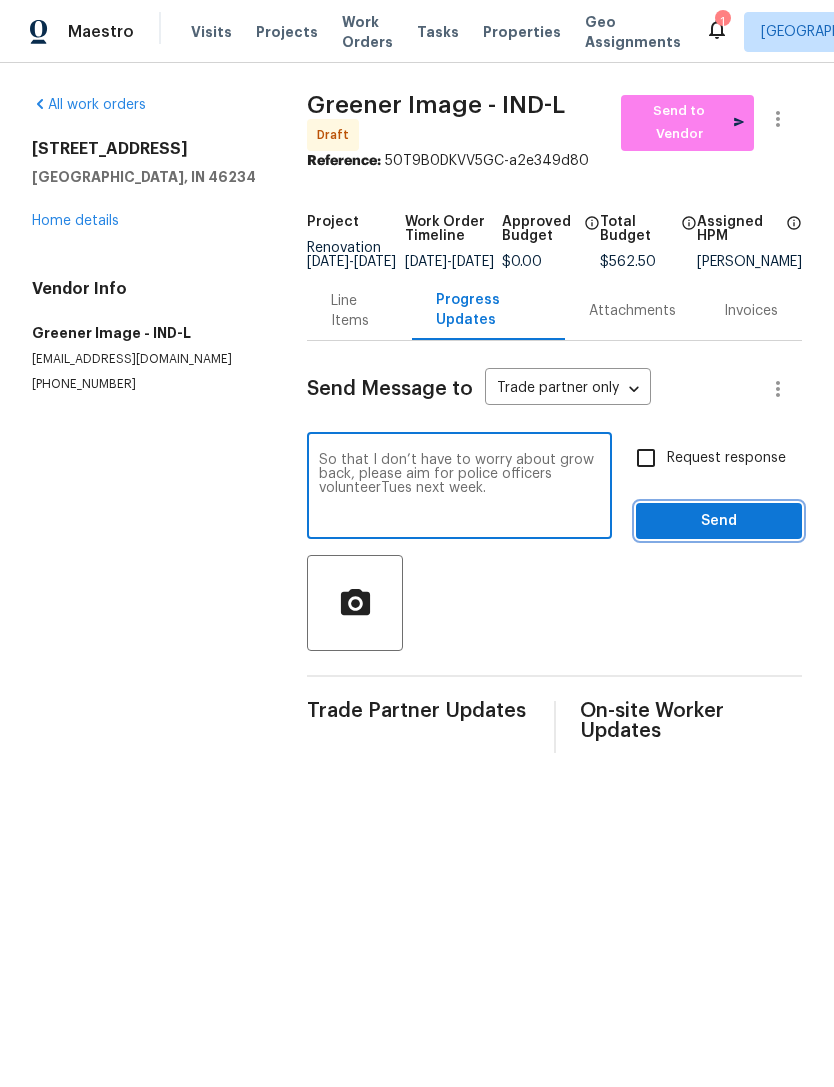click on "Send" at bounding box center [719, 521] 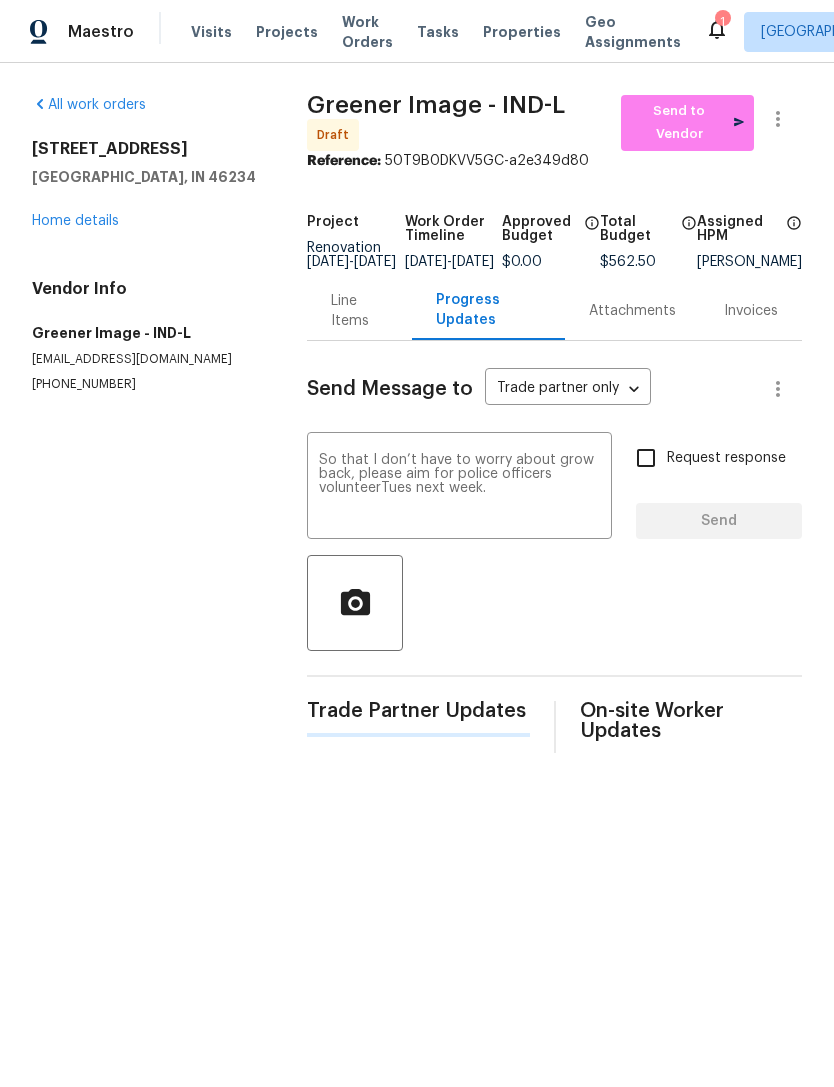 type 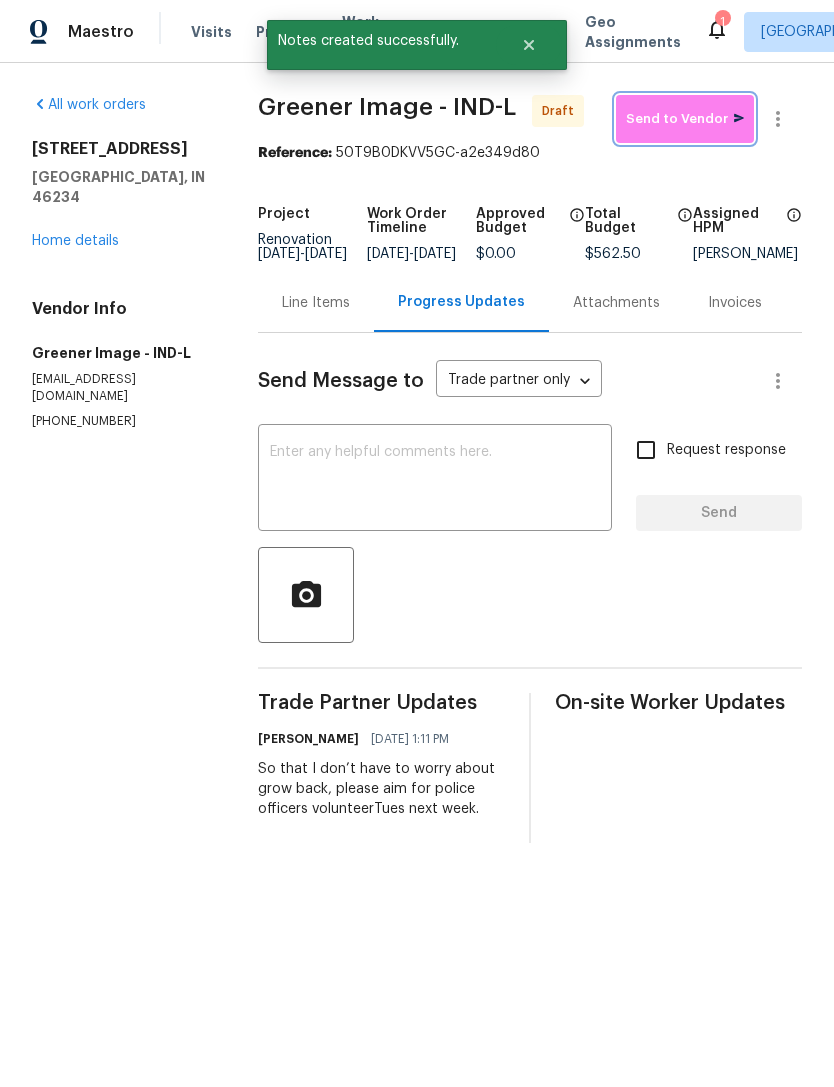 click on "Send to Vendor" at bounding box center [685, 119] 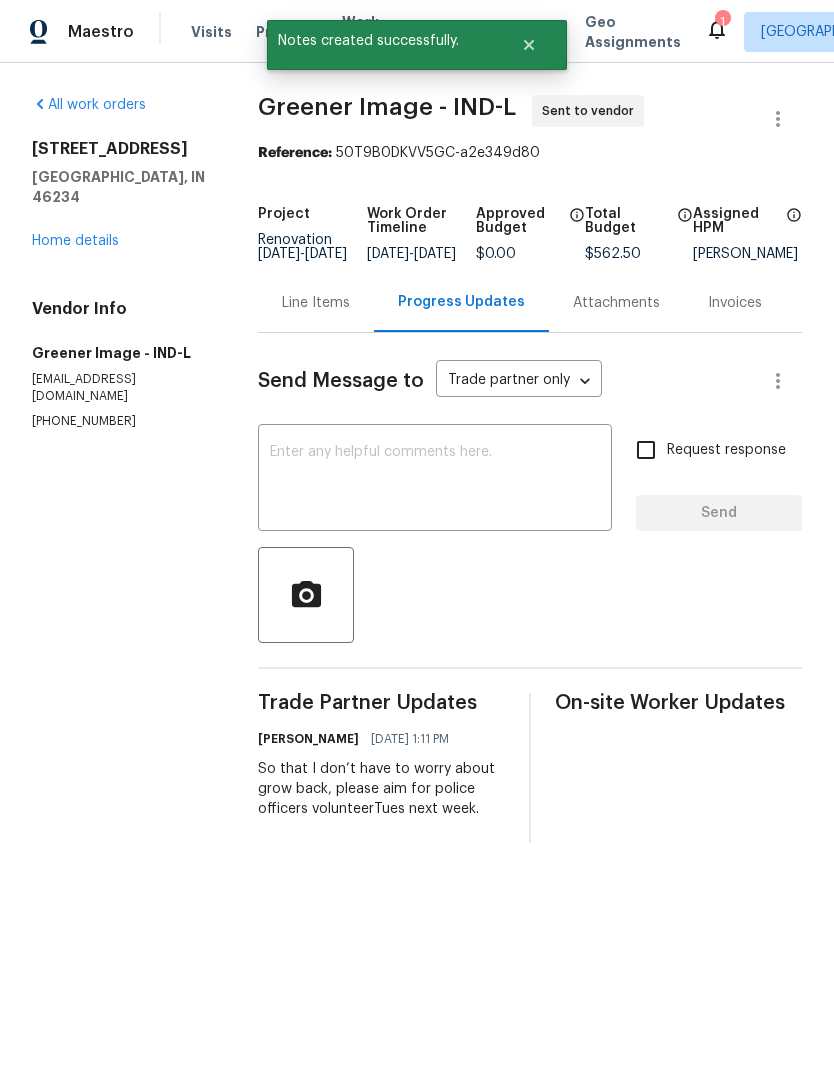 click on "Home details" at bounding box center [75, 241] 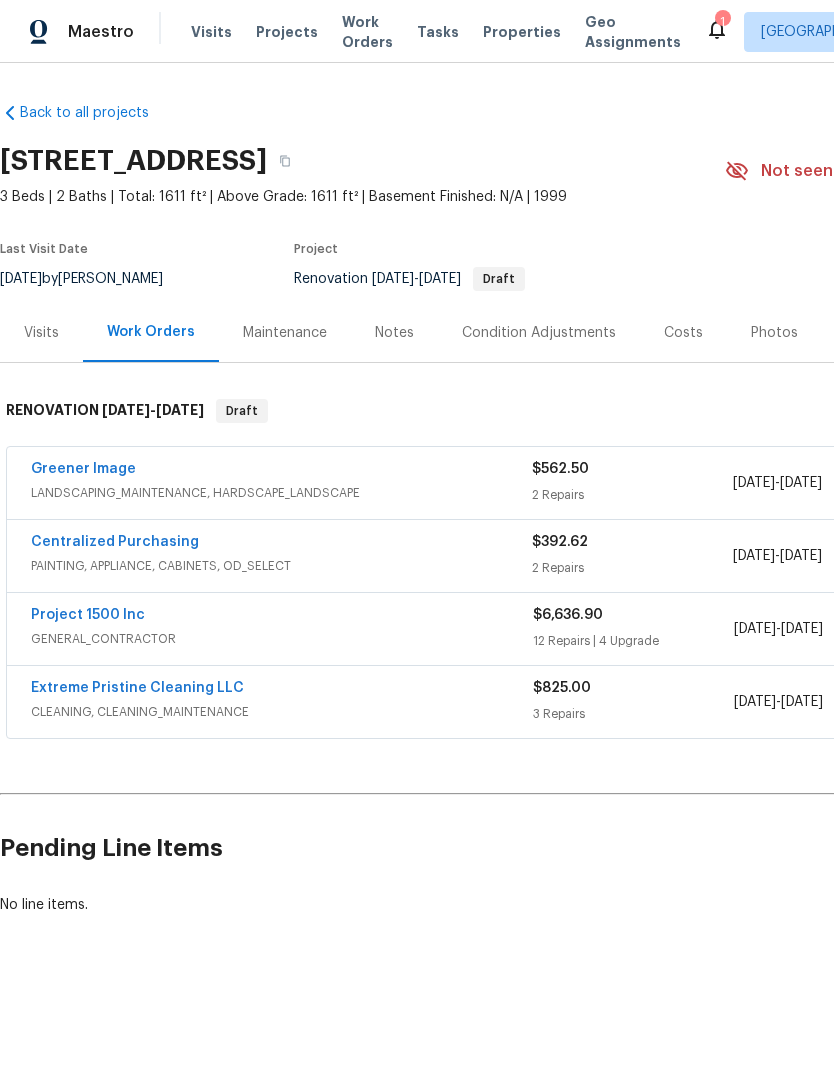 click on "Project 1500 Inc" at bounding box center [88, 615] 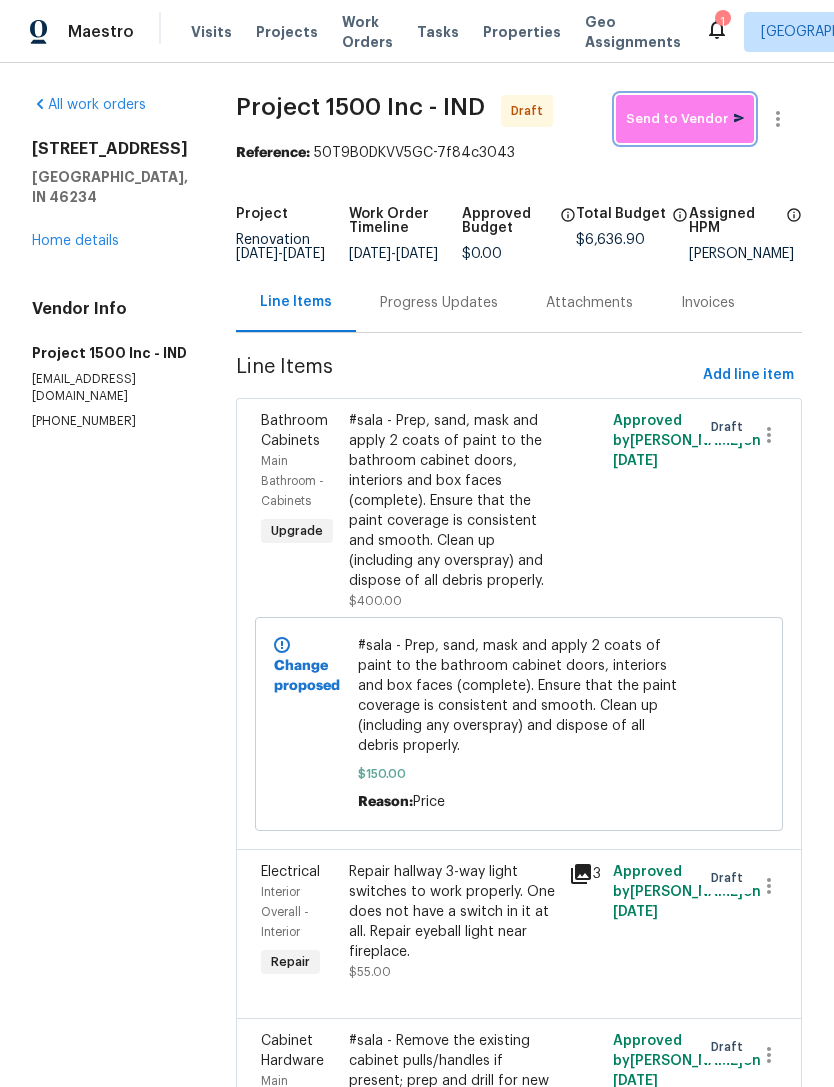 click on "Send to Vendor" at bounding box center (685, 119) 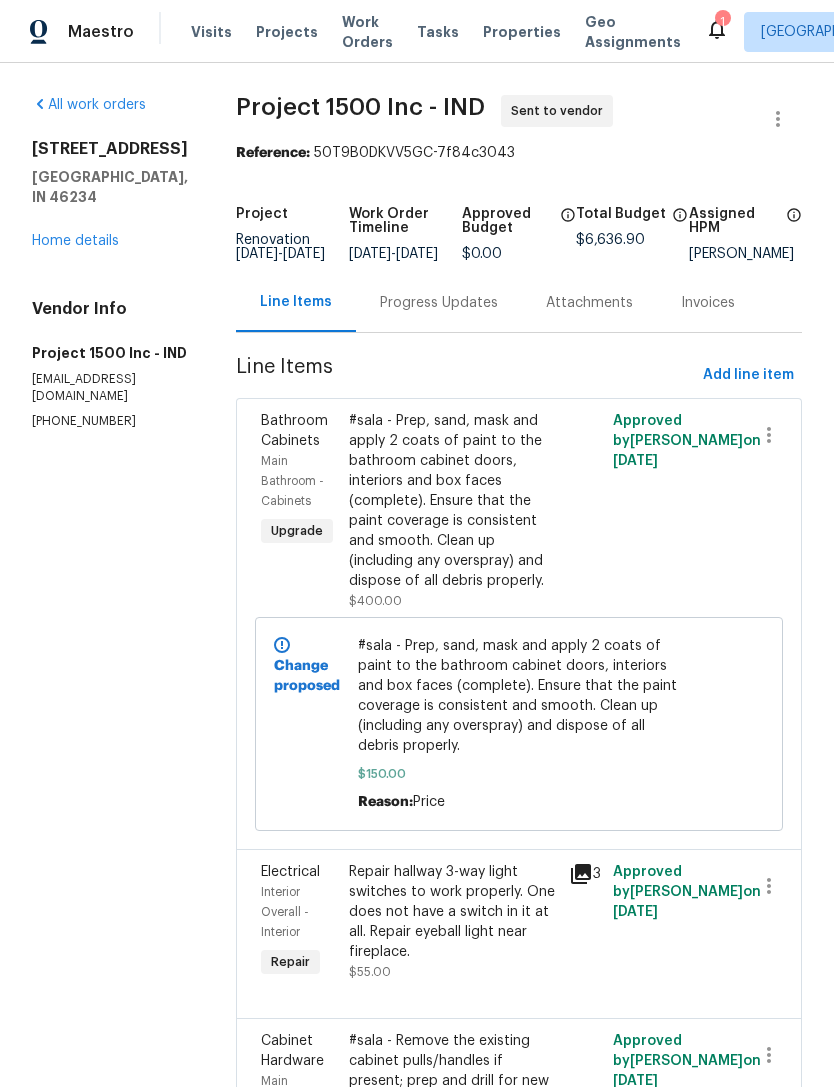 click on "Progress Updates" at bounding box center [439, 303] 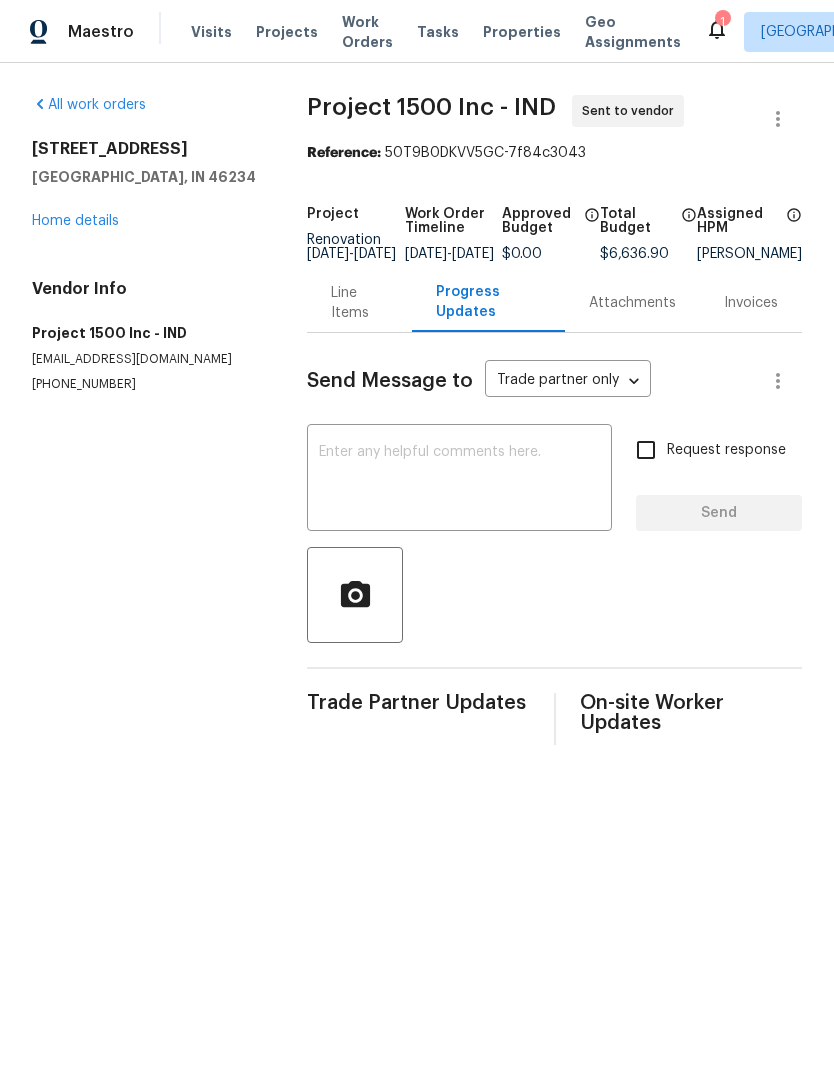 click at bounding box center [459, 480] 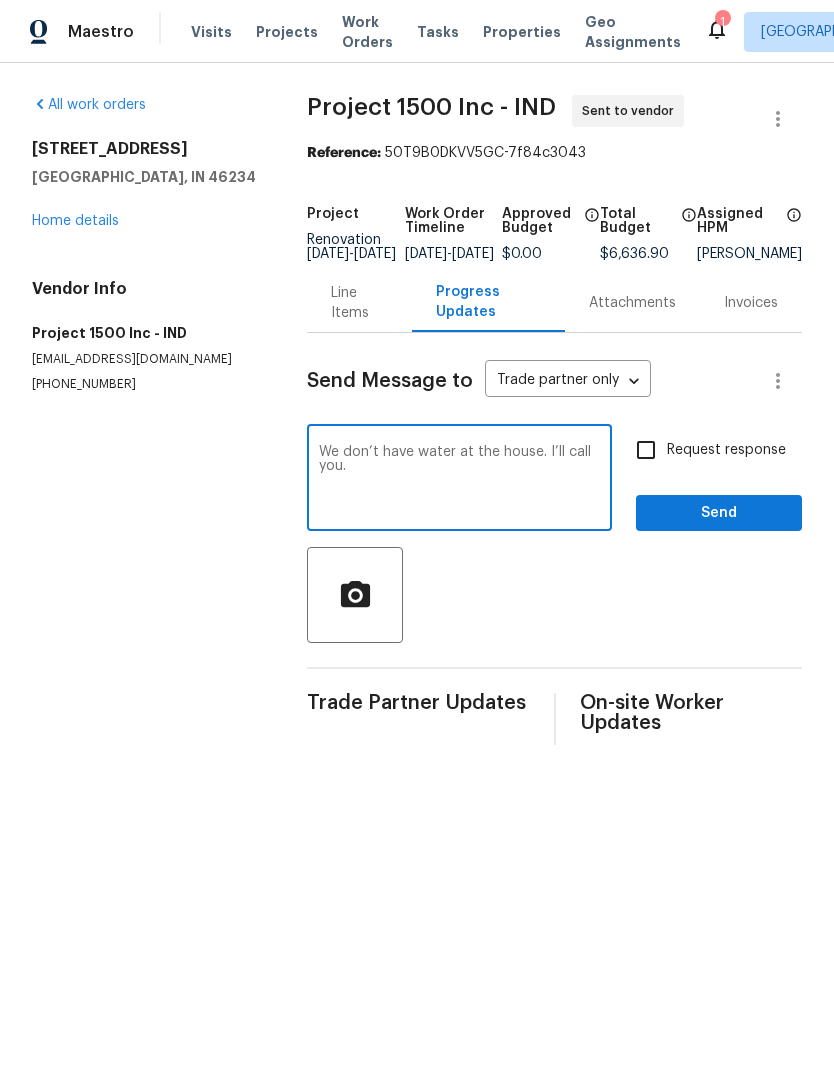 type on "We don’t have water at the house. I’ll call you." 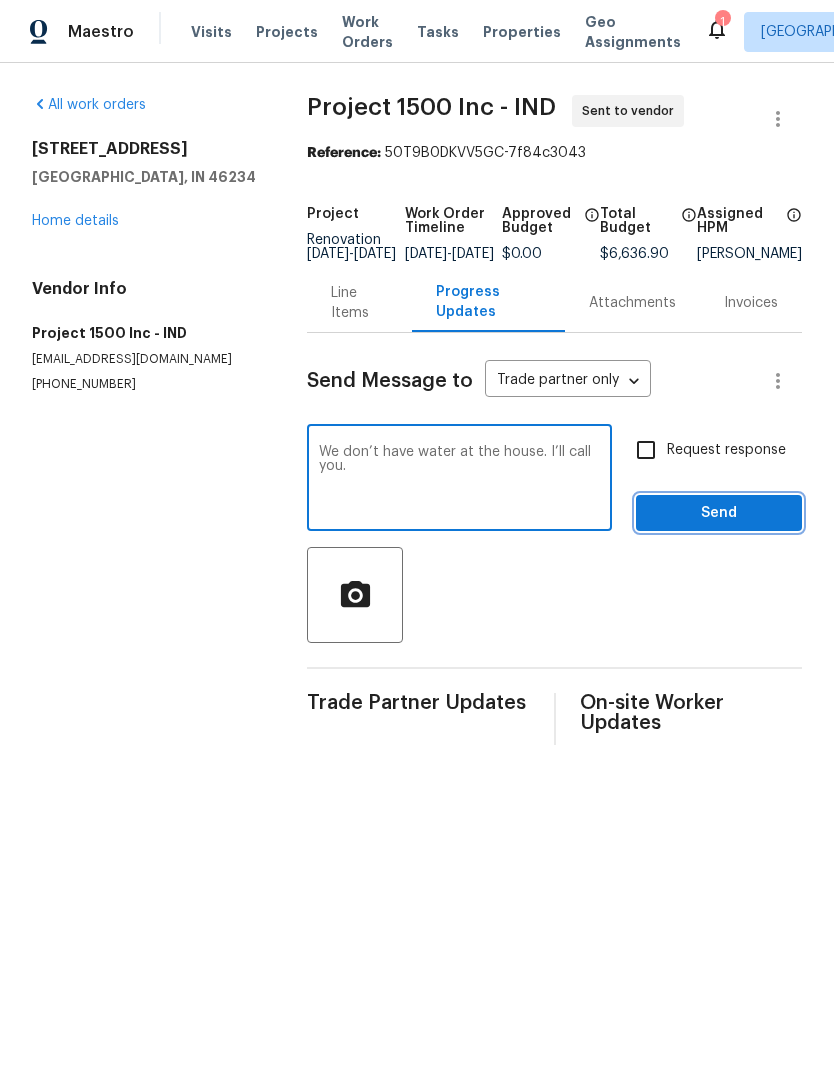 click on "Send" at bounding box center (719, 513) 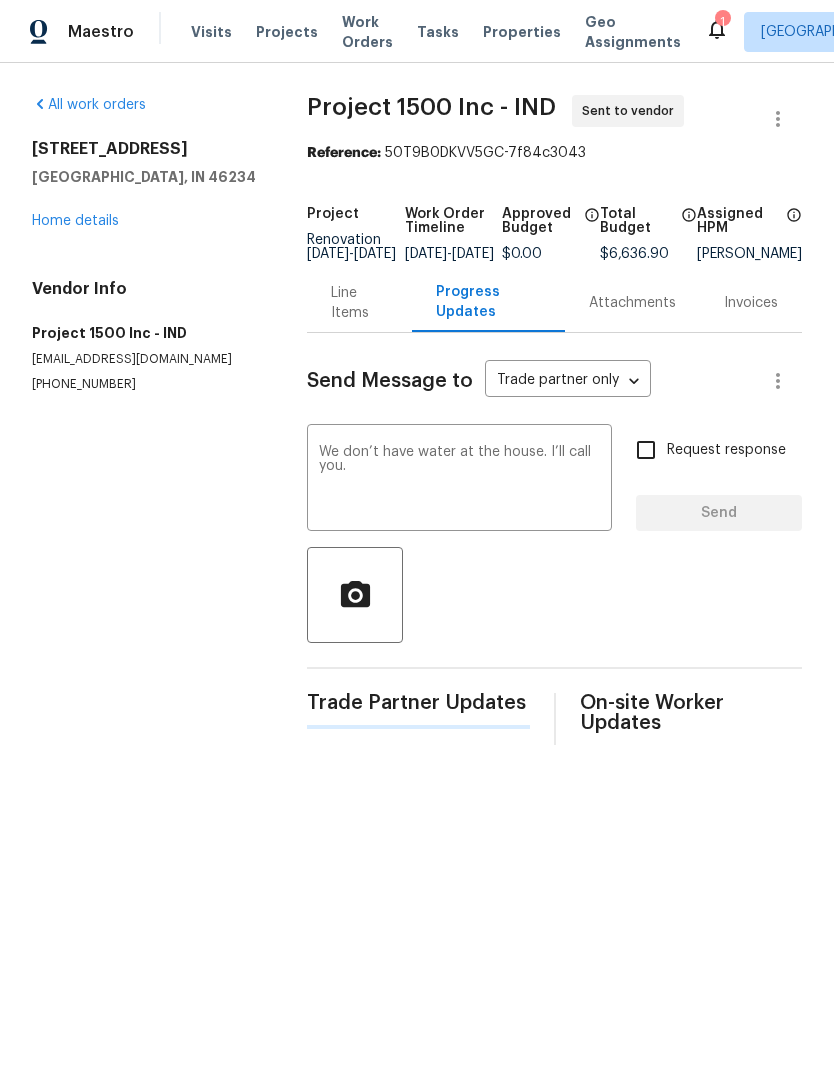 type 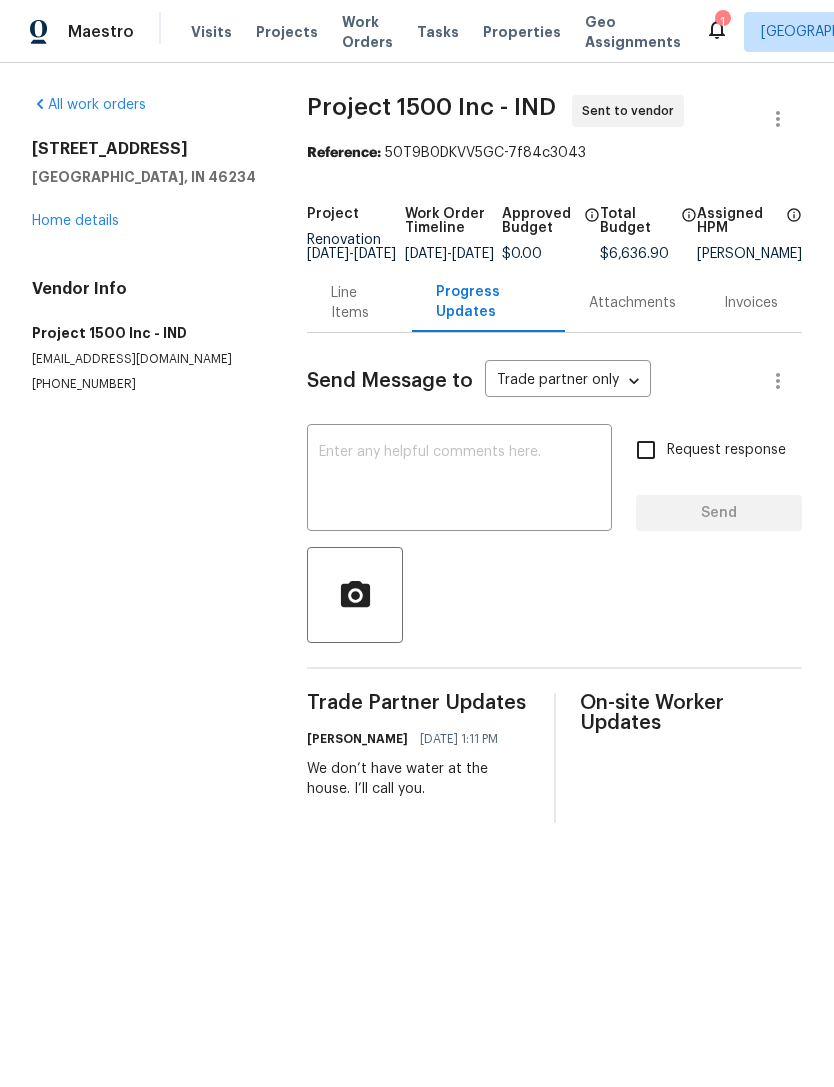 click on "All work orders" at bounding box center [89, 105] 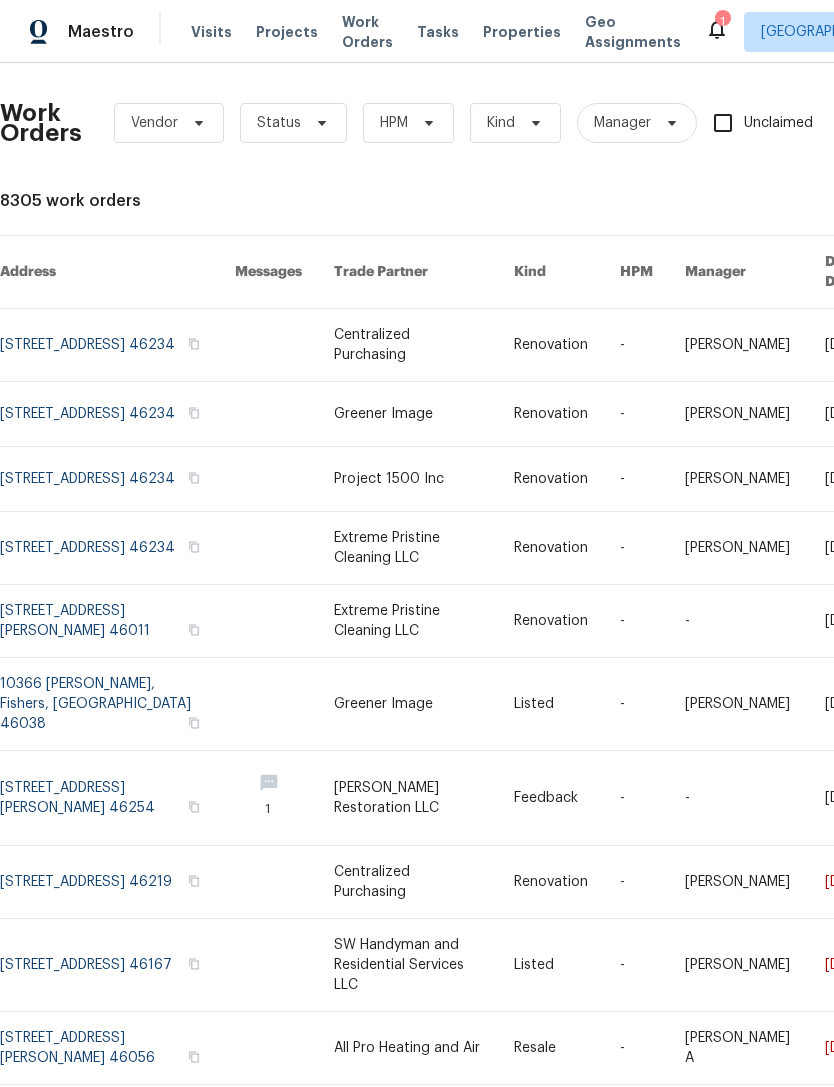 click at bounding box center (117, 345) 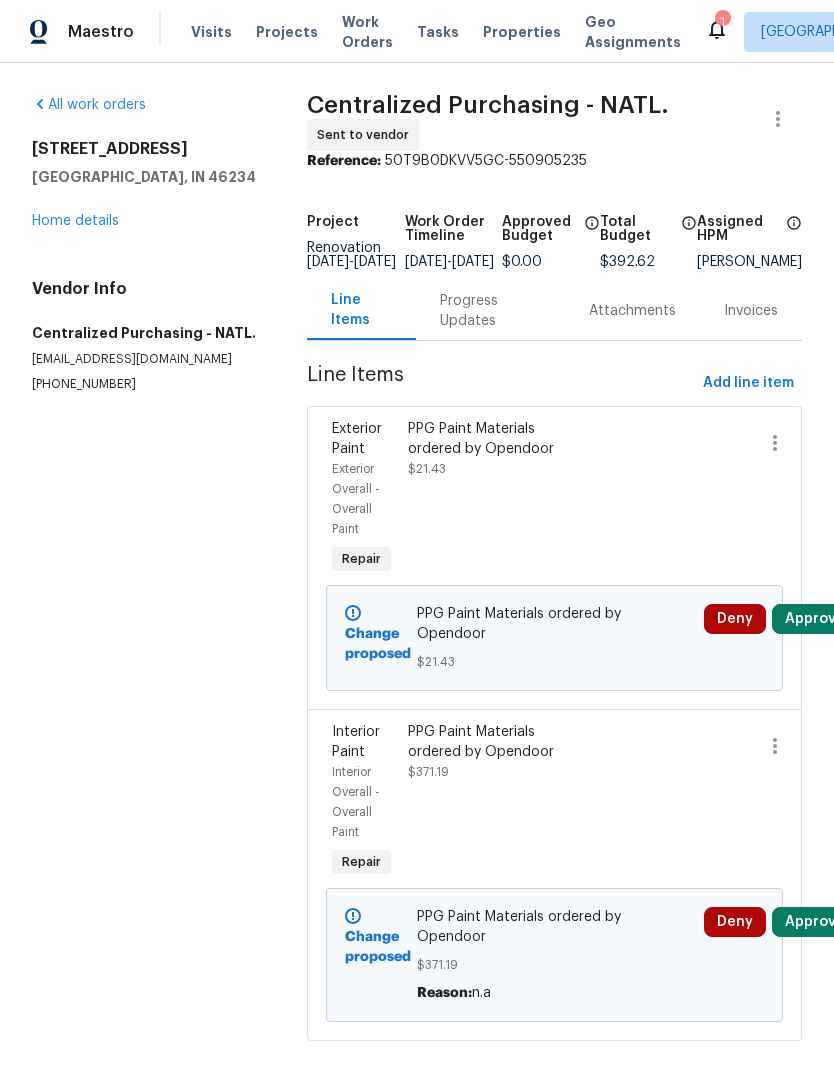 click on "Home details" at bounding box center (75, 221) 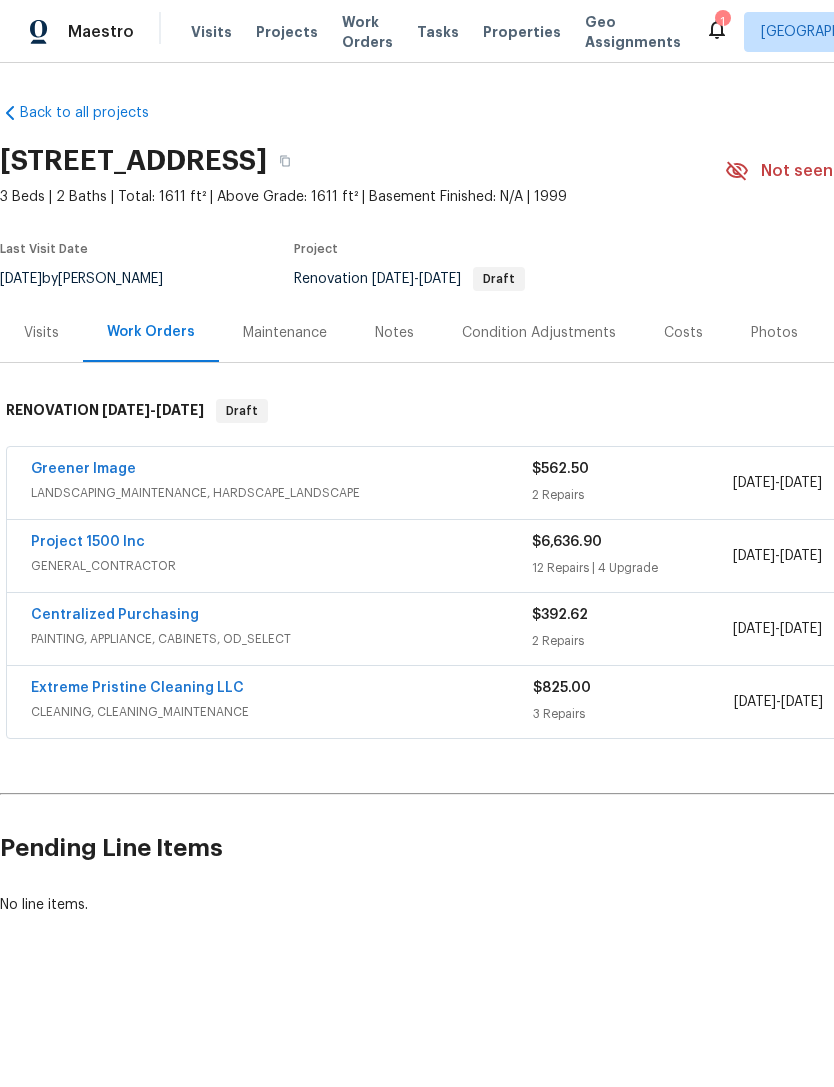scroll, scrollTop: 0, scrollLeft: 0, axis: both 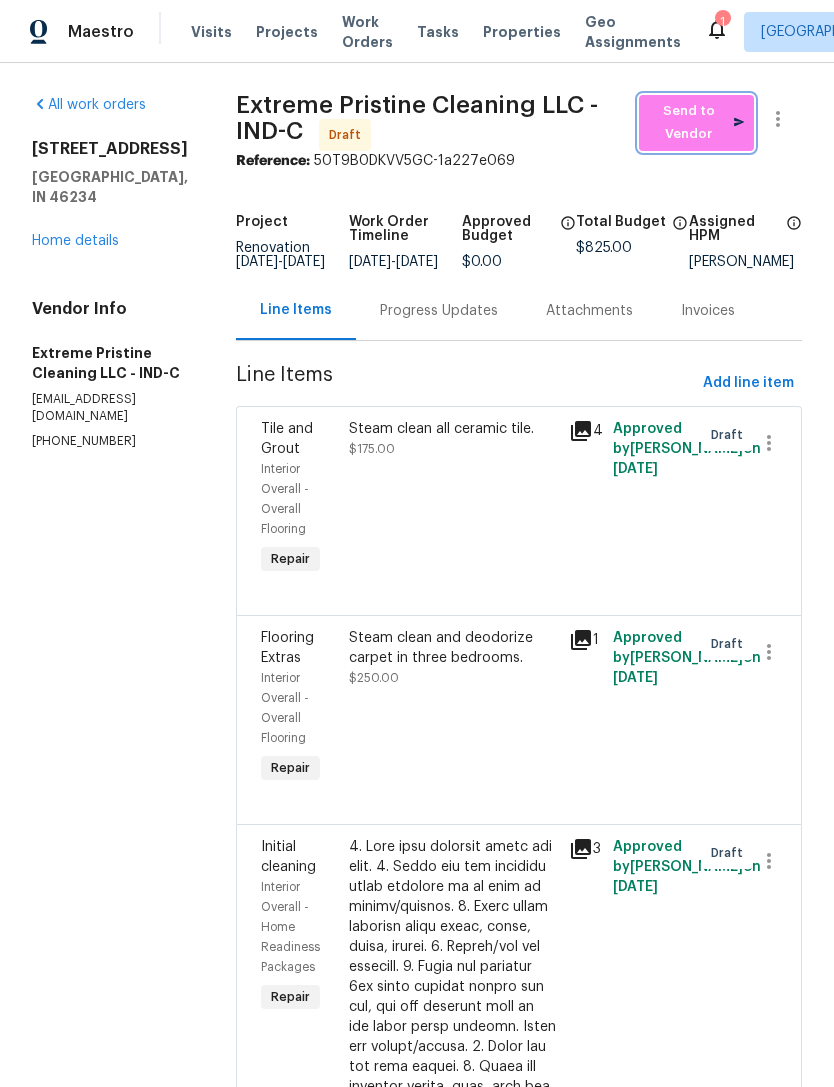 click on "Send to Vendor" at bounding box center (696, 123) 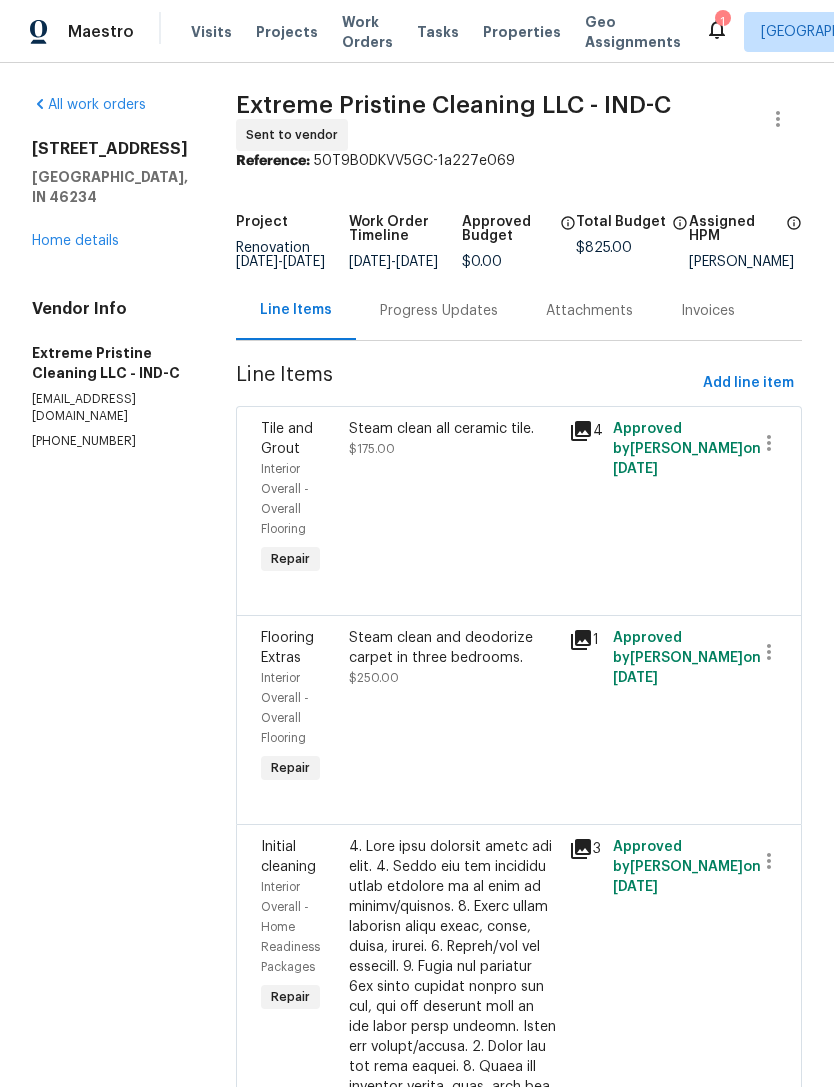 click on "Progress Updates" at bounding box center [439, 311] 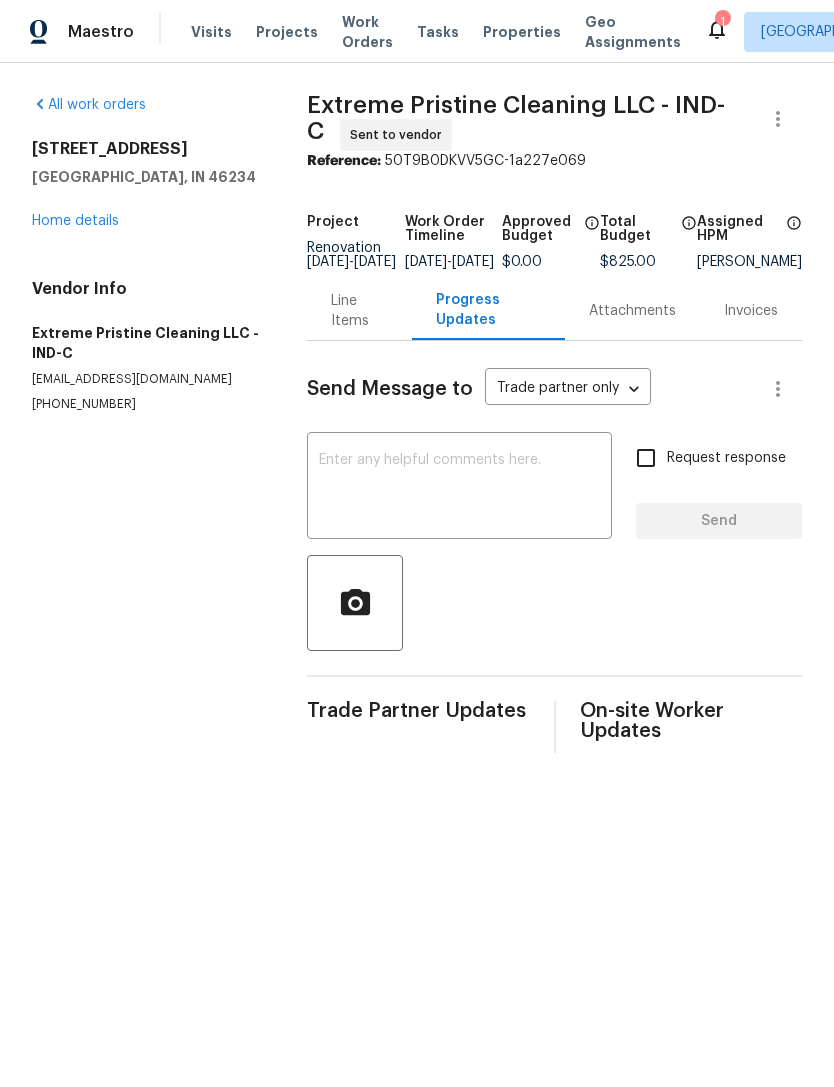 click at bounding box center [459, 488] 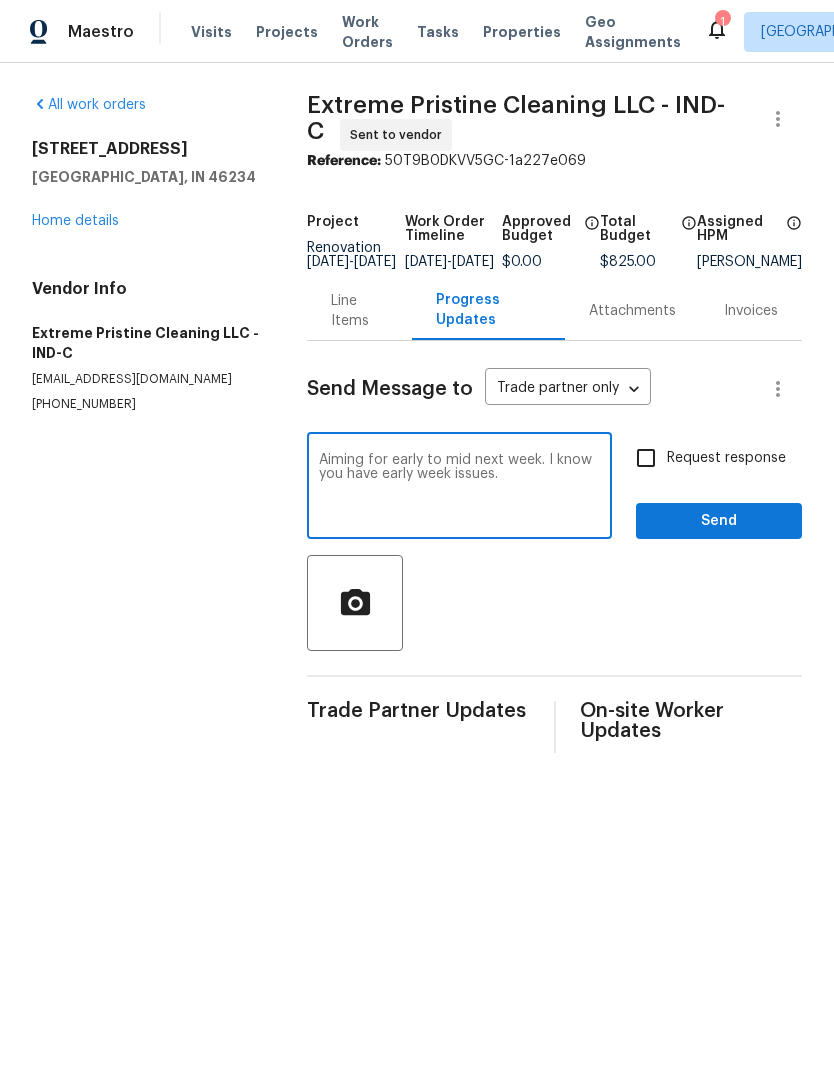 type on "Aiming for early to mid next week. I know you have early week issues." 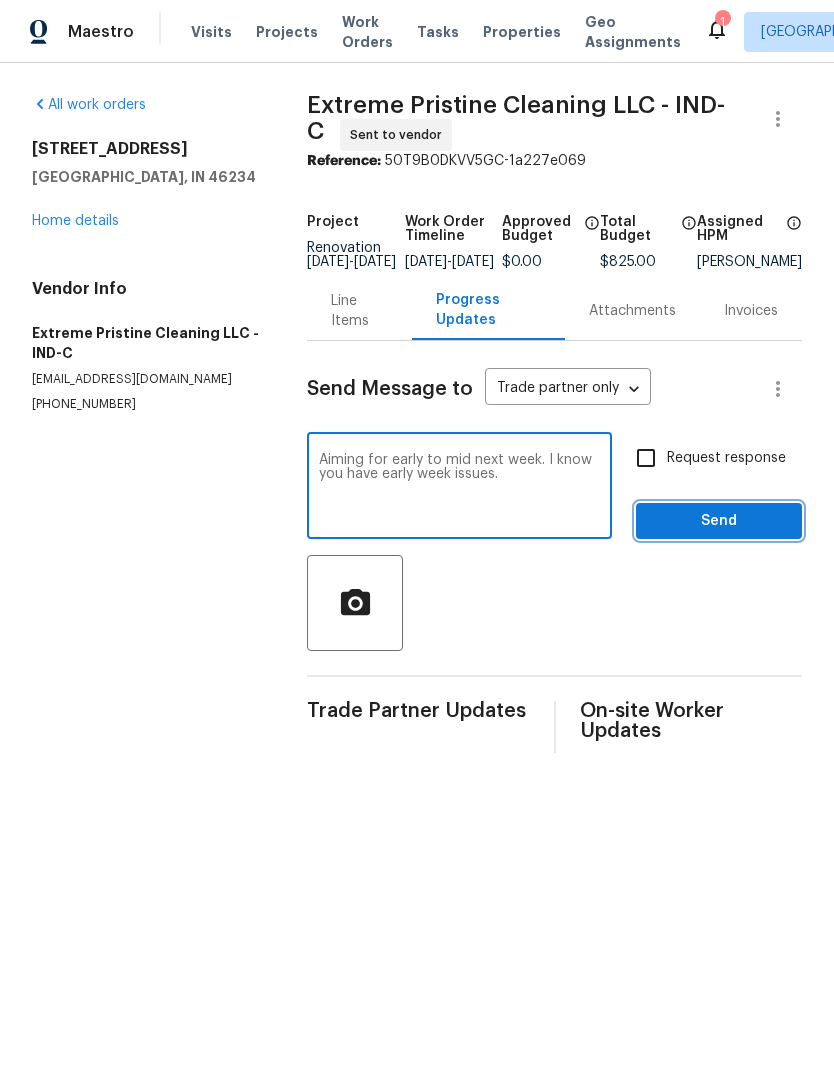 click on "Send" at bounding box center [719, 521] 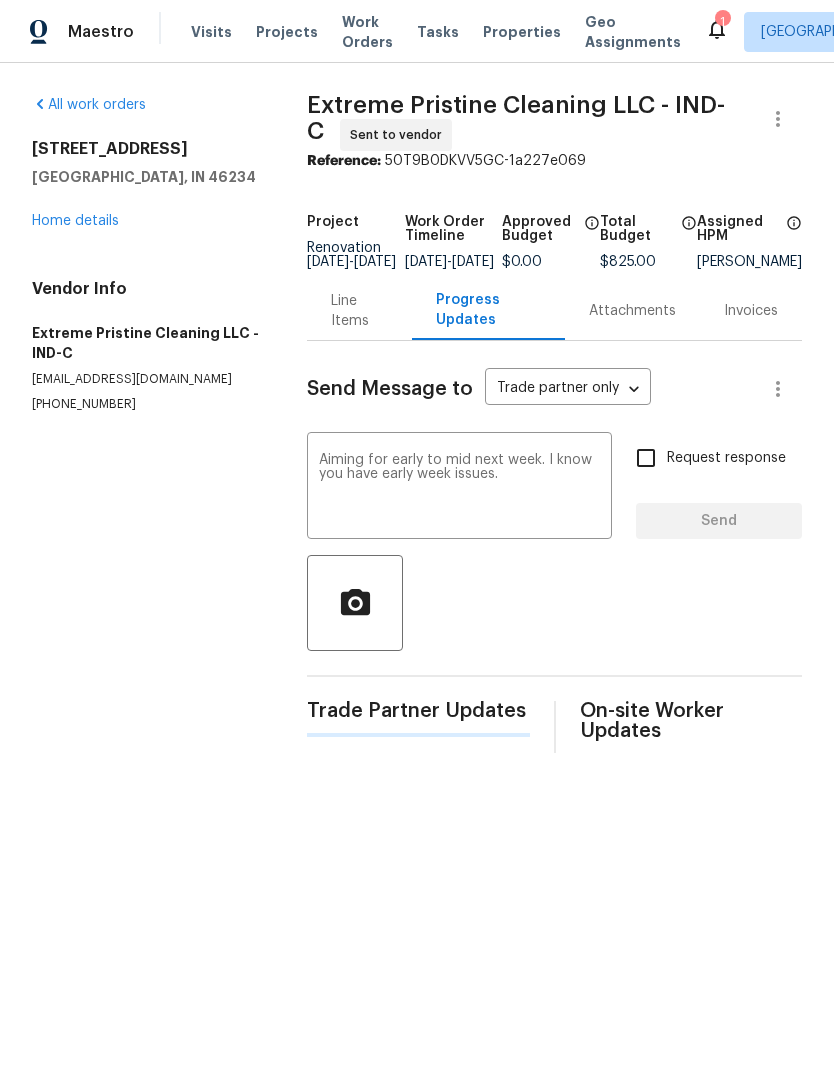 type 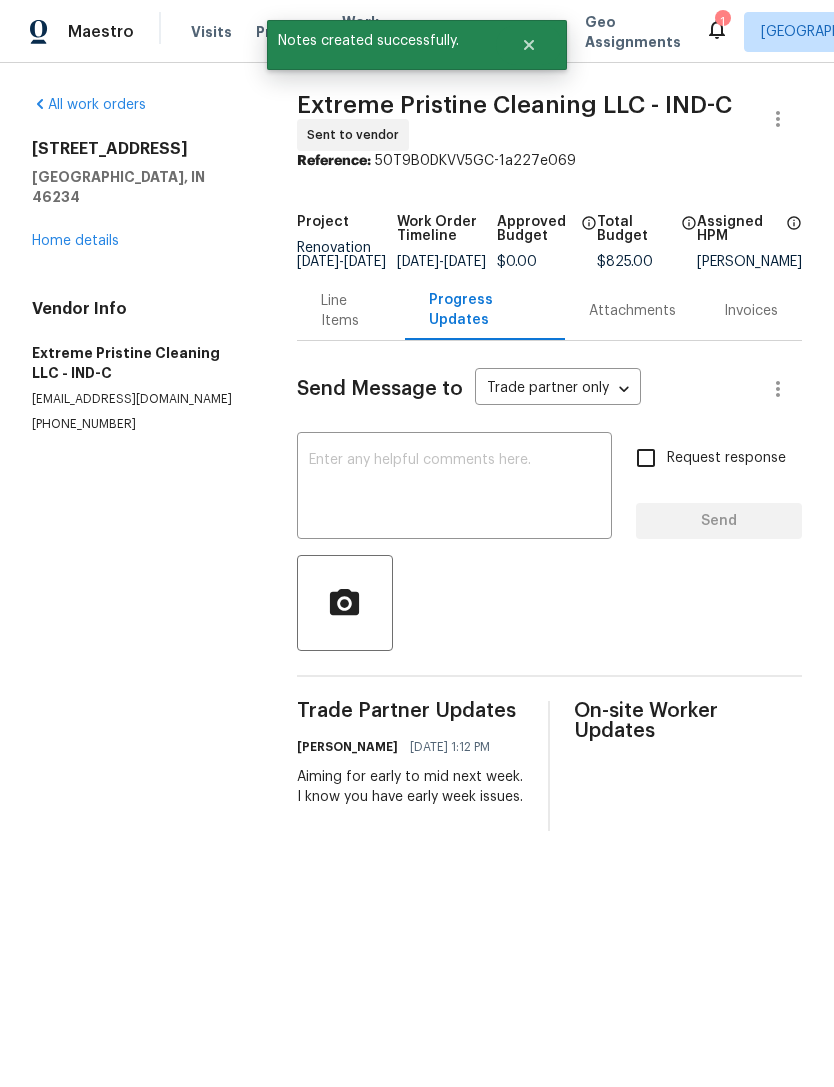 click on "Home details" at bounding box center (75, 241) 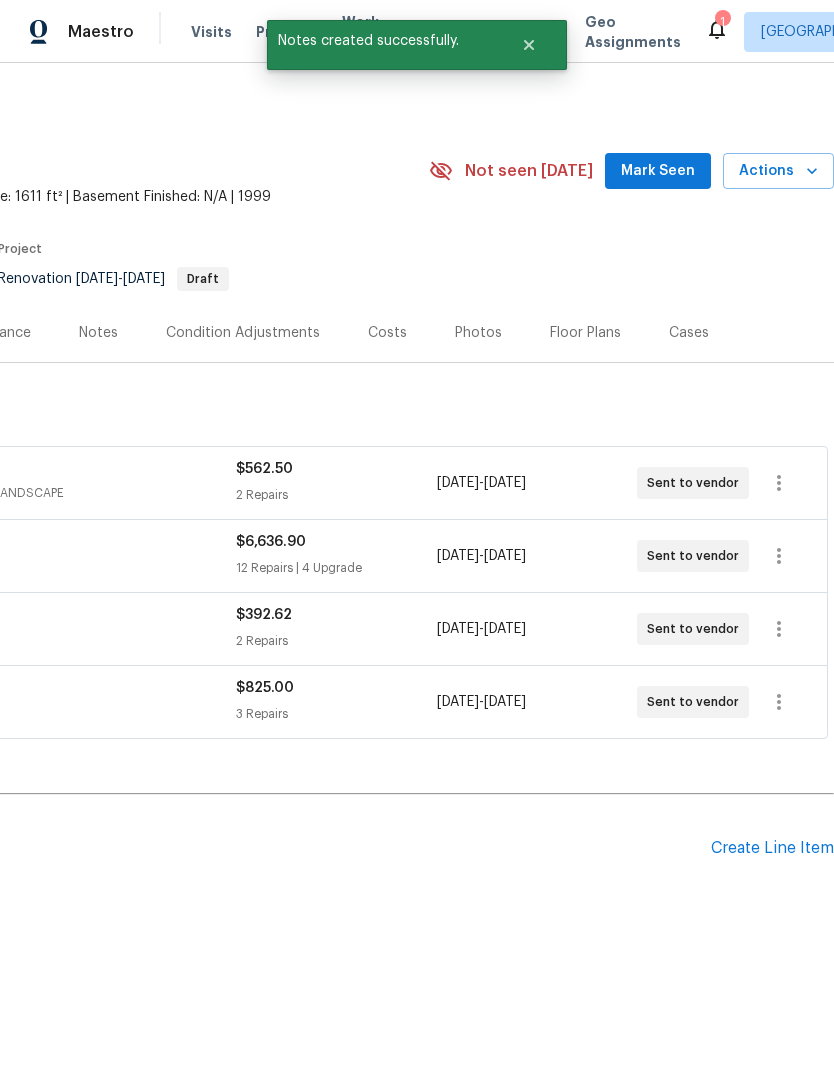 scroll, scrollTop: 0, scrollLeft: 296, axis: horizontal 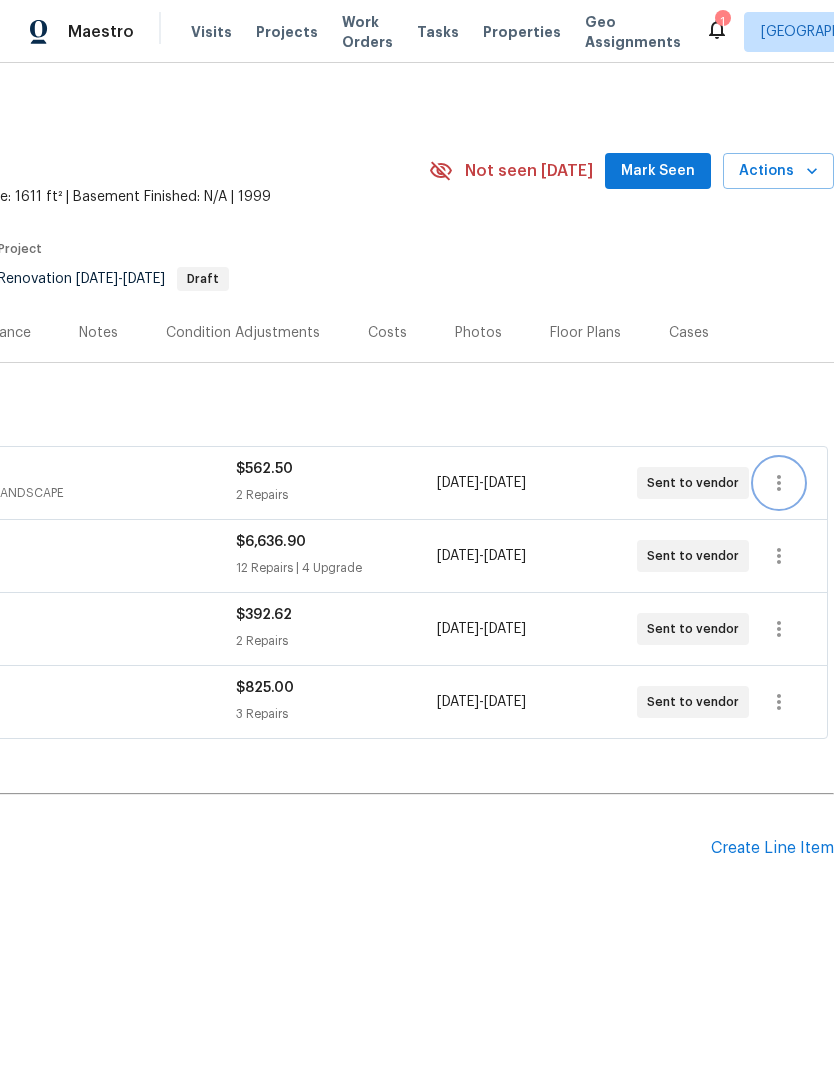 click 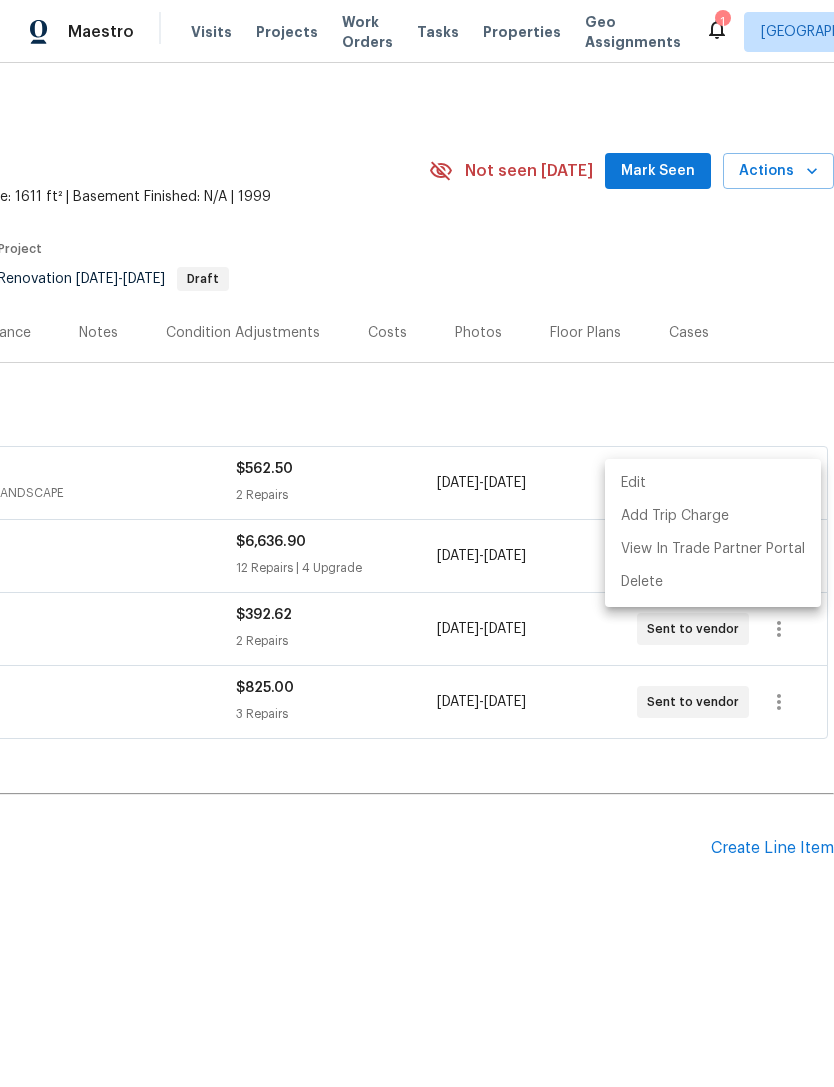 click on "Edit" at bounding box center [713, 483] 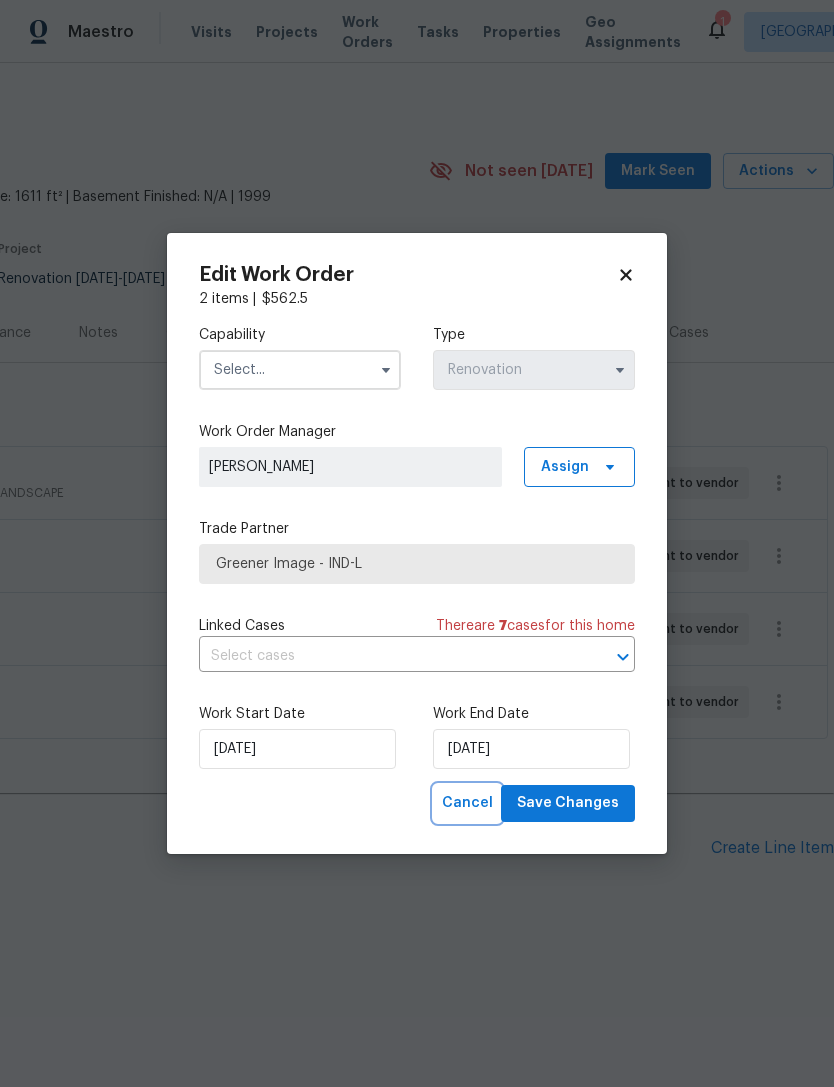 click on "Cancel" at bounding box center [467, 803] 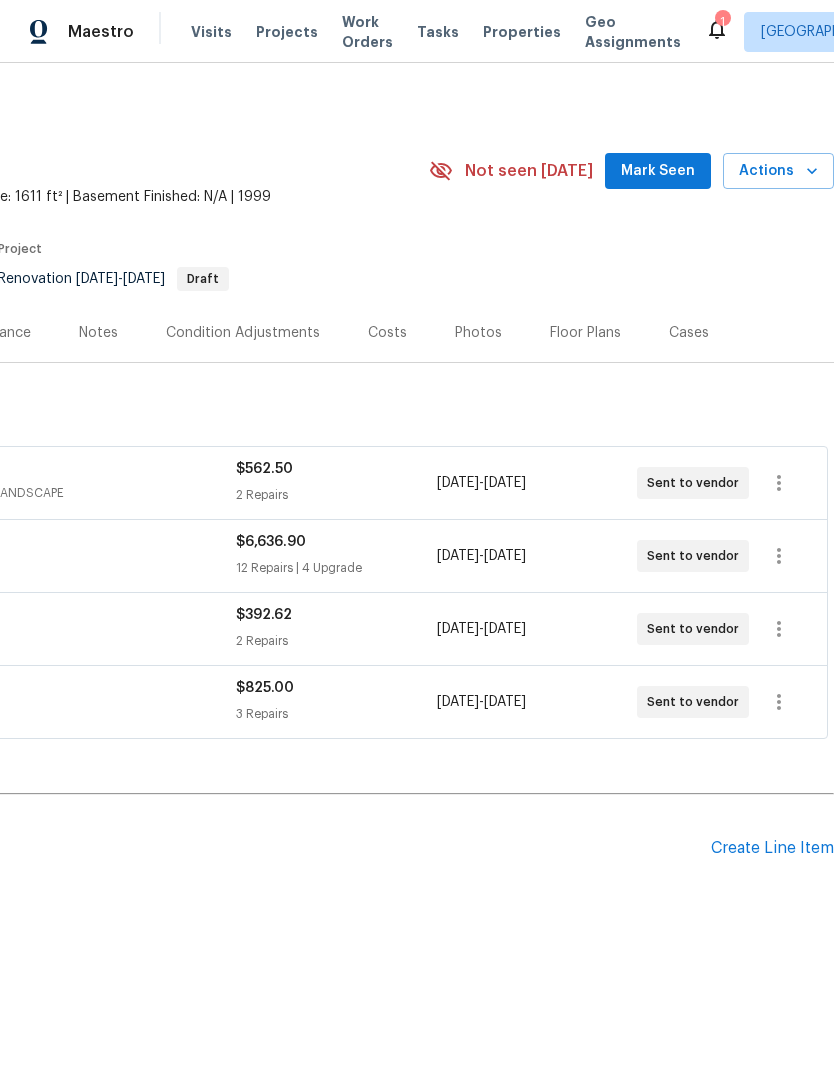 scroll, scrollTop: 0, scrollLeft: 296, axis: horizontal 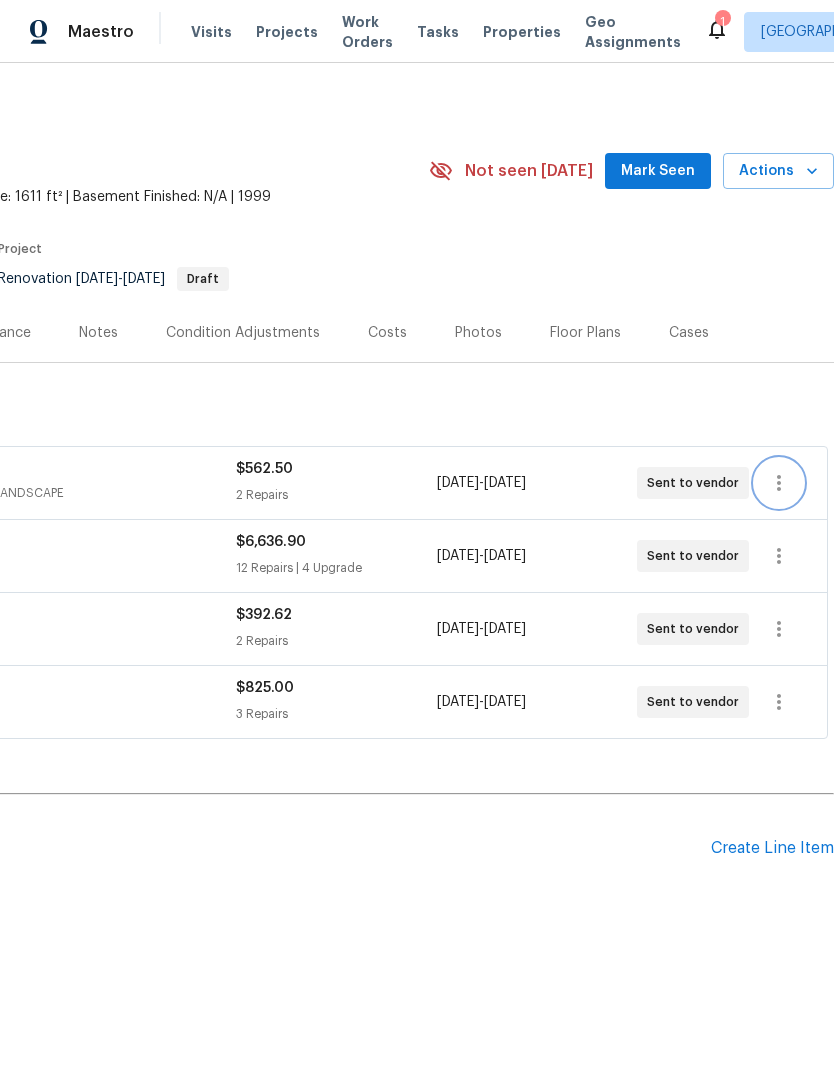 click 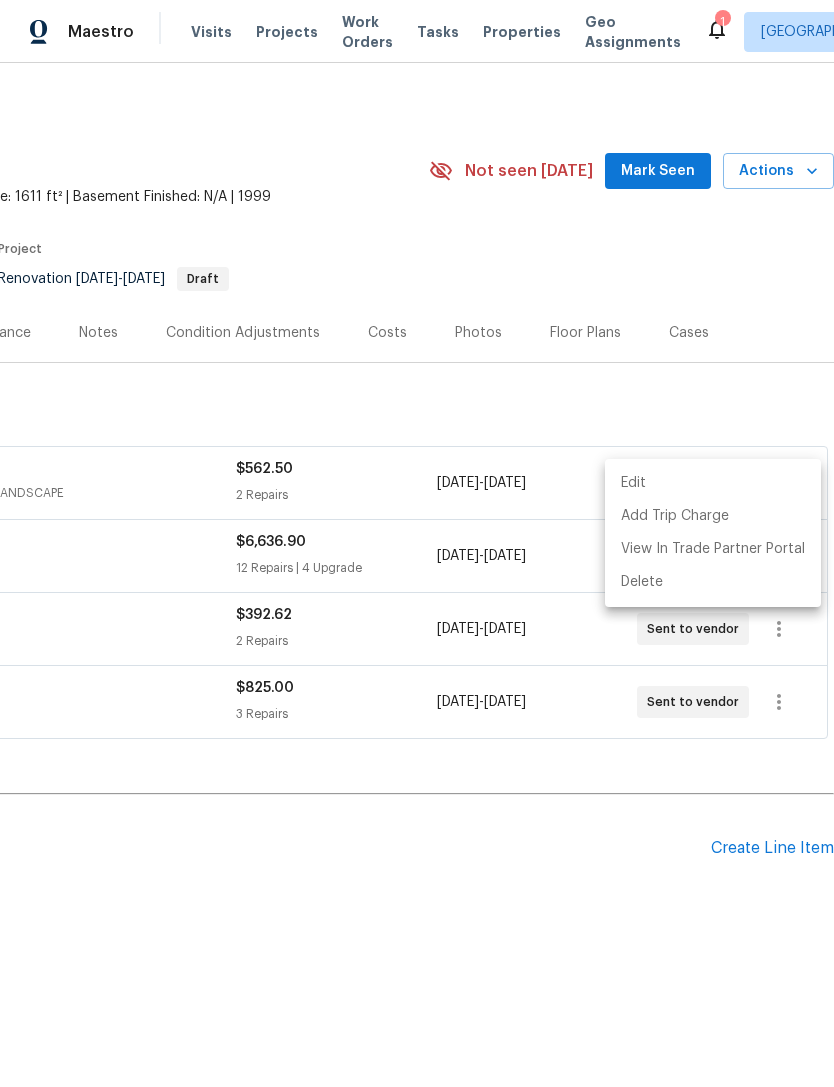 click on "Edit" at bounding box center [713, 483] 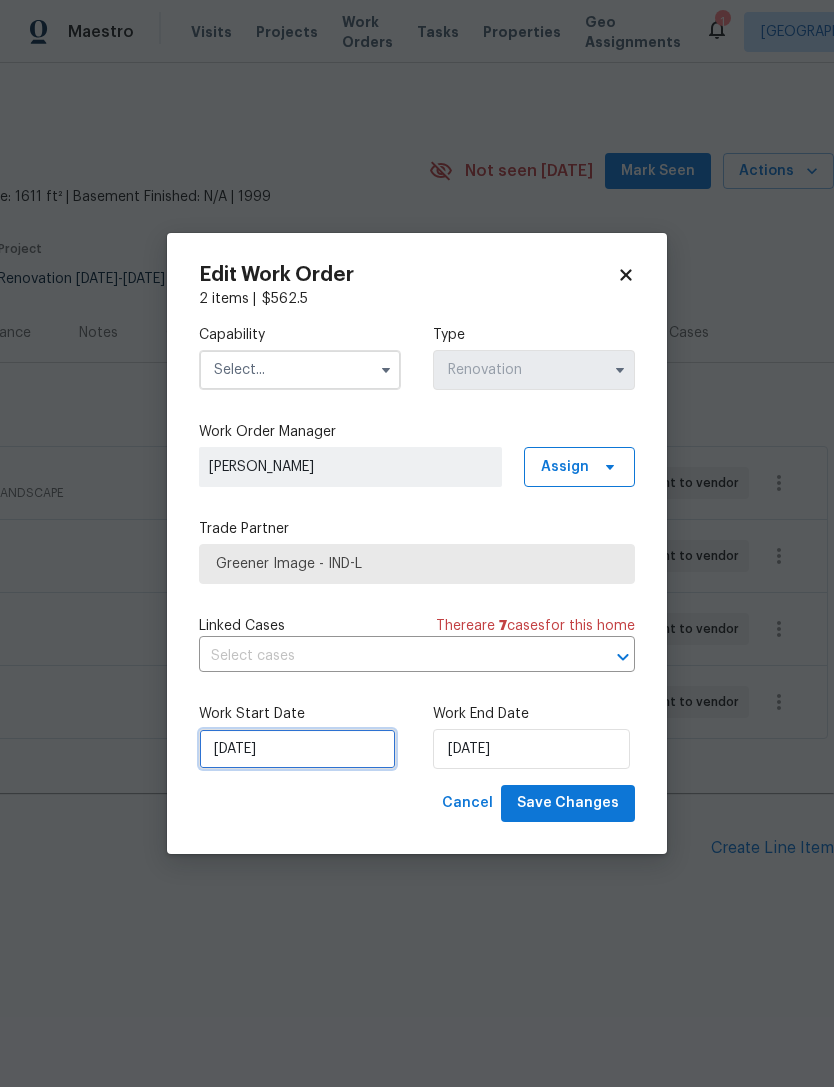 click on "[DATE]" at bounding box center (297, 749) 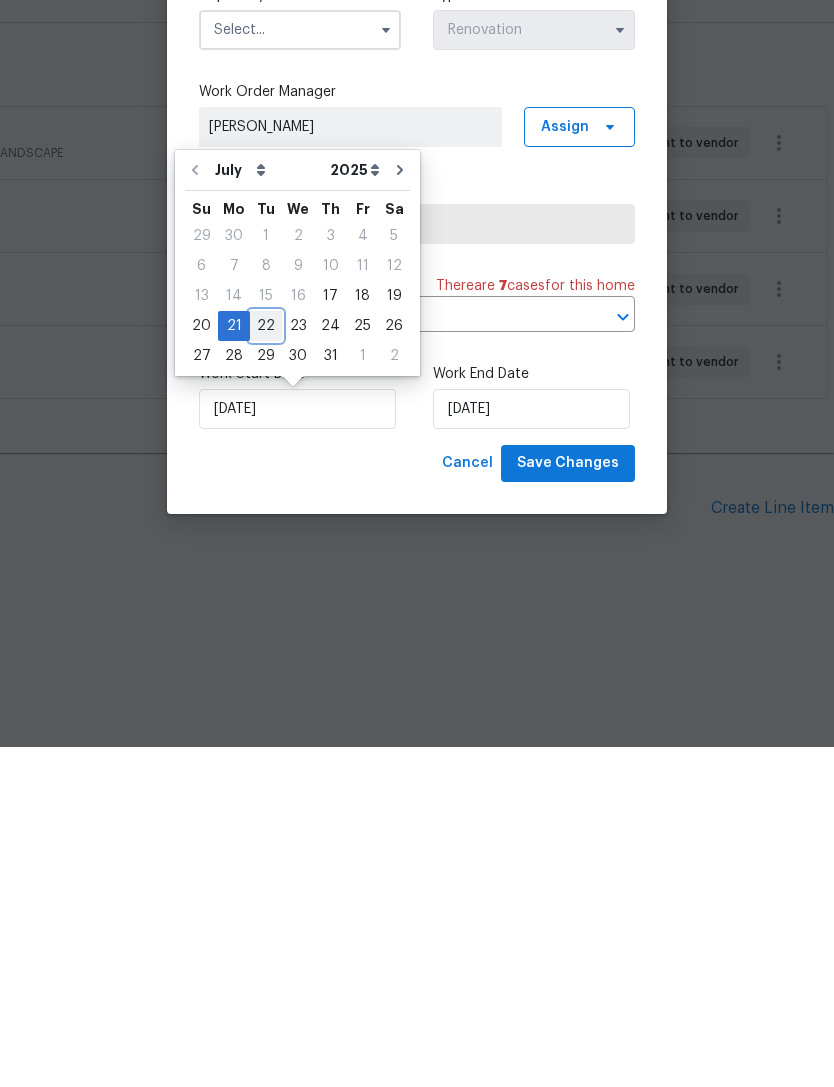 click on "22" at bounding box center [266, 666] 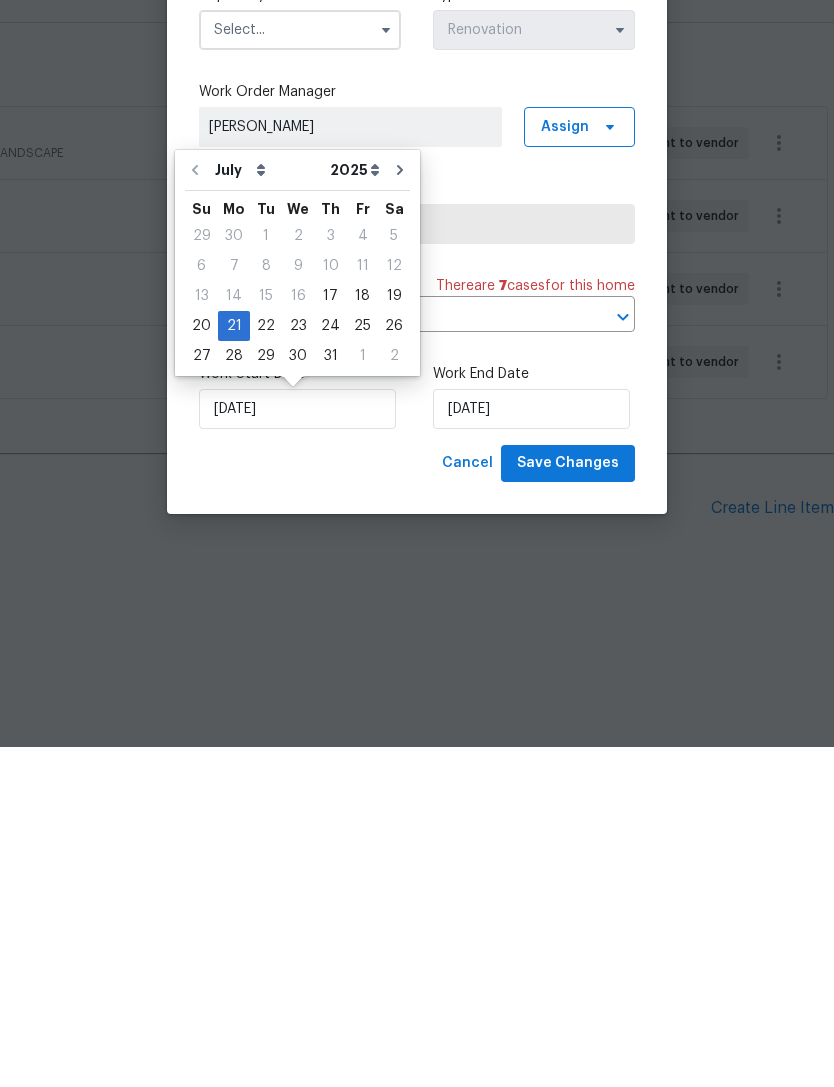 type on "[DATE]" 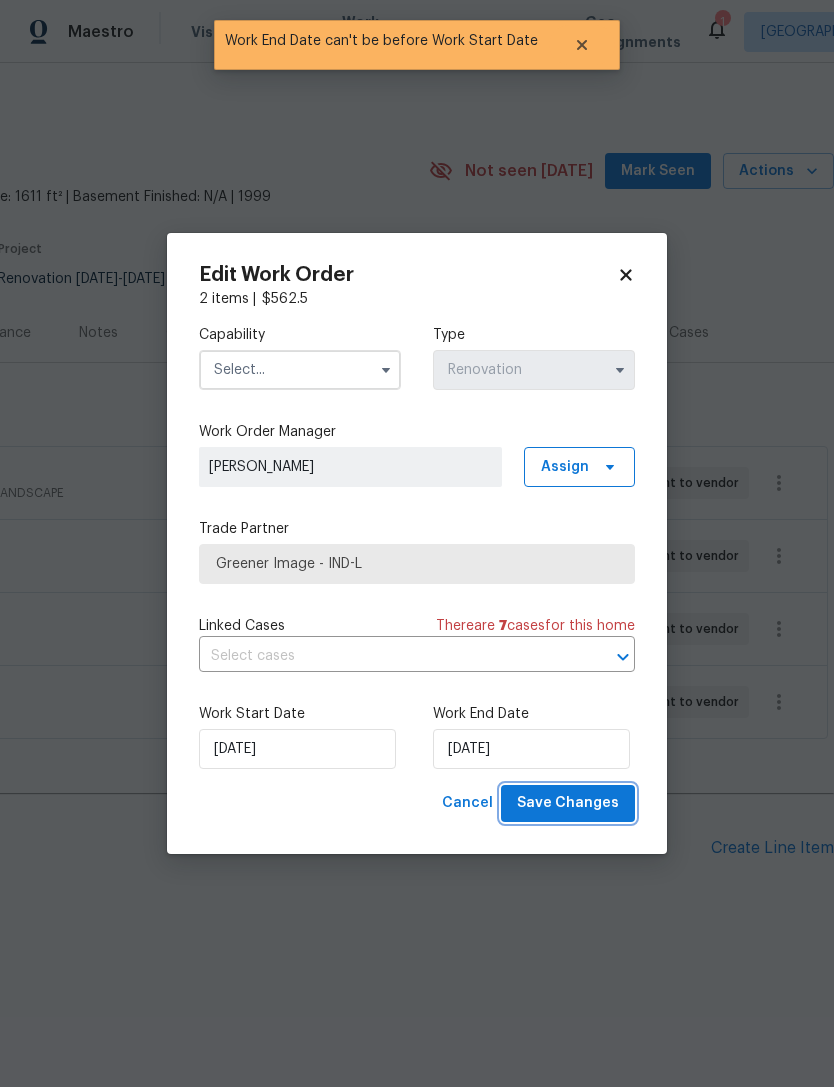 click on "Save Changes" at bounding box center (568, 803) 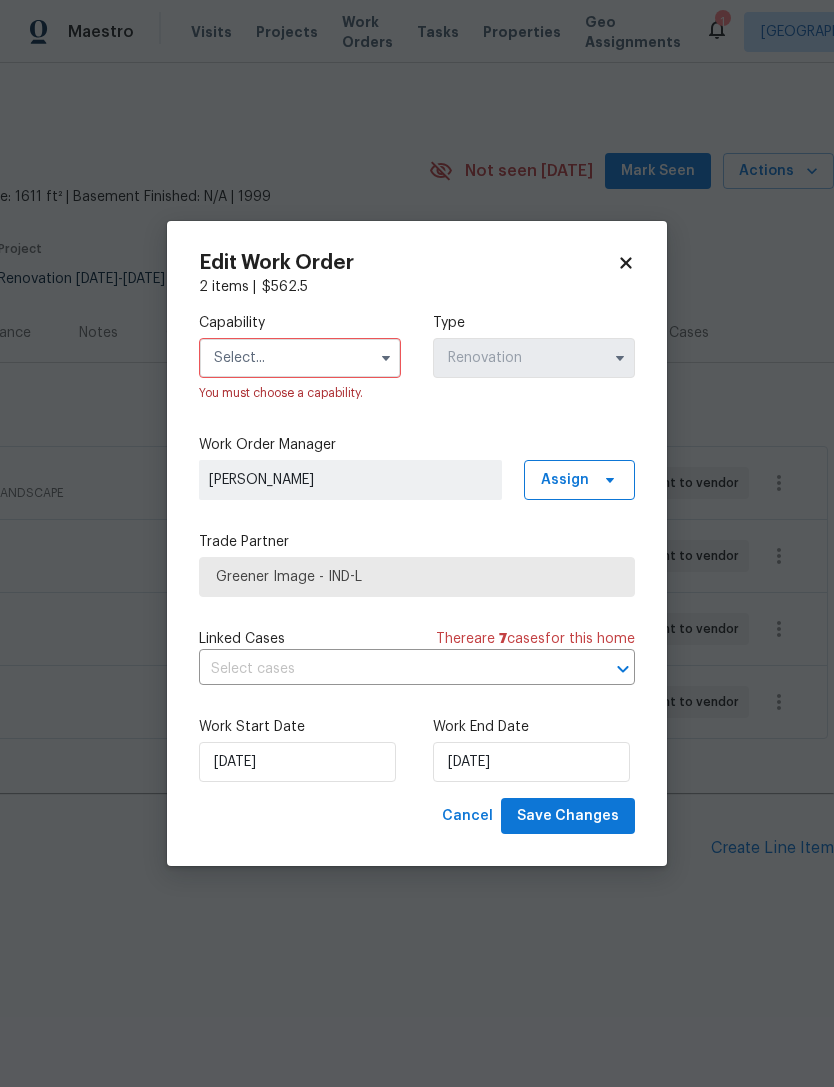 click at bounding box center (300, 358) 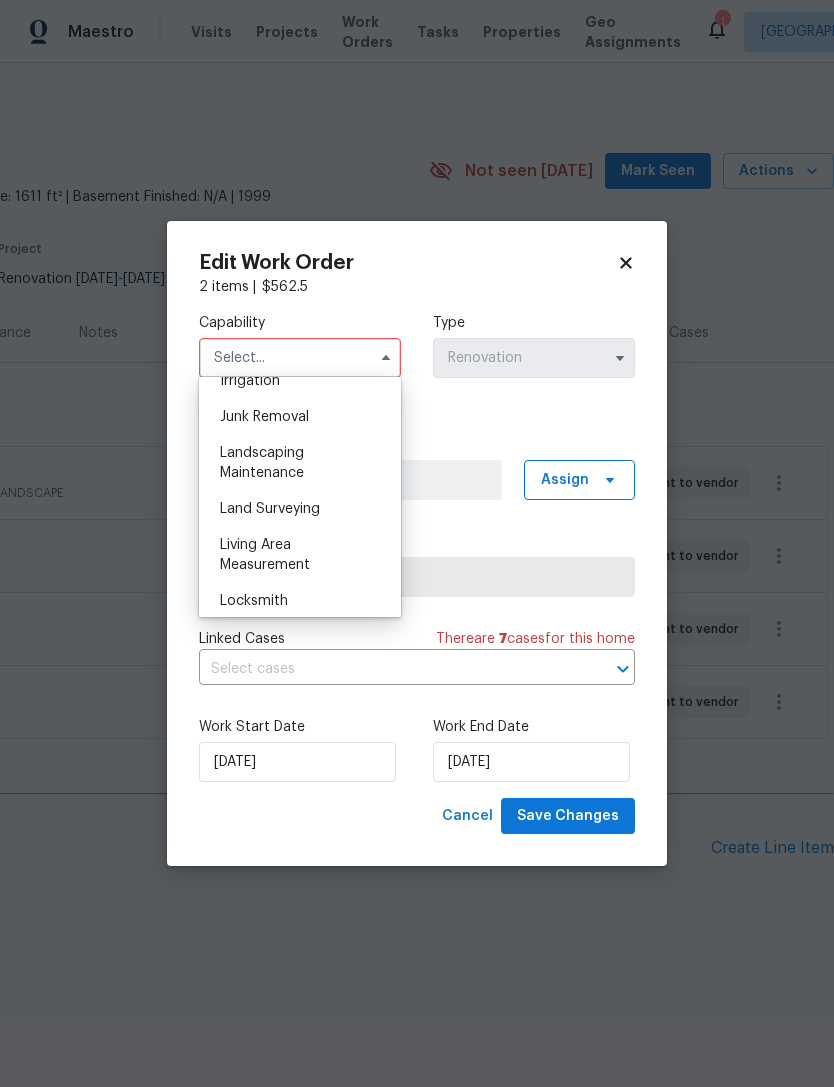 scroll, scrollTop: 1268, scrollLeft: 0, axis: vertical 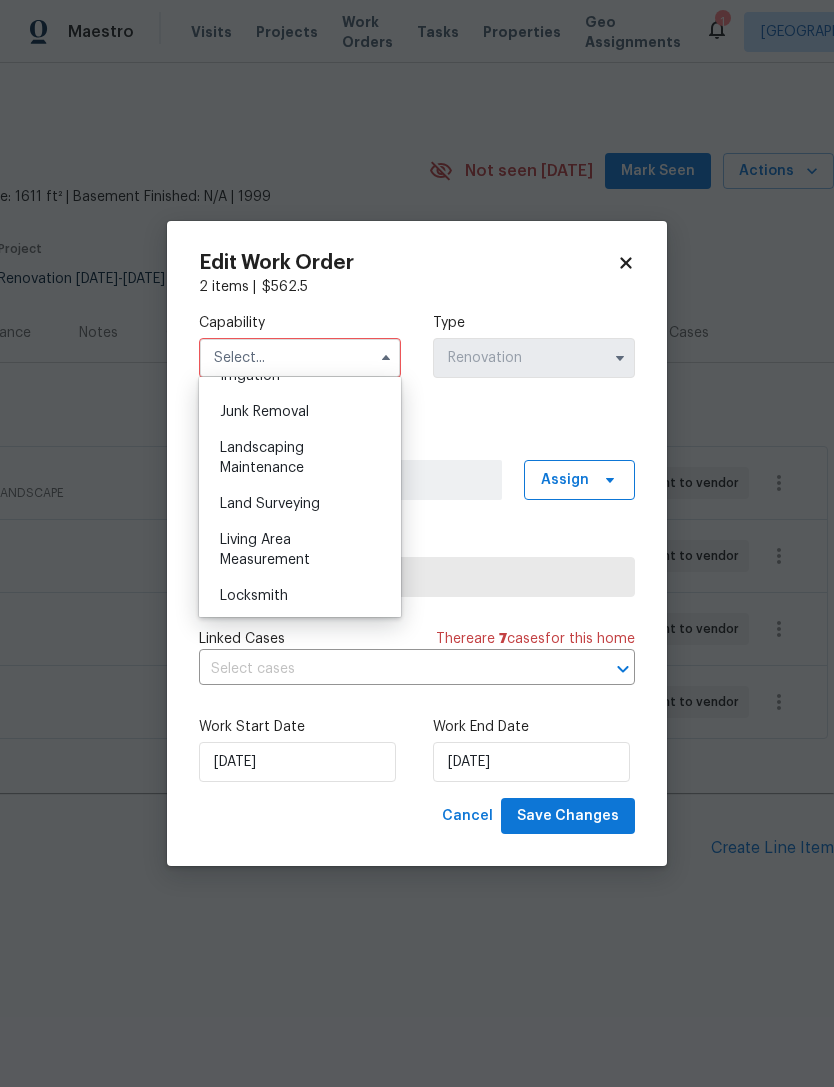 click on "Landscaping Maintenance" at bounding box center [262, 458] 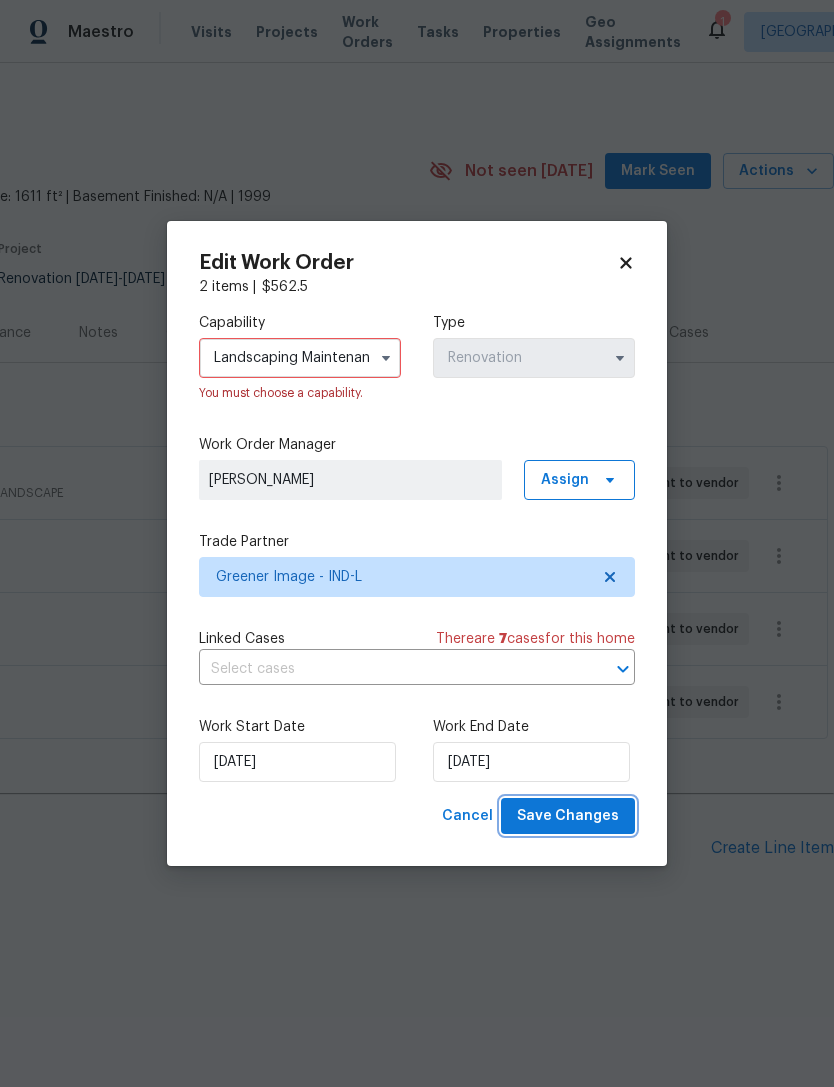 click on "Save Changes" at bounding box center (568, 816) 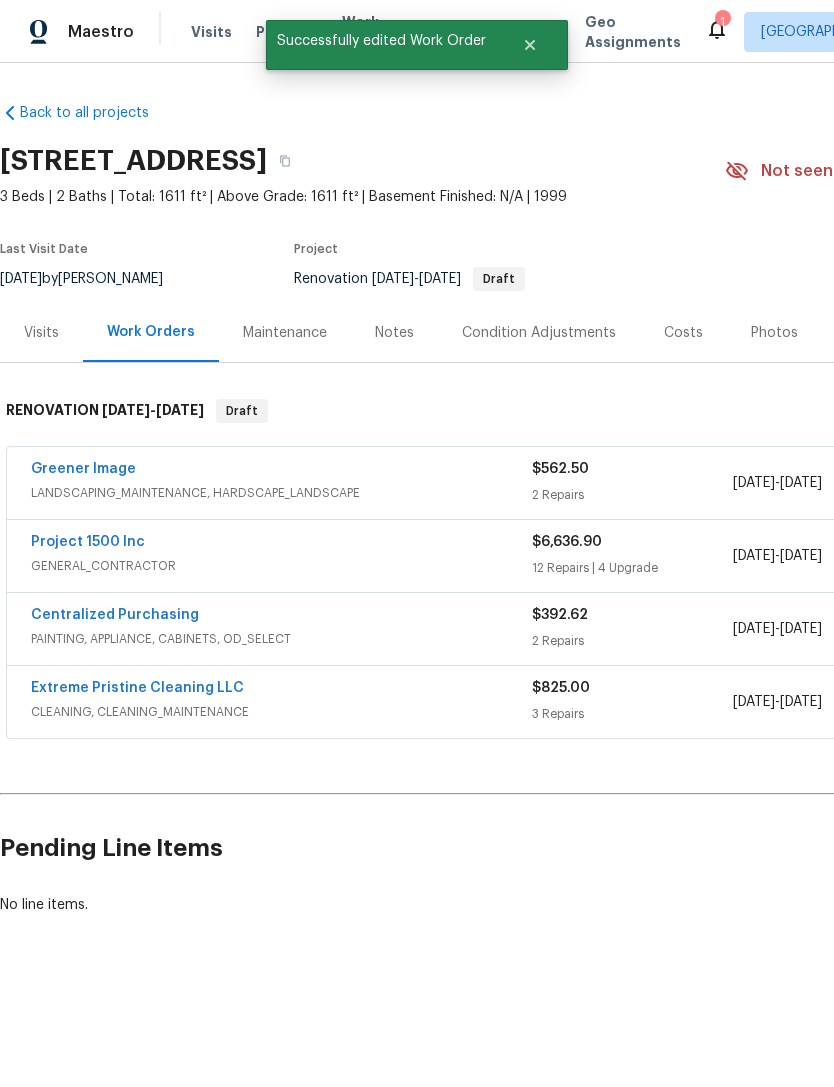 scroll, scrollTop: 0, scrollLeft: 0, axis: both 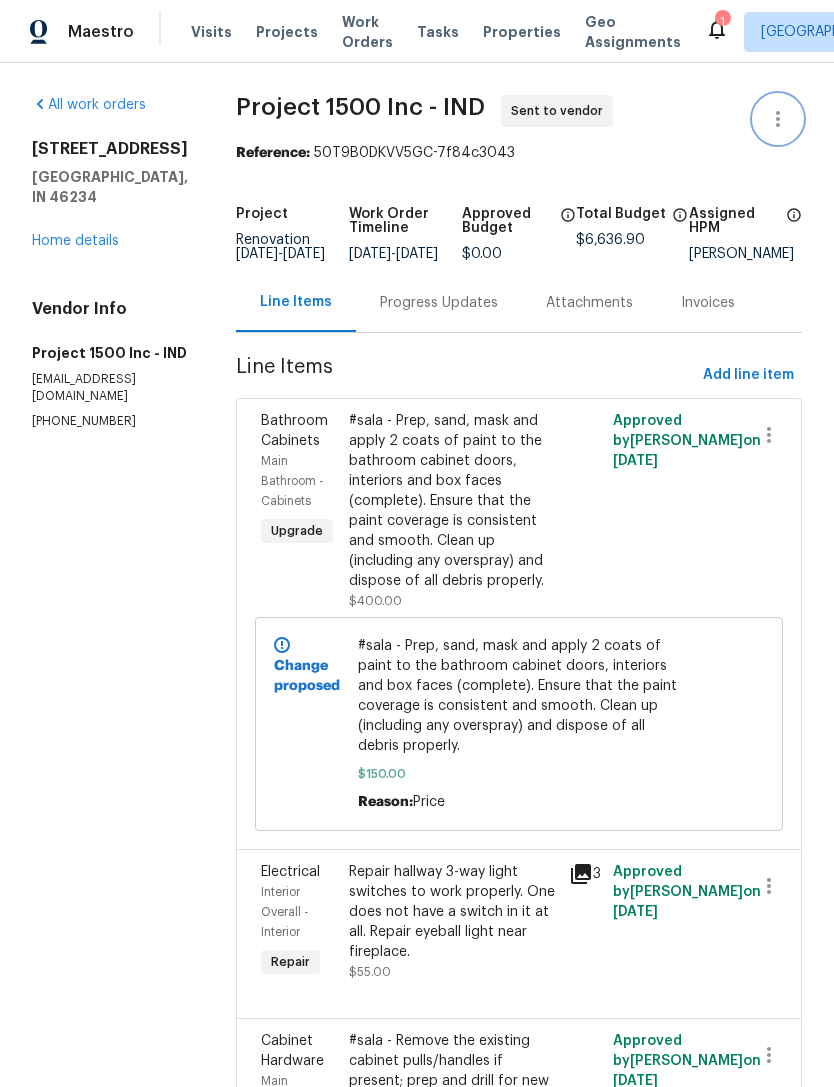 click 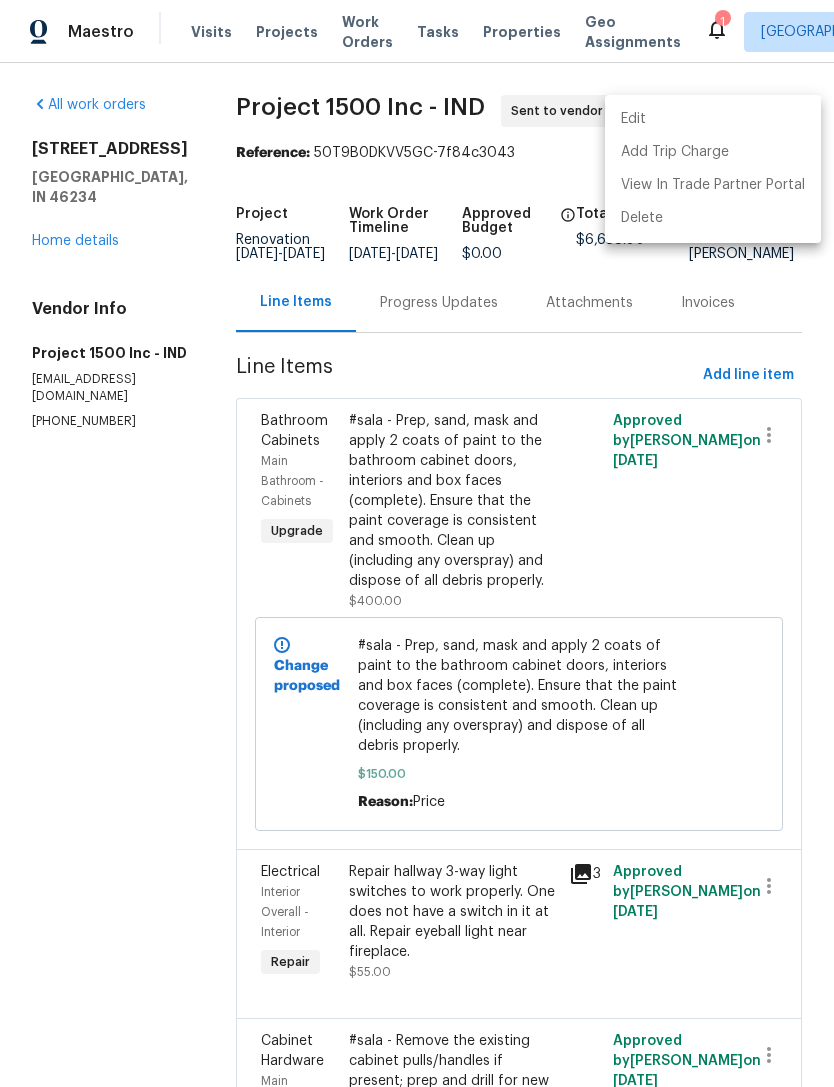 click on "Edit" at bounding box center [713, 119] 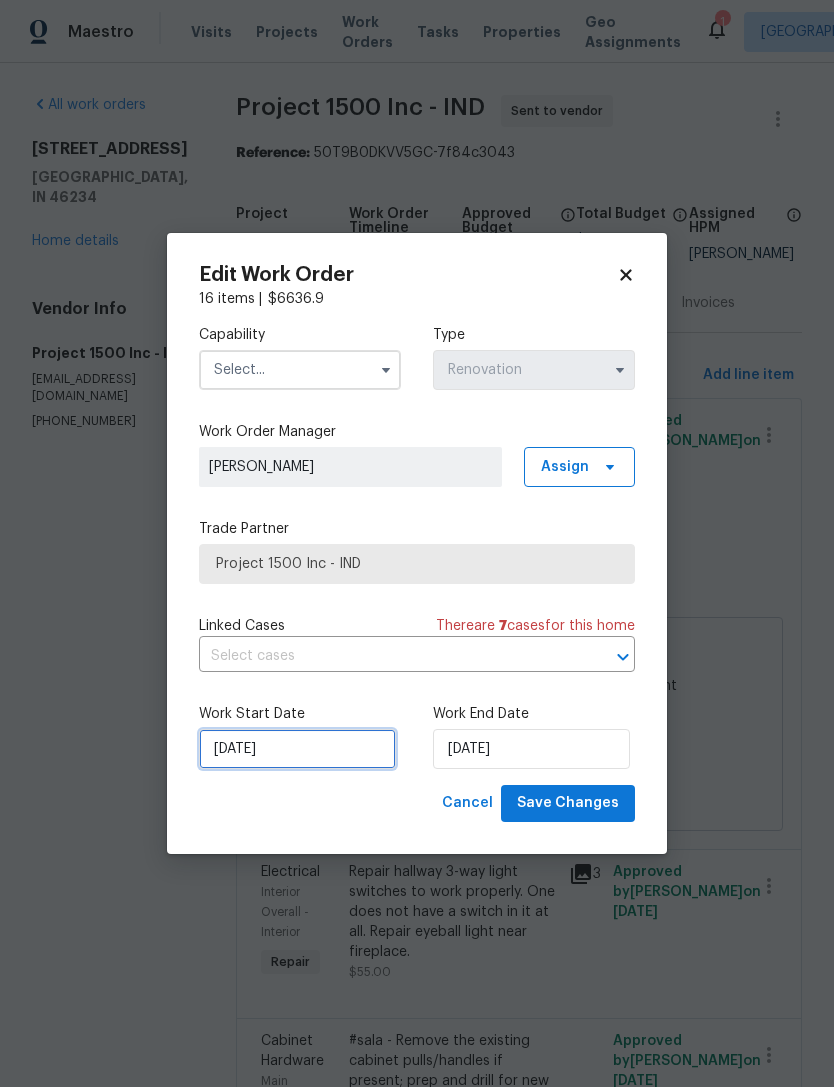 click on "7/19/2025" at bounding box center (297, 749) 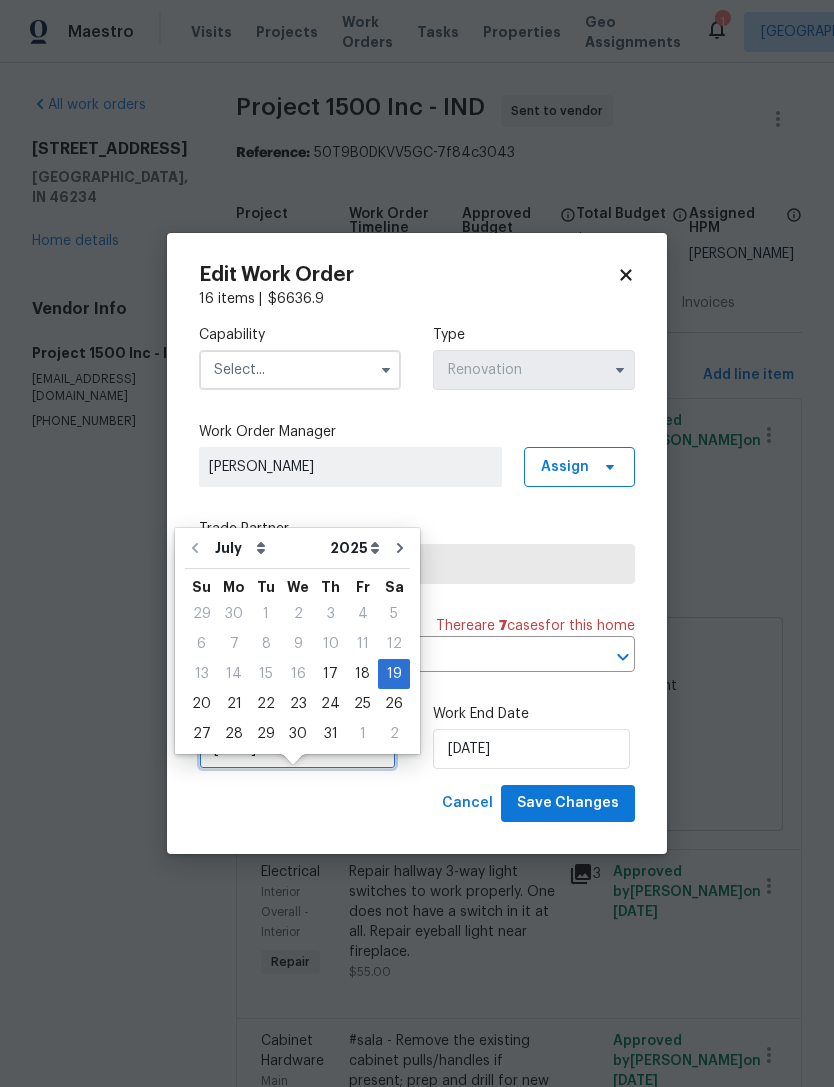 scroll, scrollTop: 37, scrollLeft: 0, axis: vertical 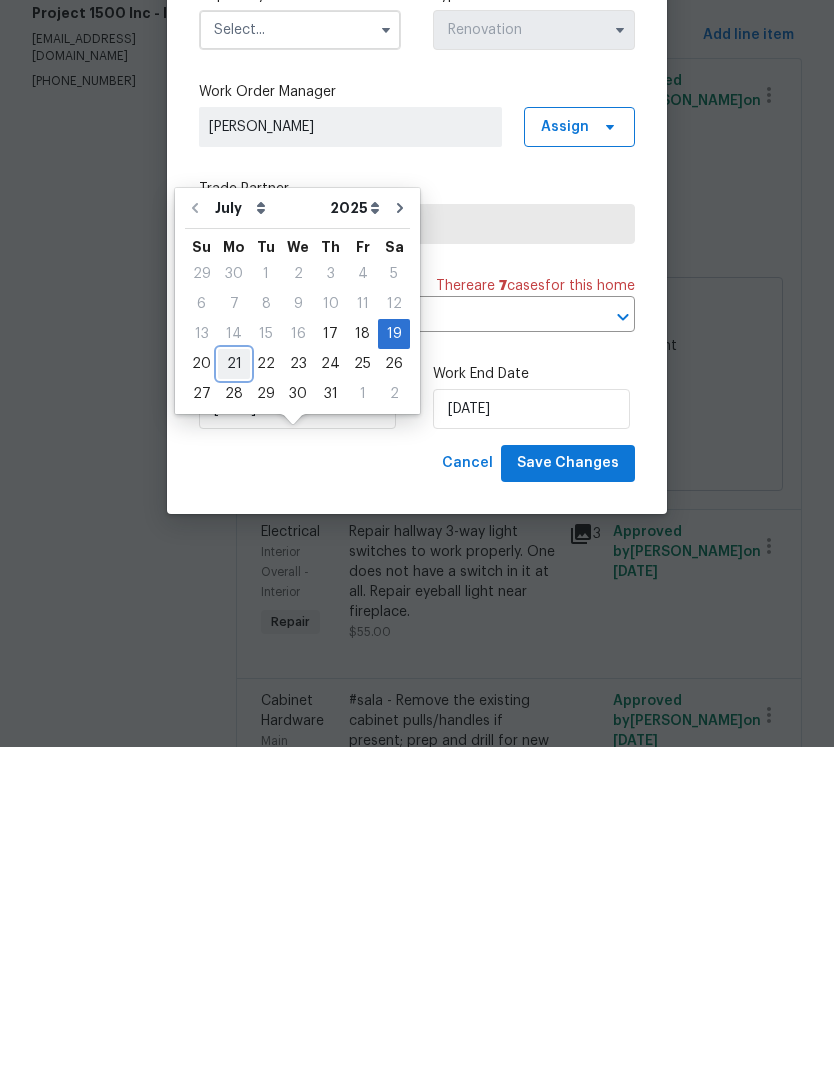 click on "21" at bounding box center (234, 704) 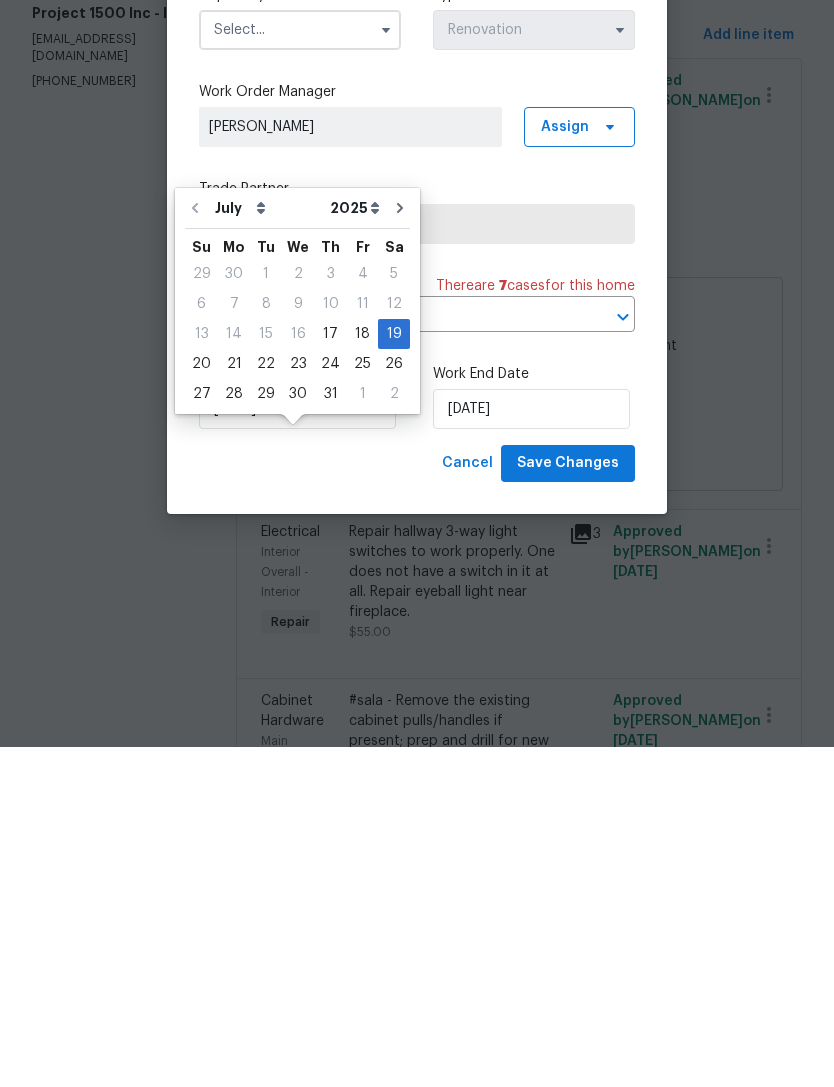 scroll, scrollTop: 64, scrollLeft: 0, axis: vertical 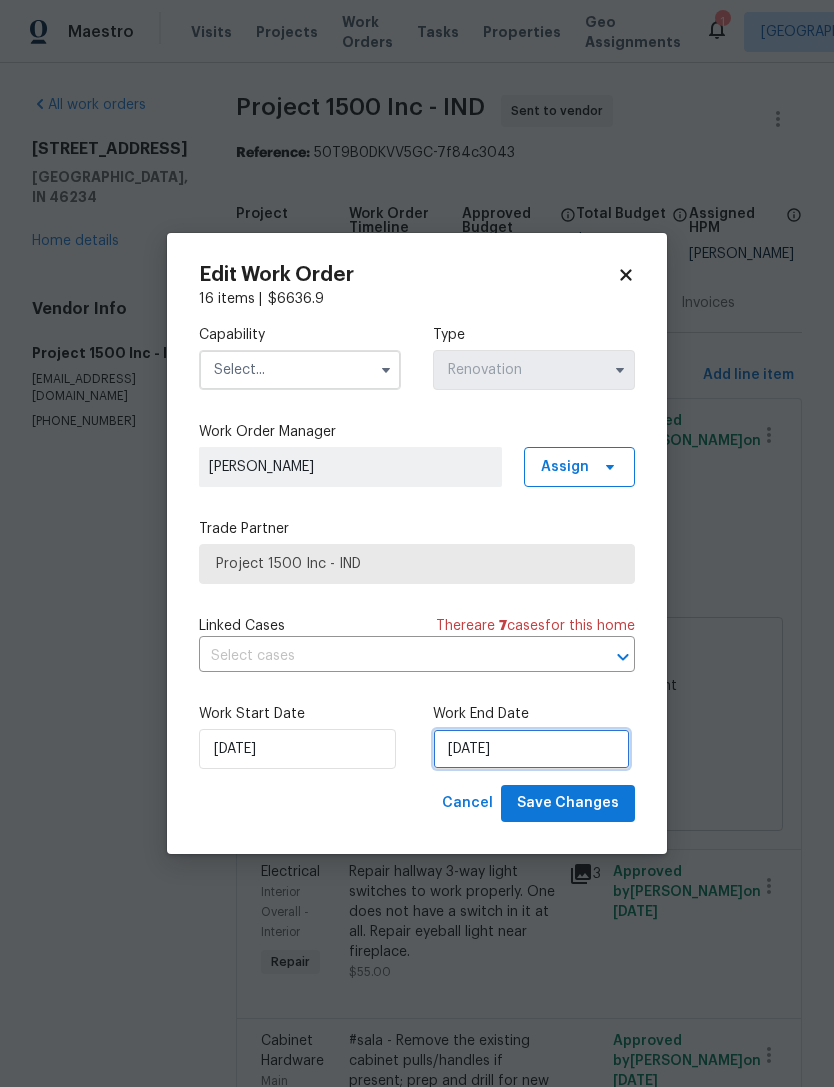 click on "7/23/2025" at bounding box center [531, 749] 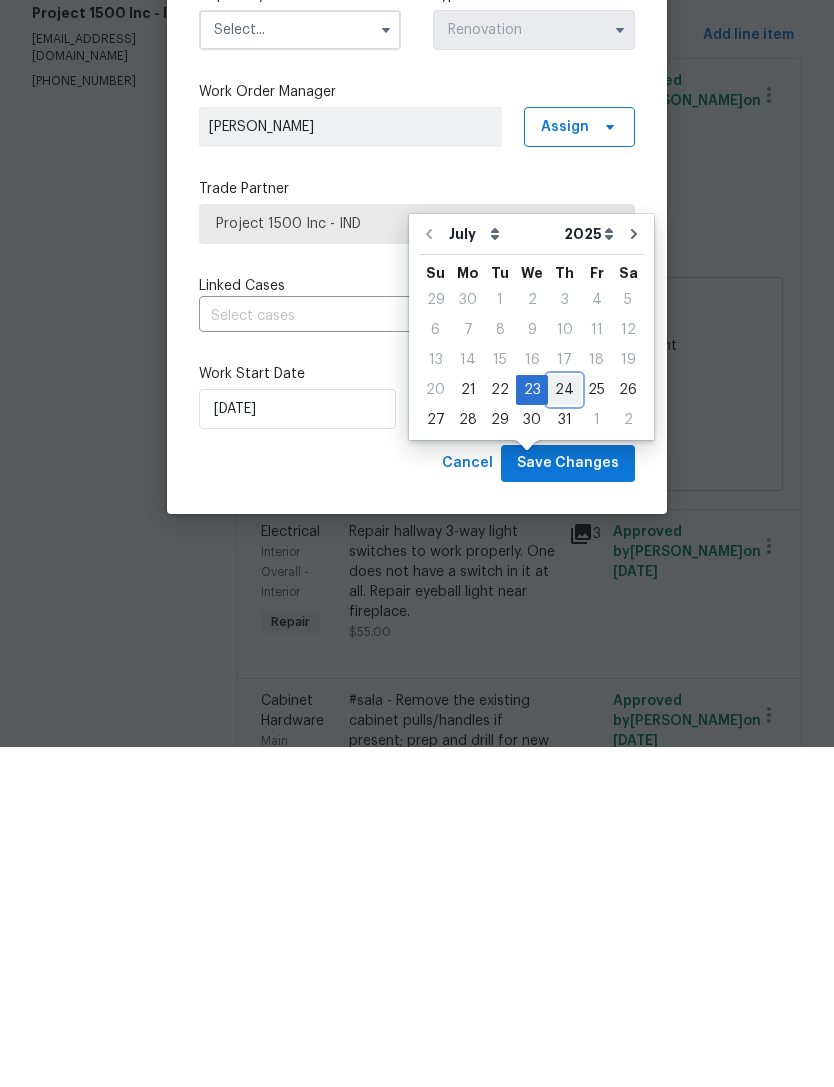 click on "24" at bounding box center [564, 730] 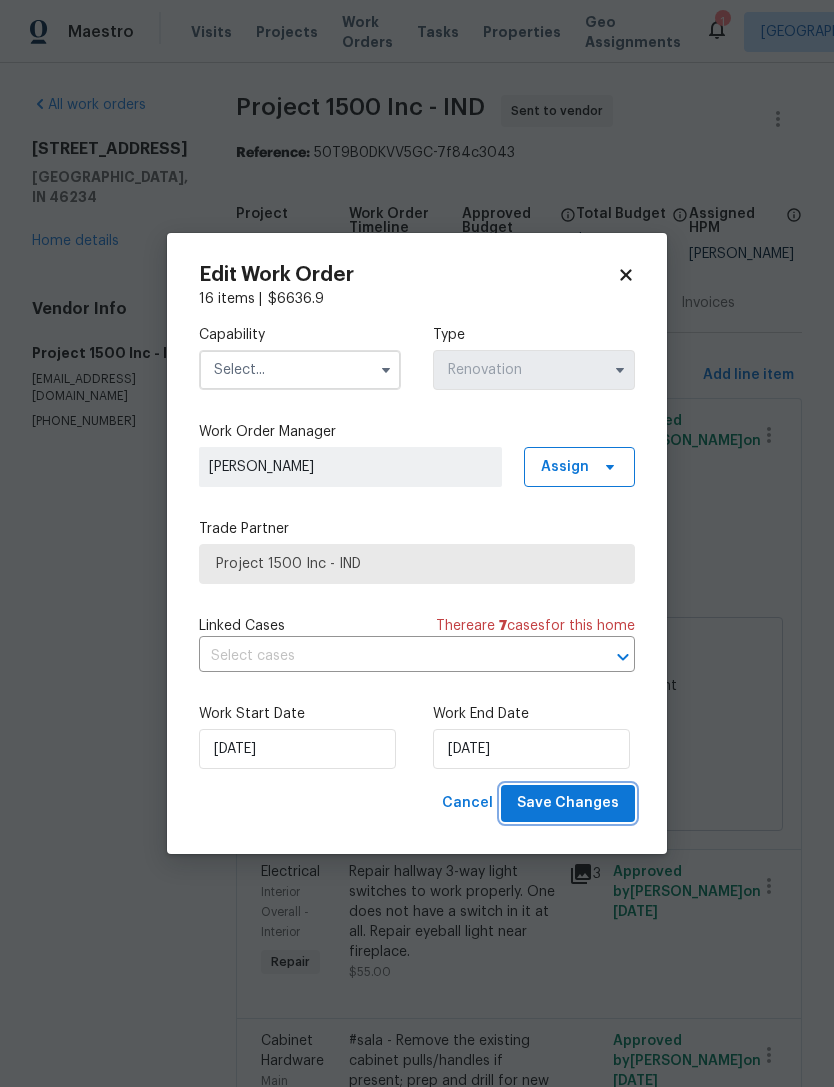 click on "Save Changes" at bounding box center [568, 803] 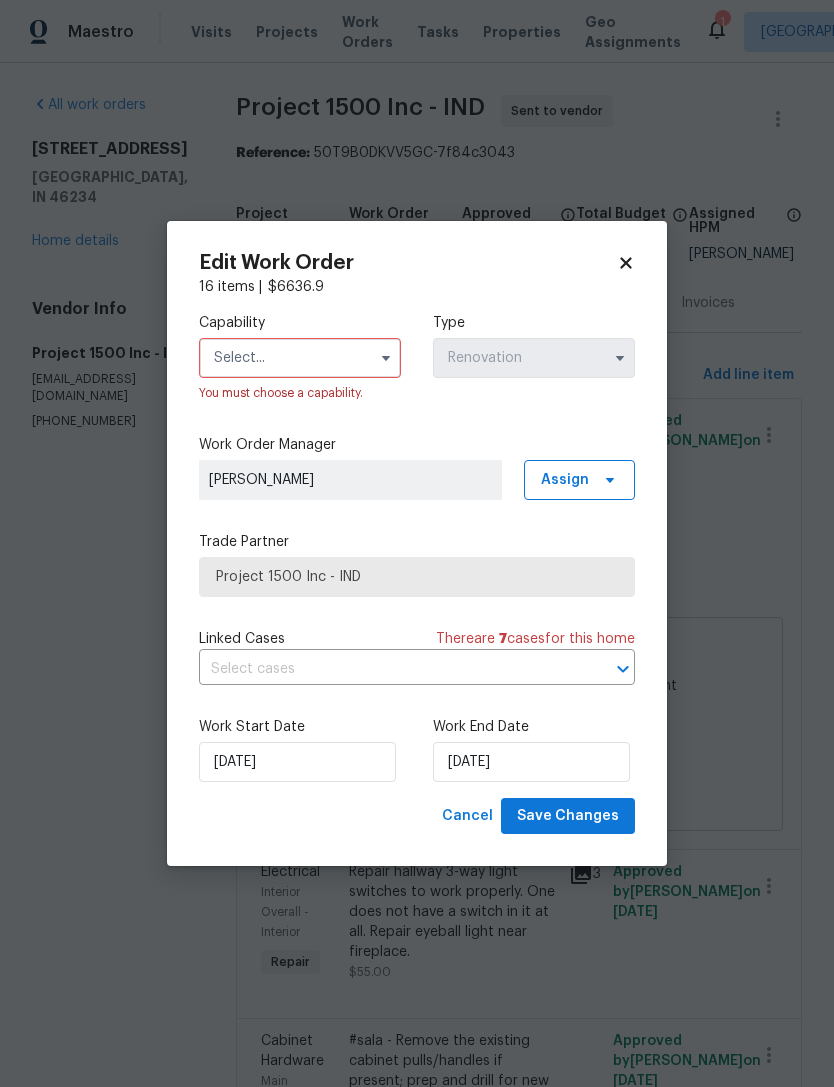click at bounding box center (300, 358) 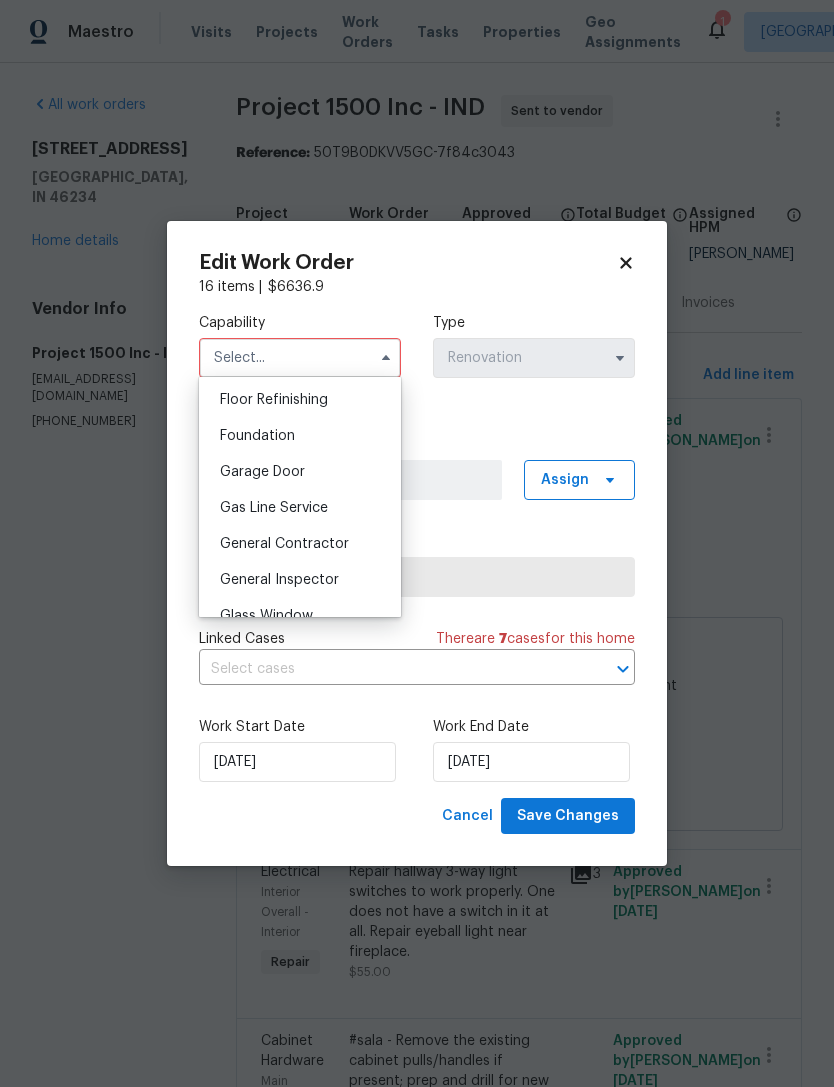 scroll, scrollTop: 822, scrollLeft: 0, axis: vertical 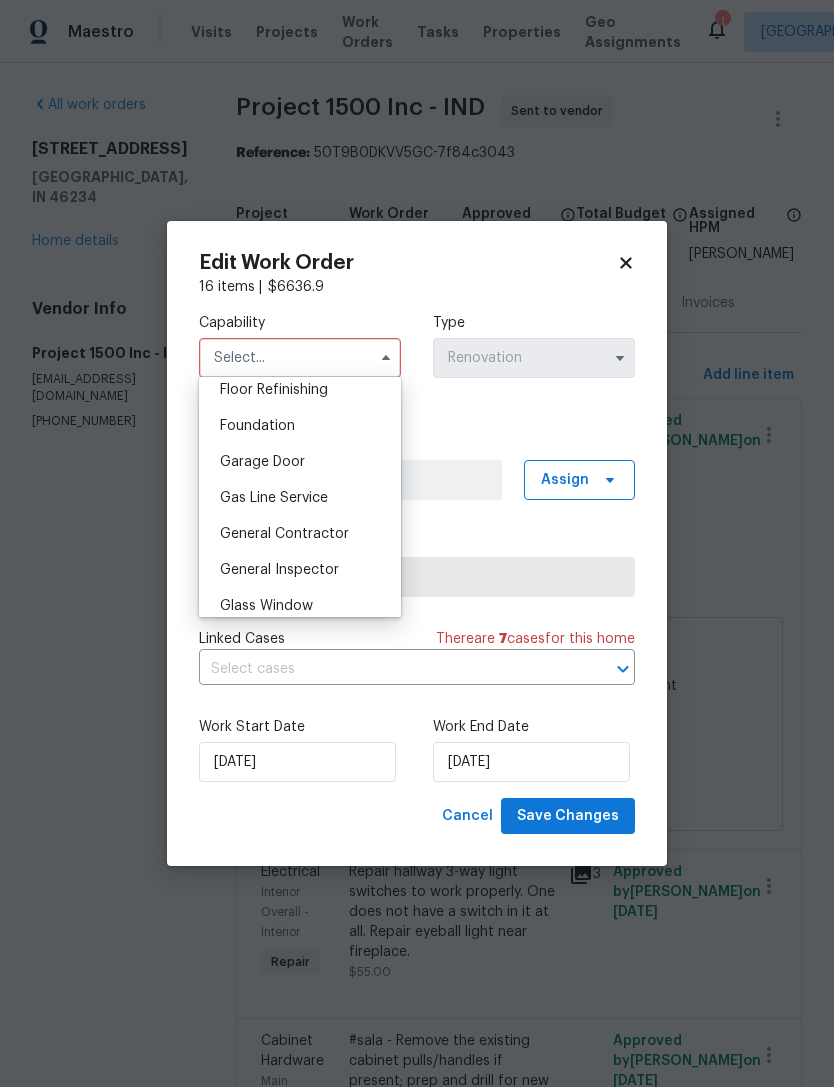click on "General Contractor" at bounding box center (284, 534) 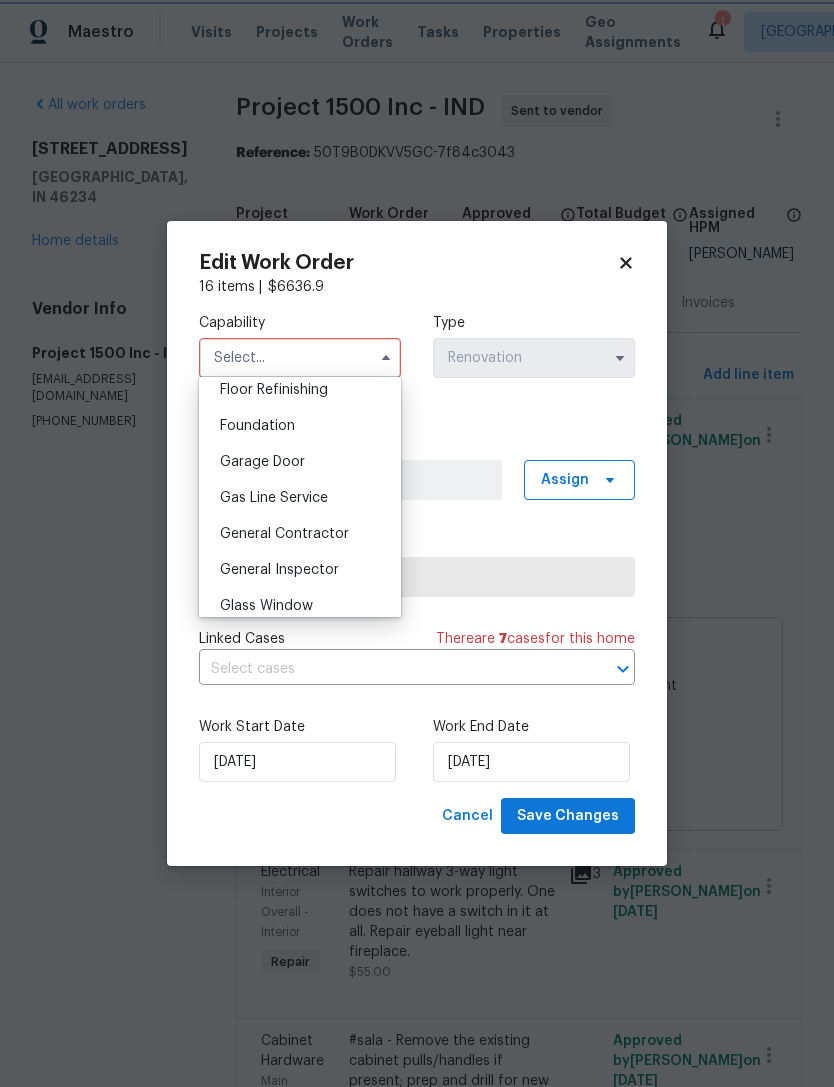 type on "General Contractor" 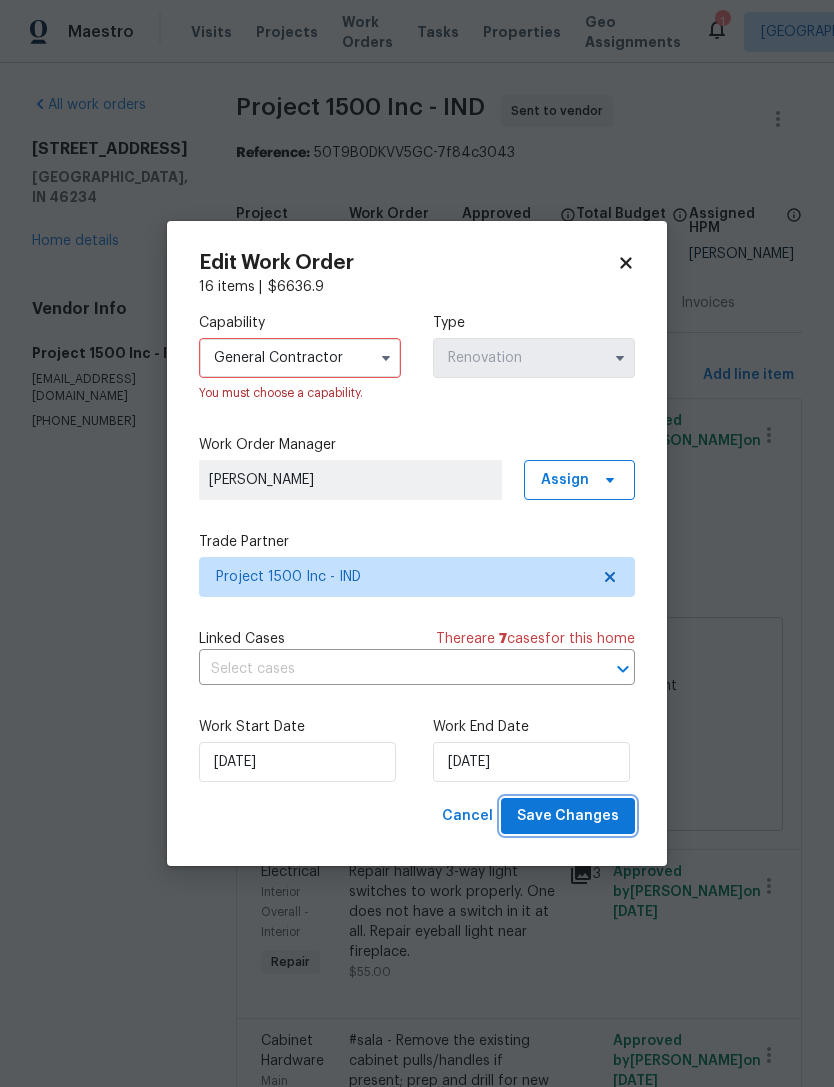 click on "Save Changes" at bounding box center [568, 816] 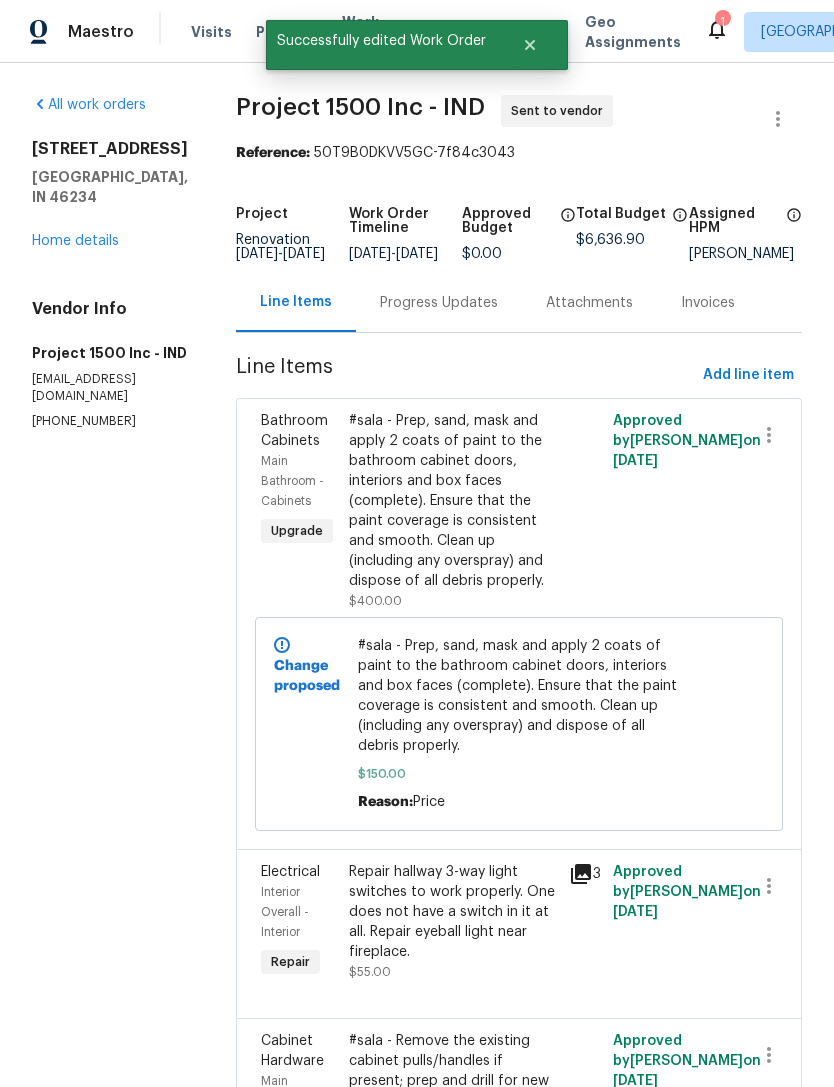click on "Home details" at bounding box center (75, 241) 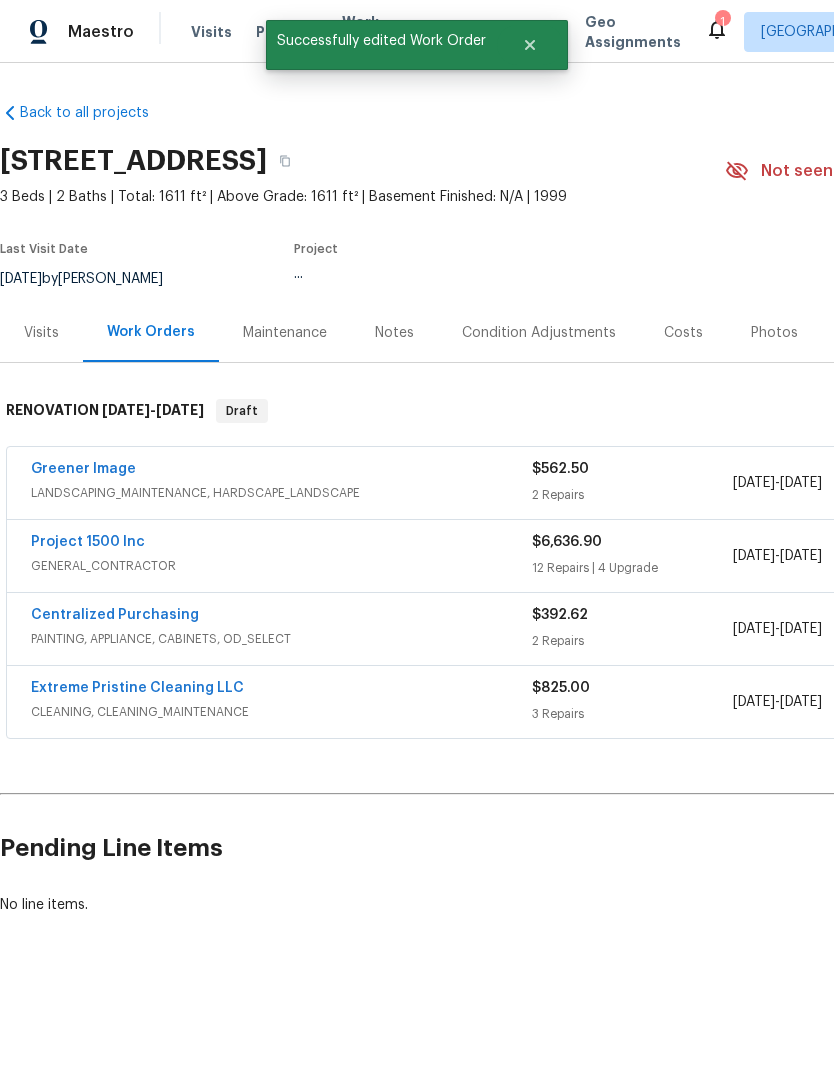 scroll, scrollTop: 0, scrollLeft: 0, axis: both 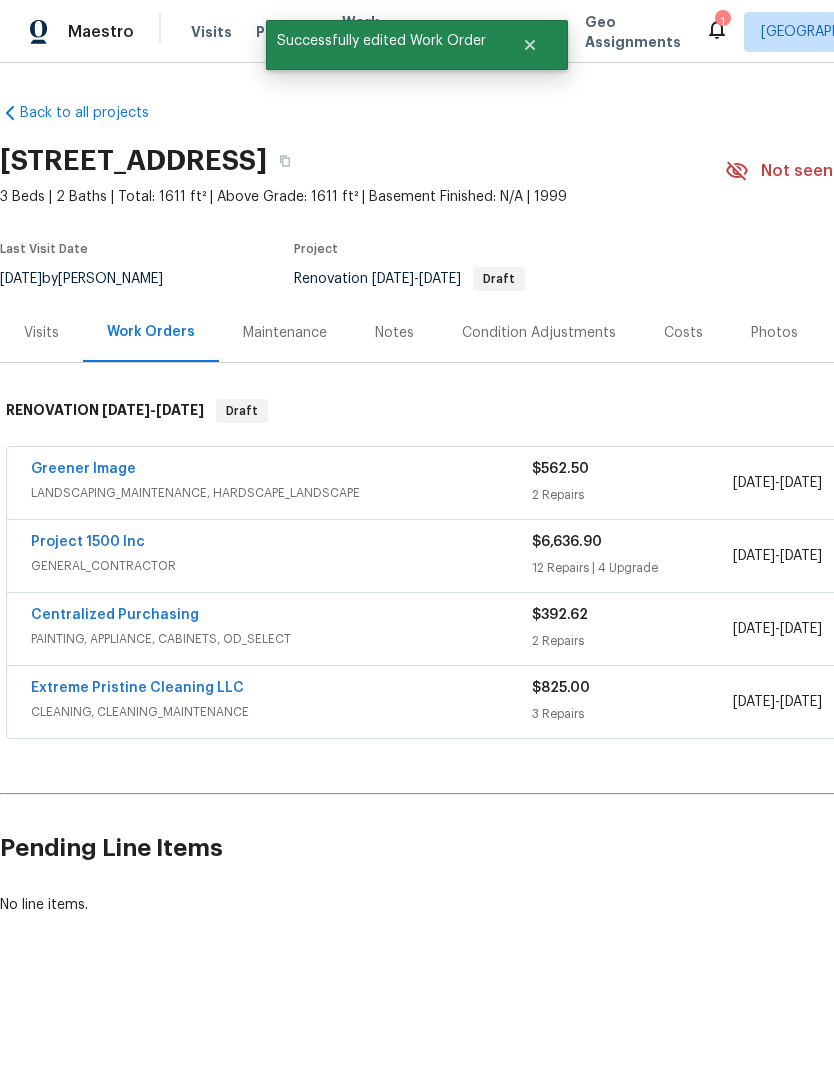 click on "Extreme Pristine Cleaning LLC" at bounding box center (137, 688) 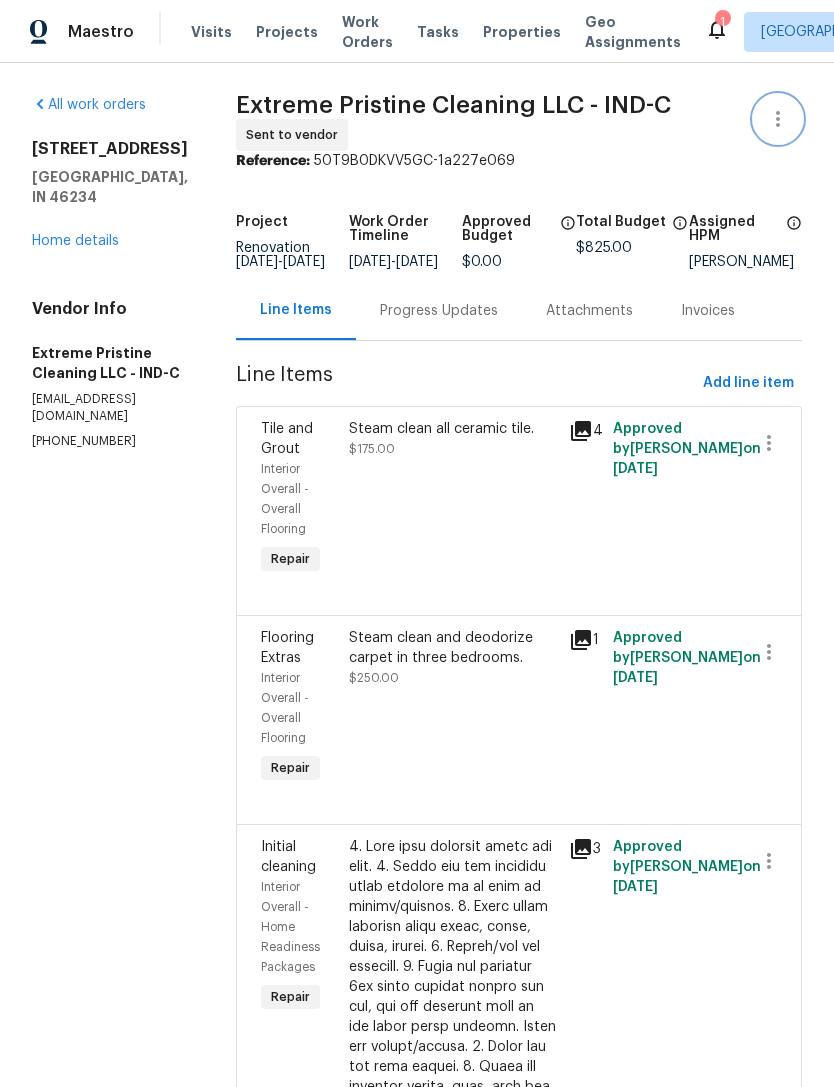 click 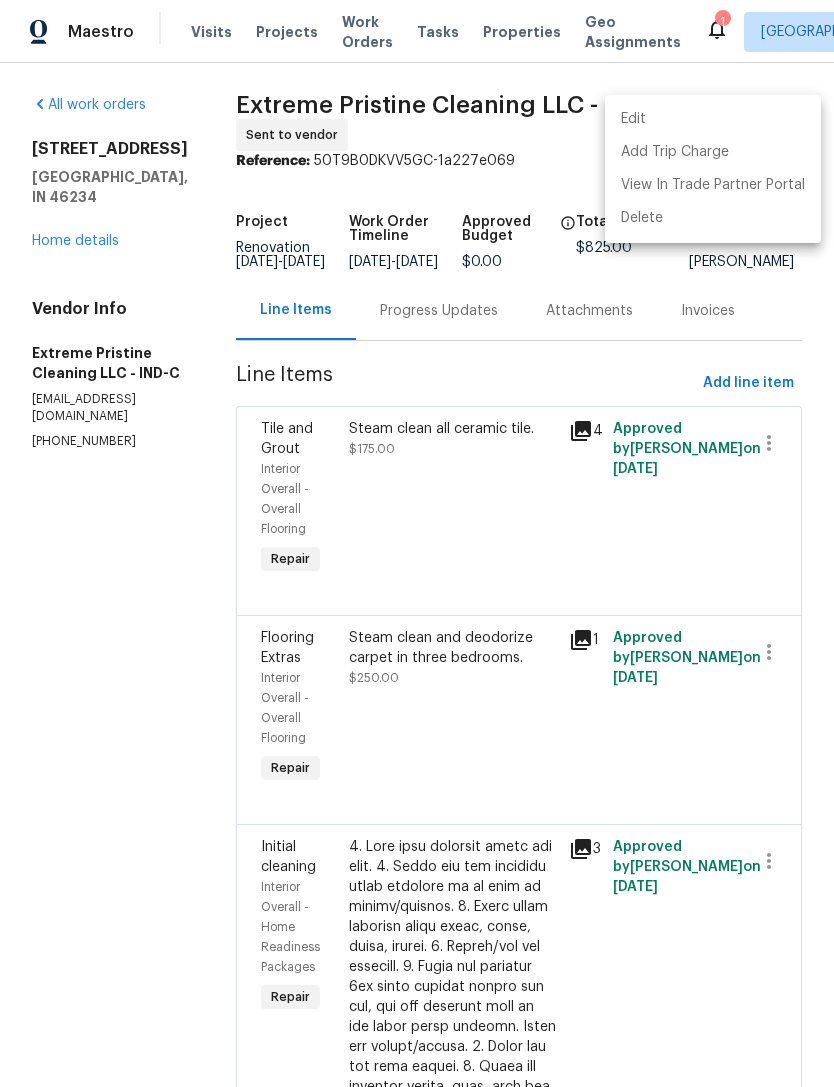 click on "Edit" at bounding box center [713, 119] 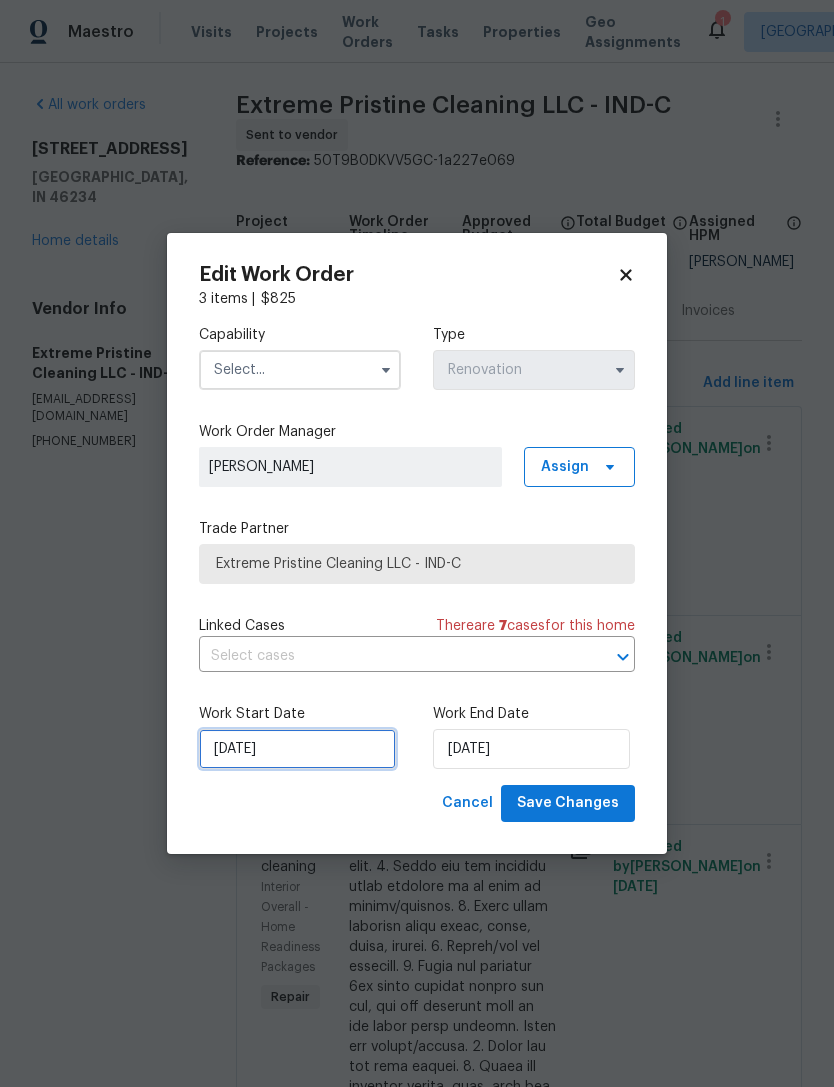 click on "7/24/2025" at bounding box center [297, 749] 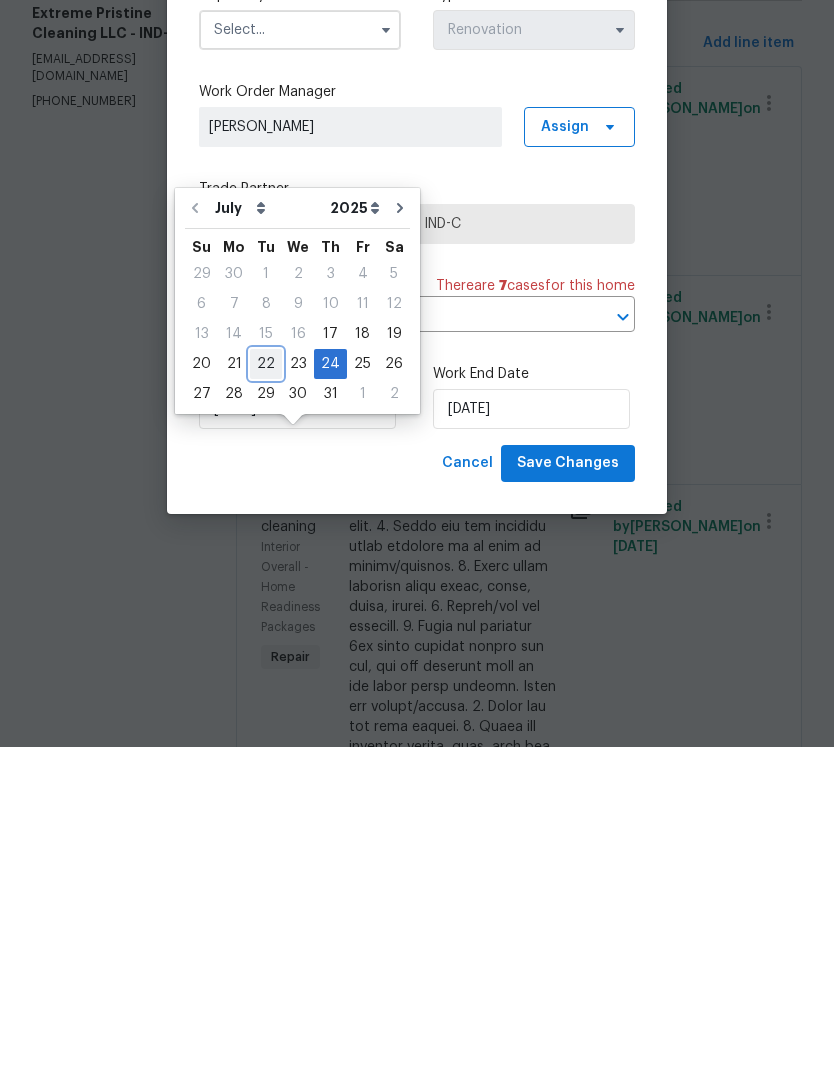 click on "22" at bounding box center [266, 704] 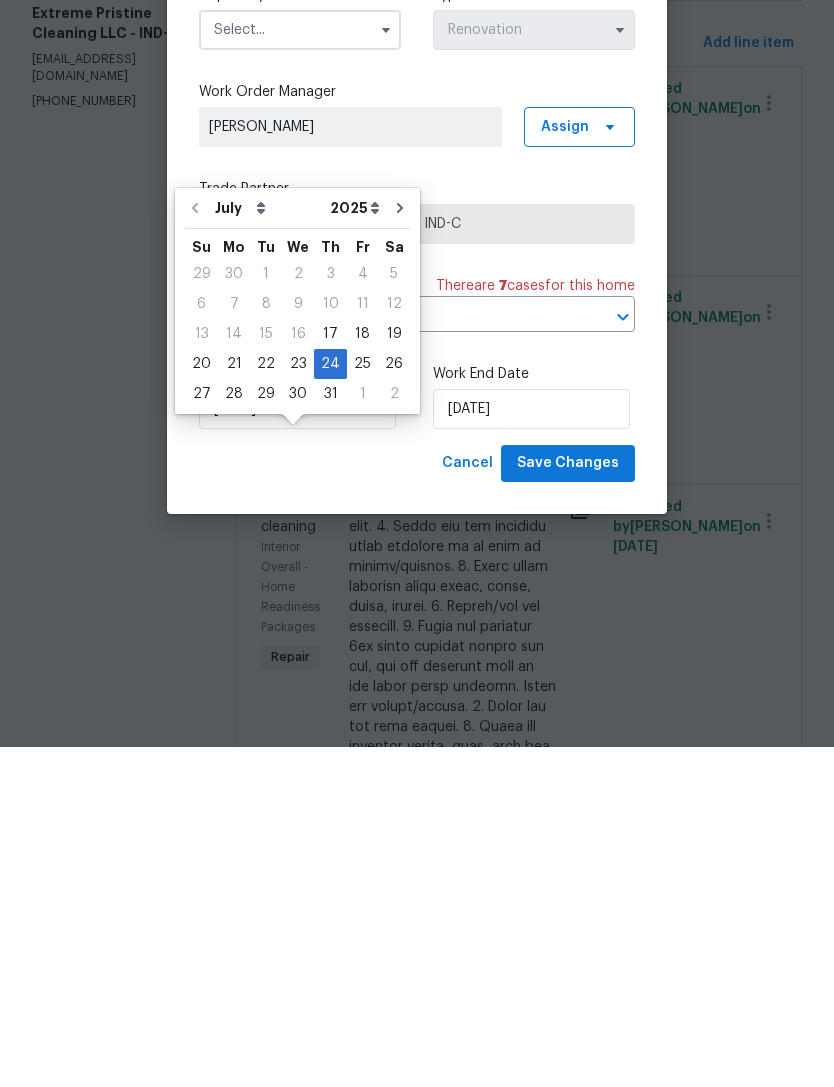scroll, scrollTop: 64, scrollLeft: 0, axis: vertical 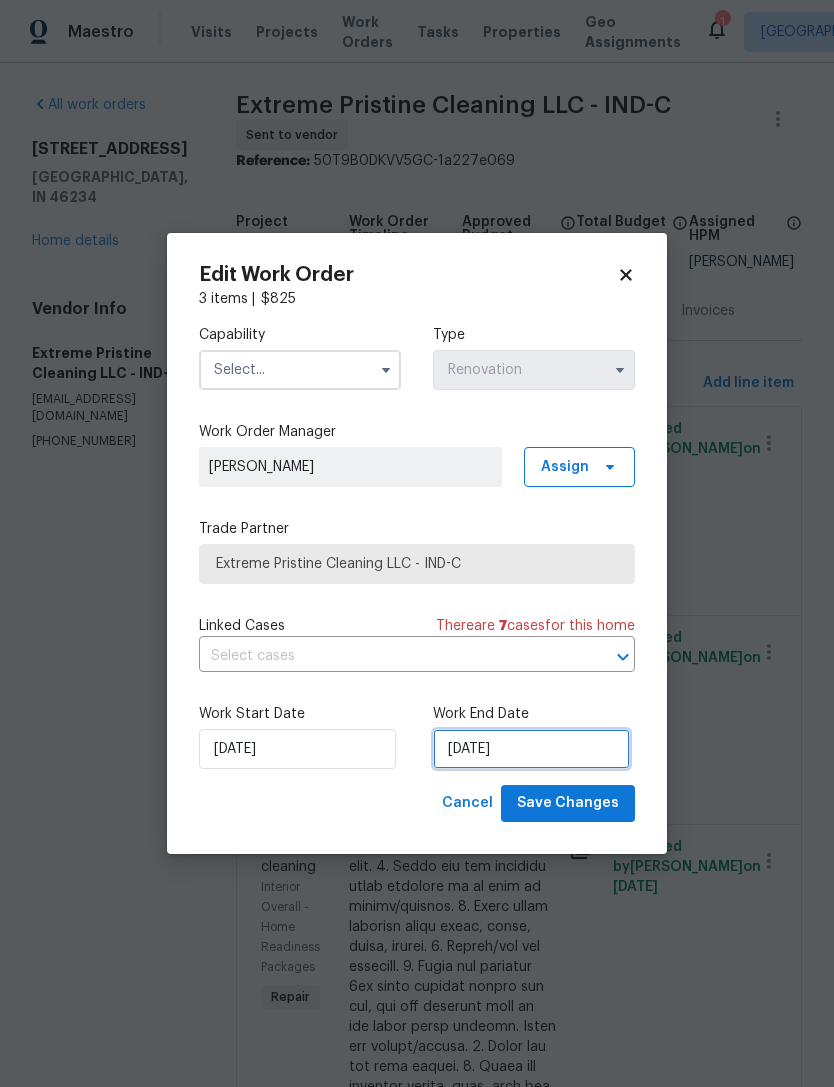 click on "7/24/2025" at bounding box center (531, 749) 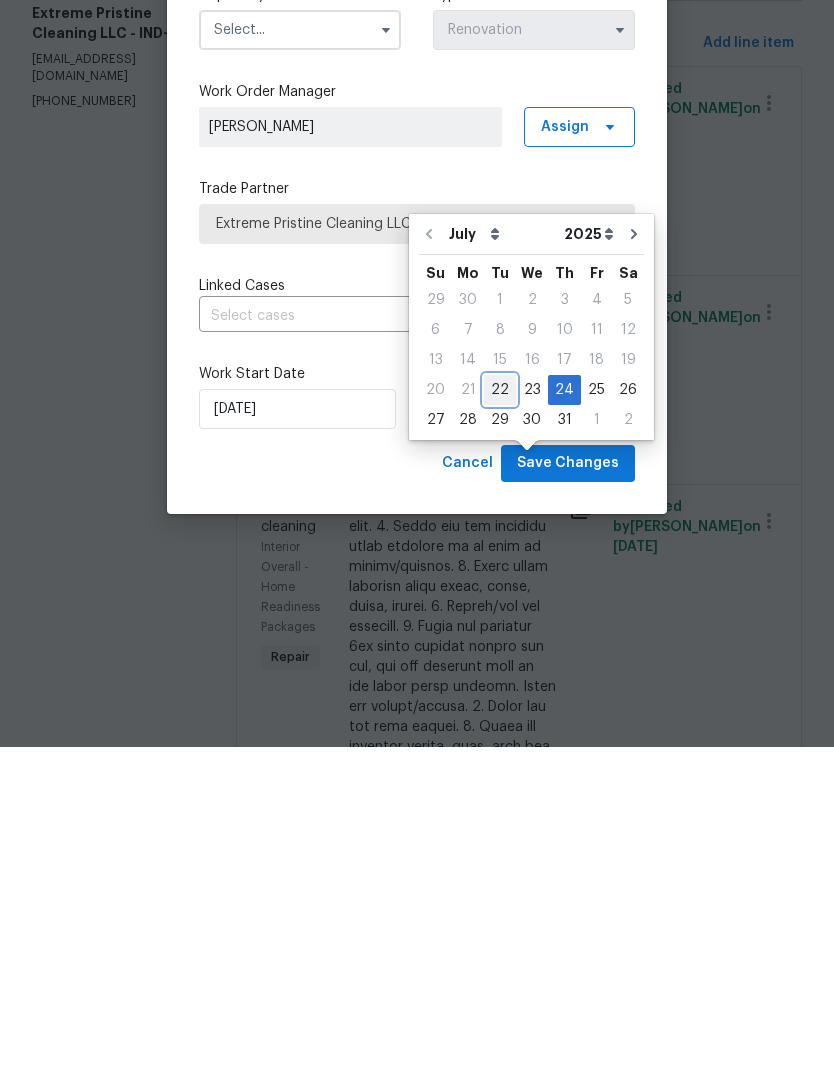 click on "22" at bounding box center (500, 730) 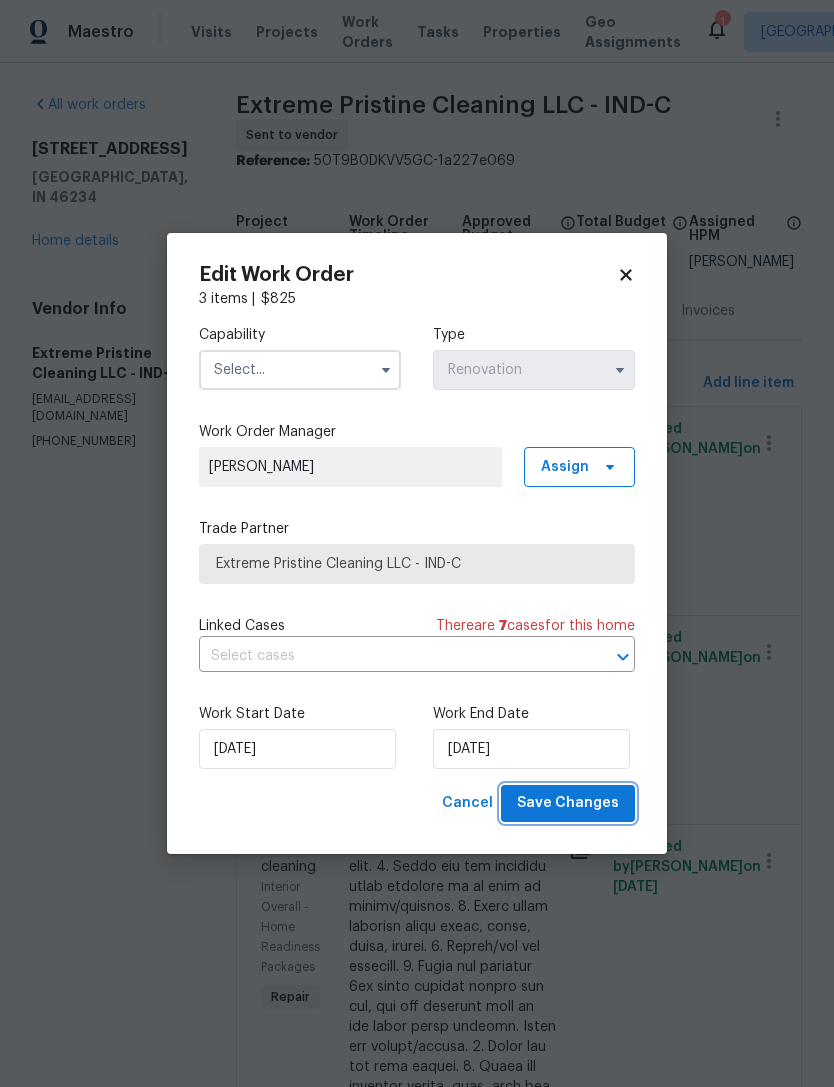 click on "Save Changes" at bounding box center (568, 803) 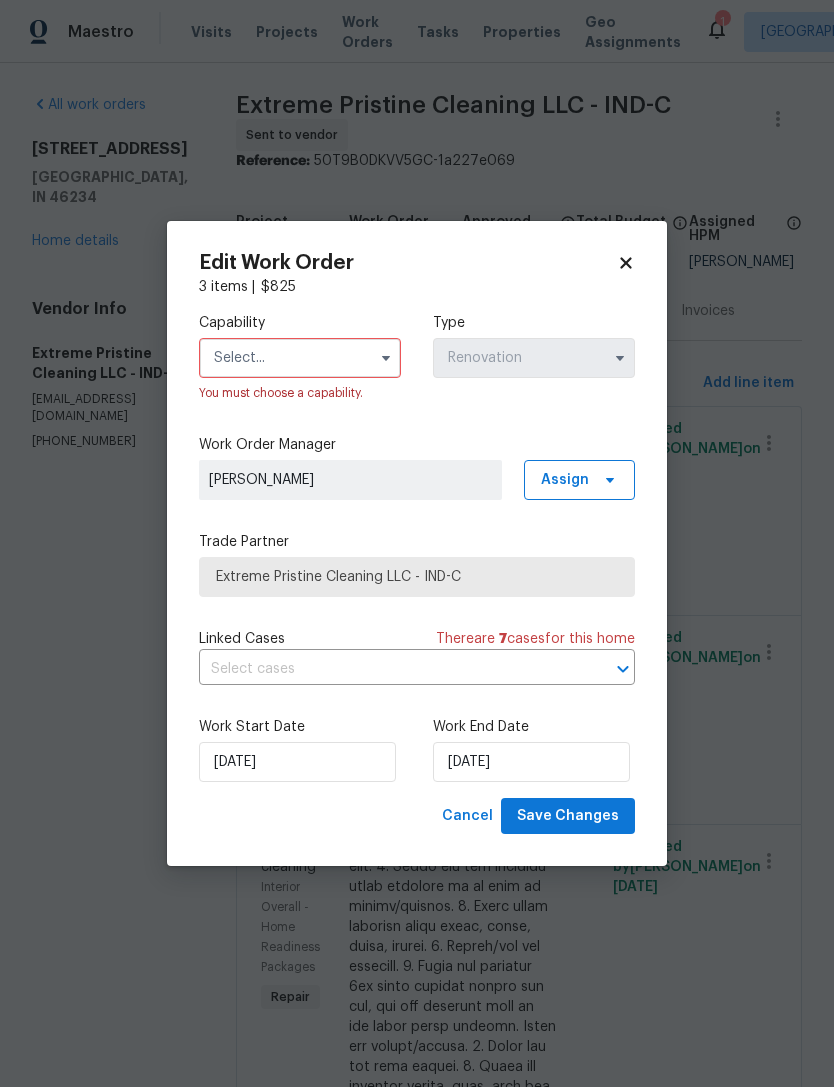 click at bounding box center (300, 358) 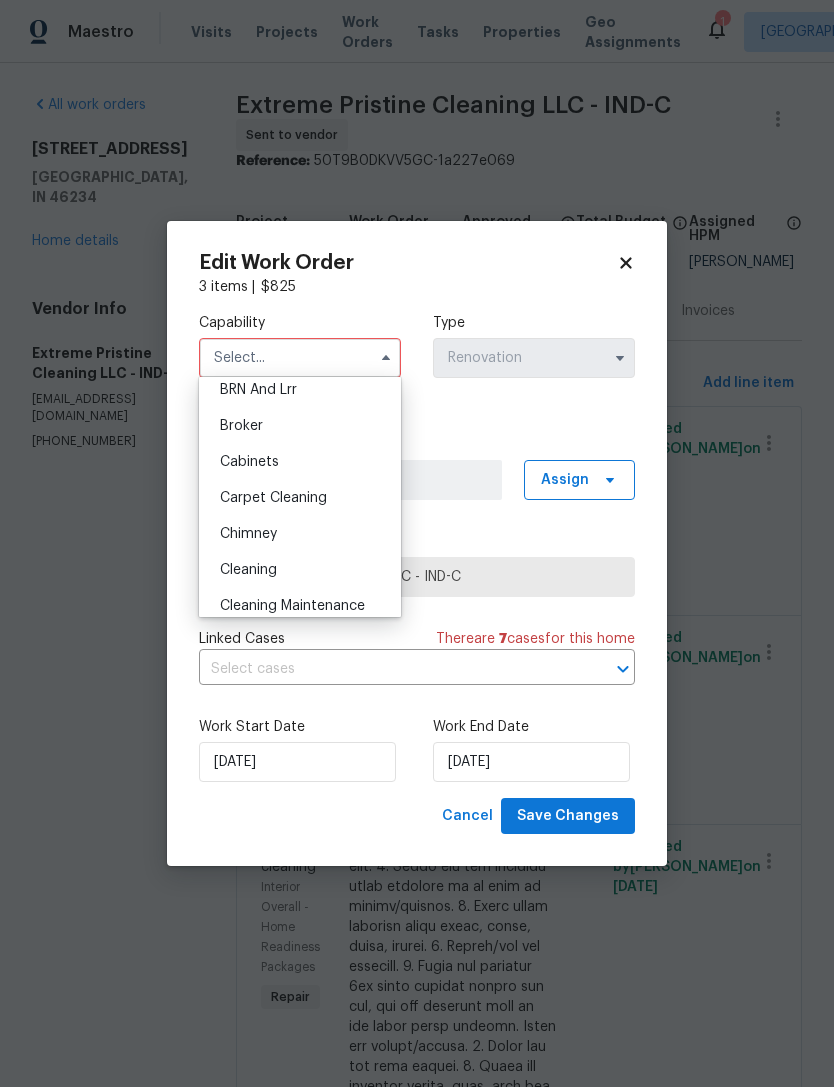 scroll, scrollTop: 128, scrollLeft: 0, axis: vertical 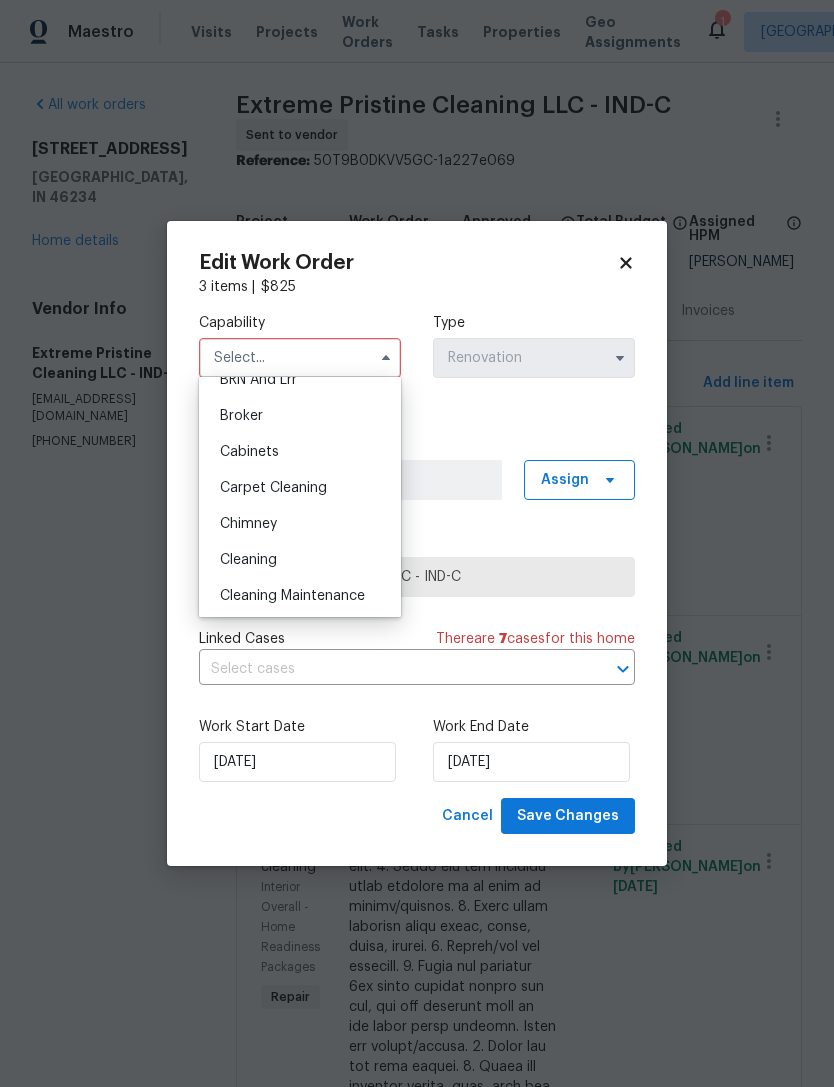click on "Cleaning" at bounding box center (248, 560) 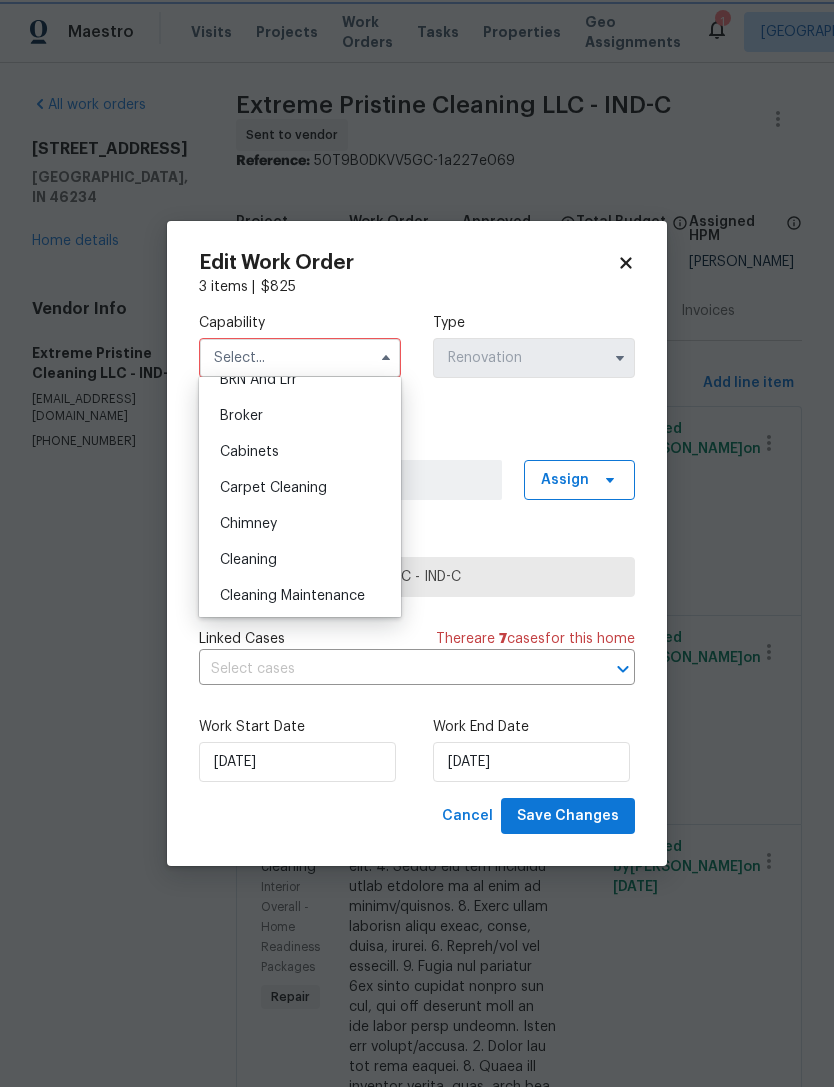 type on "Cleaning" 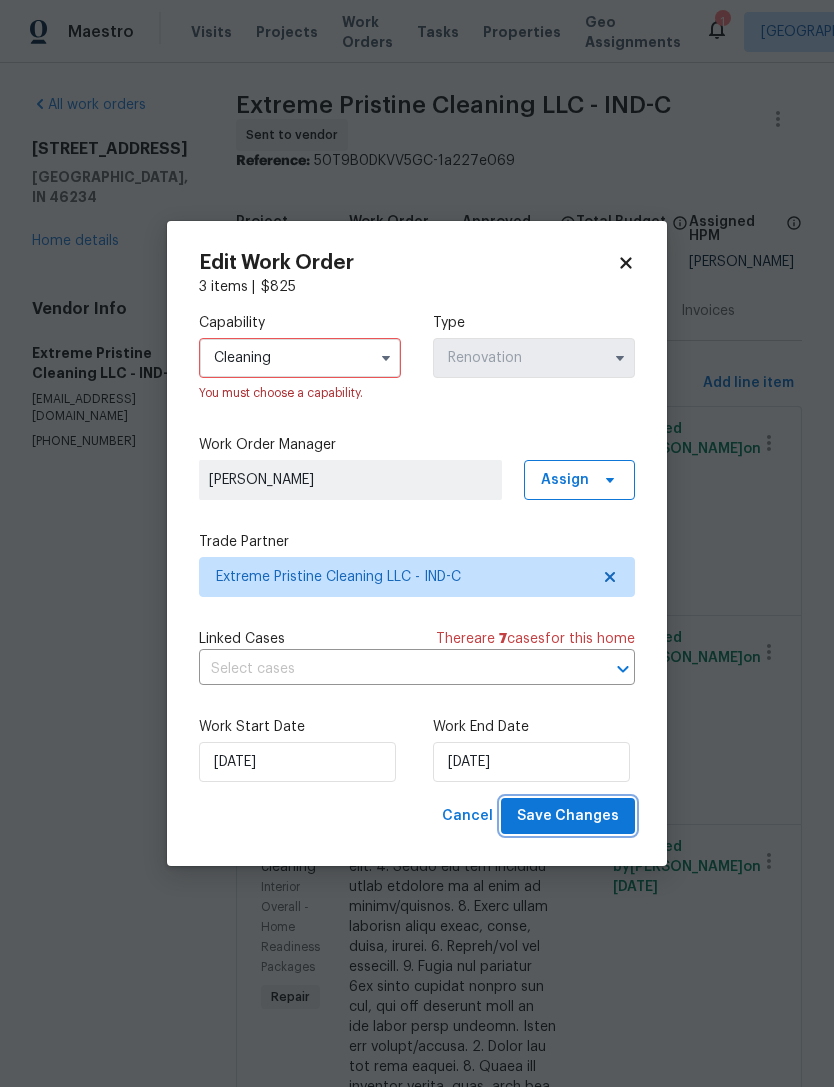 click on "Save Changes" at bounding box center (568, 816) 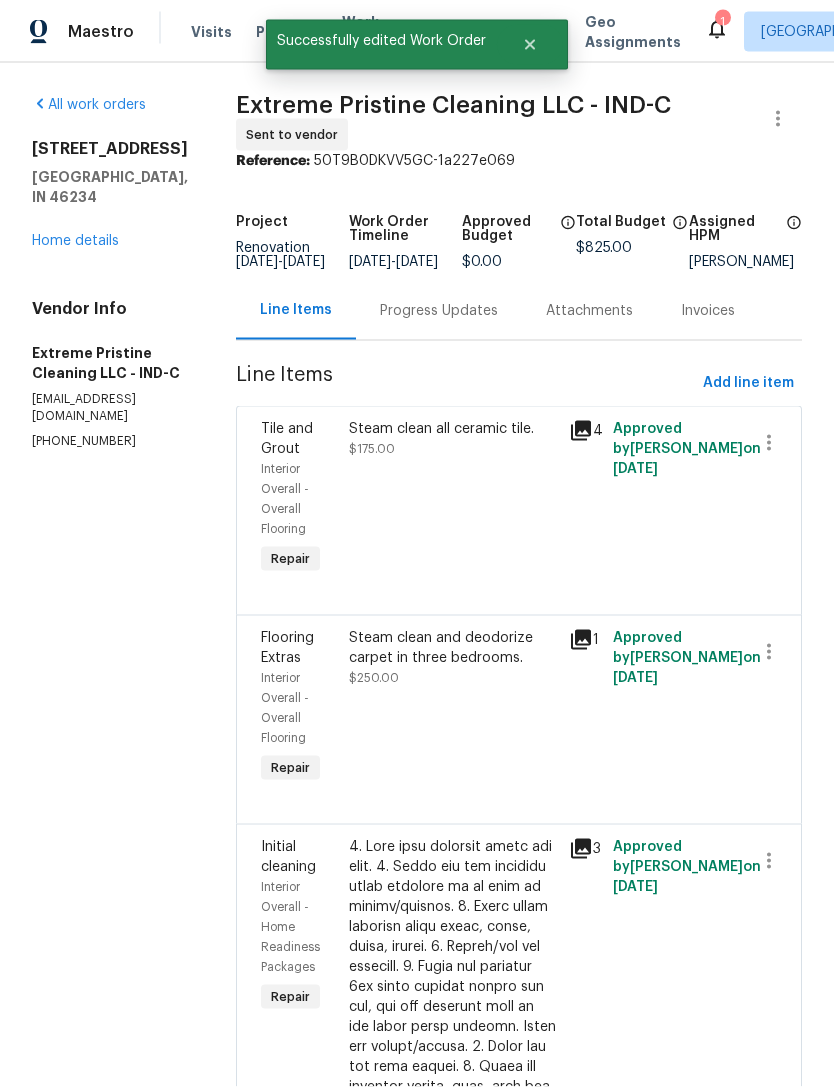 scroll, scrollTop: 0, scrollLeft: 0, axis: both 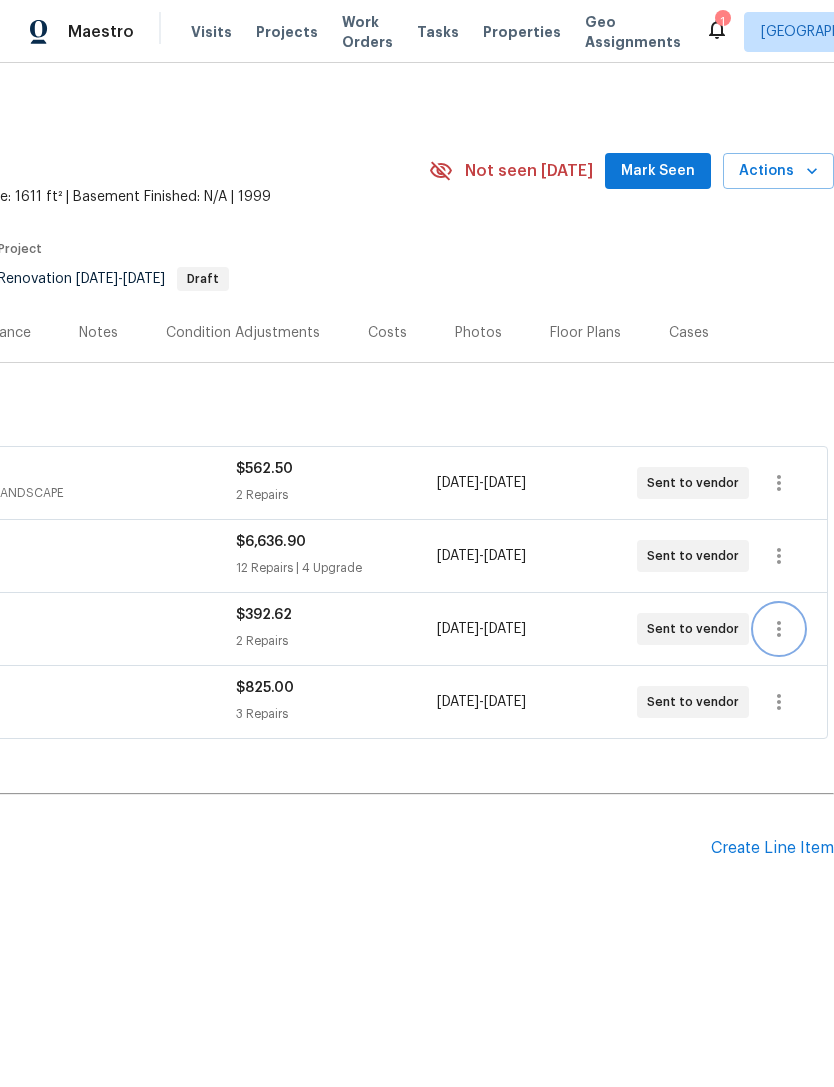 click 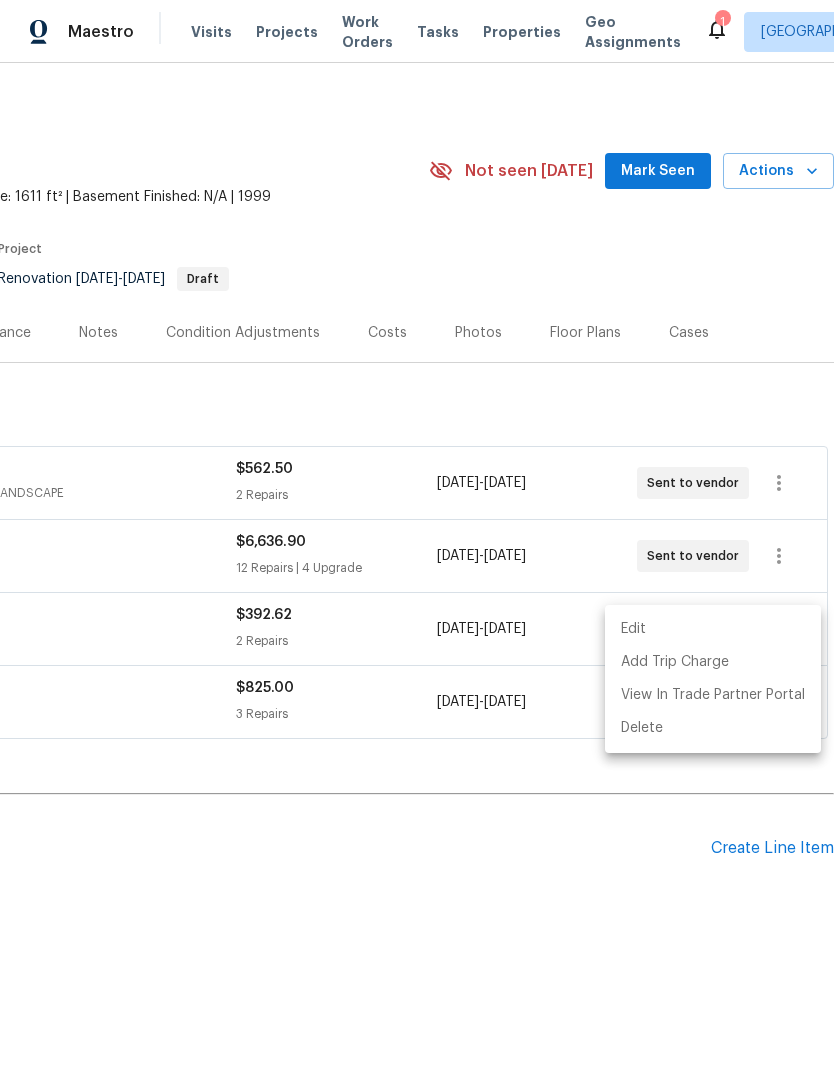 click on "Edit" at bounding box center [713, 629] 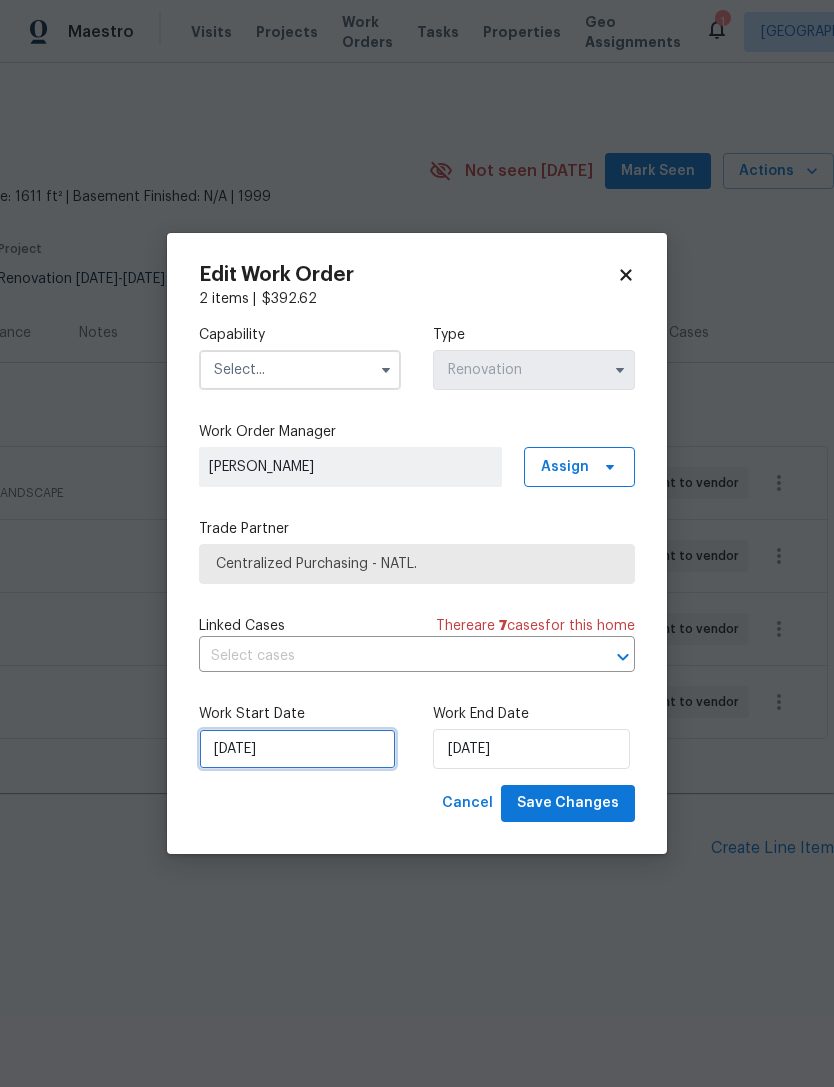 click on "[DATE]" at bounding box center (297, 749) 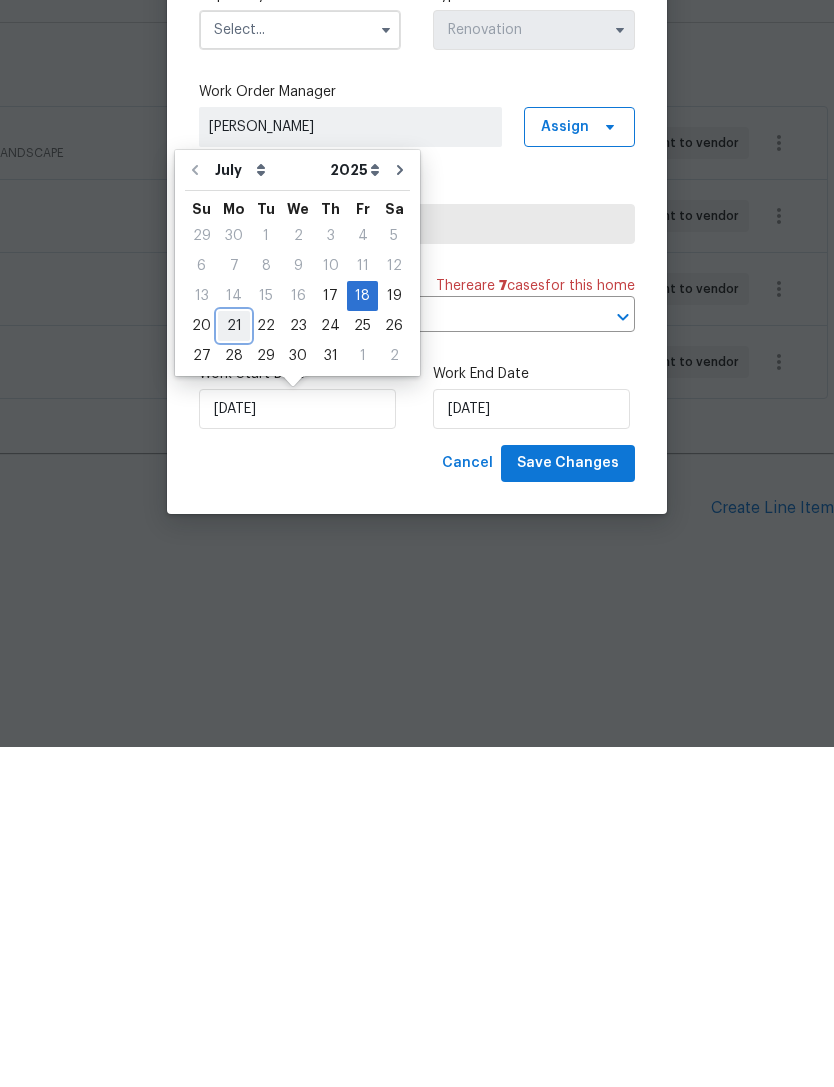 click on "21" at bounding box center [234, 666] 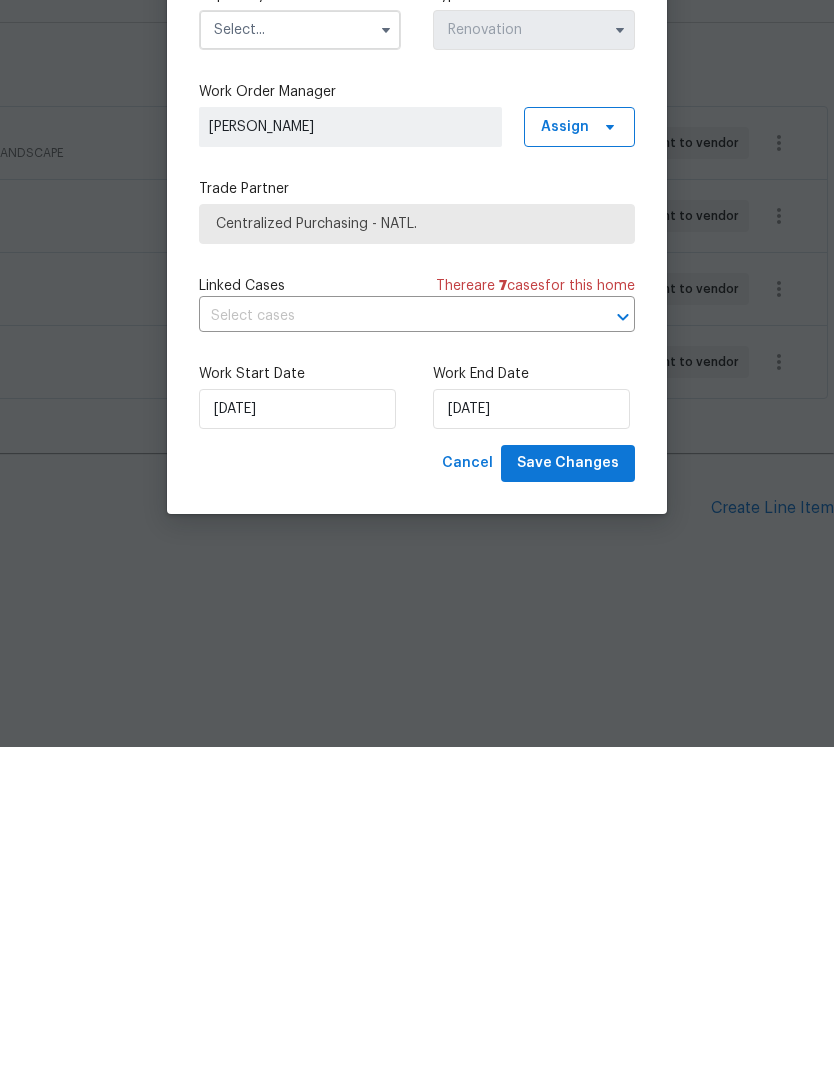 type on "[DATE]" 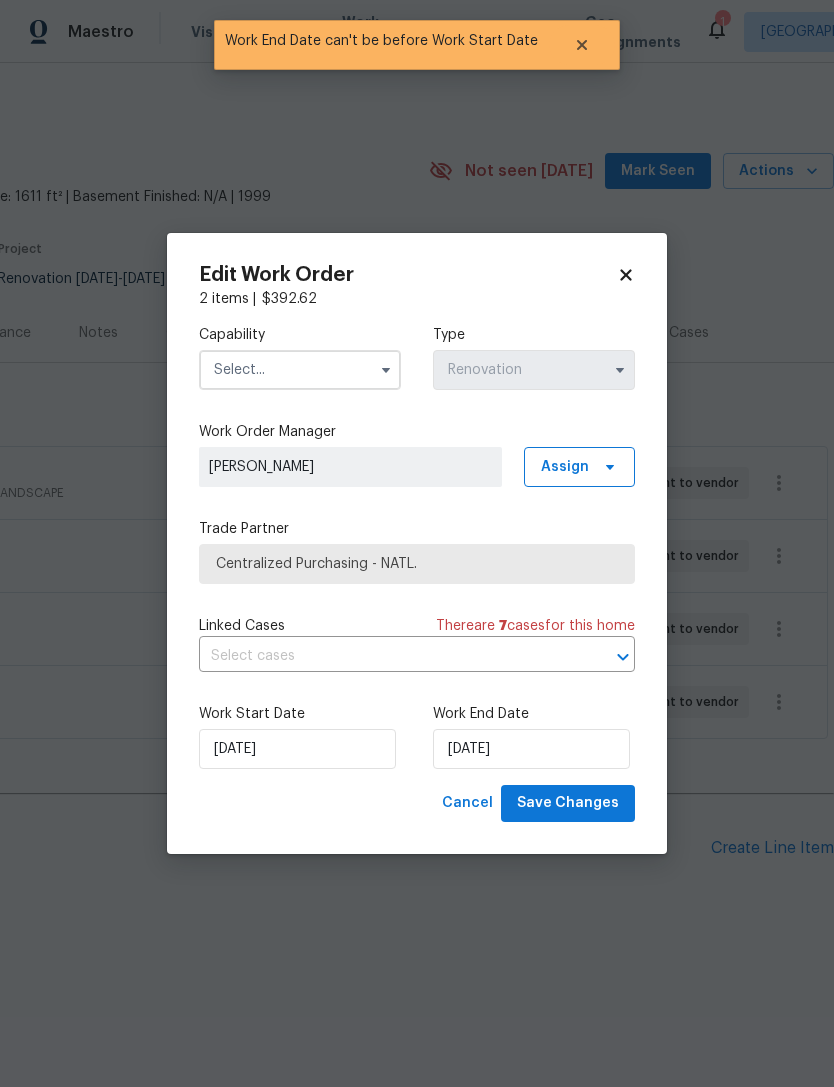 click at bounding box center (300, 370) 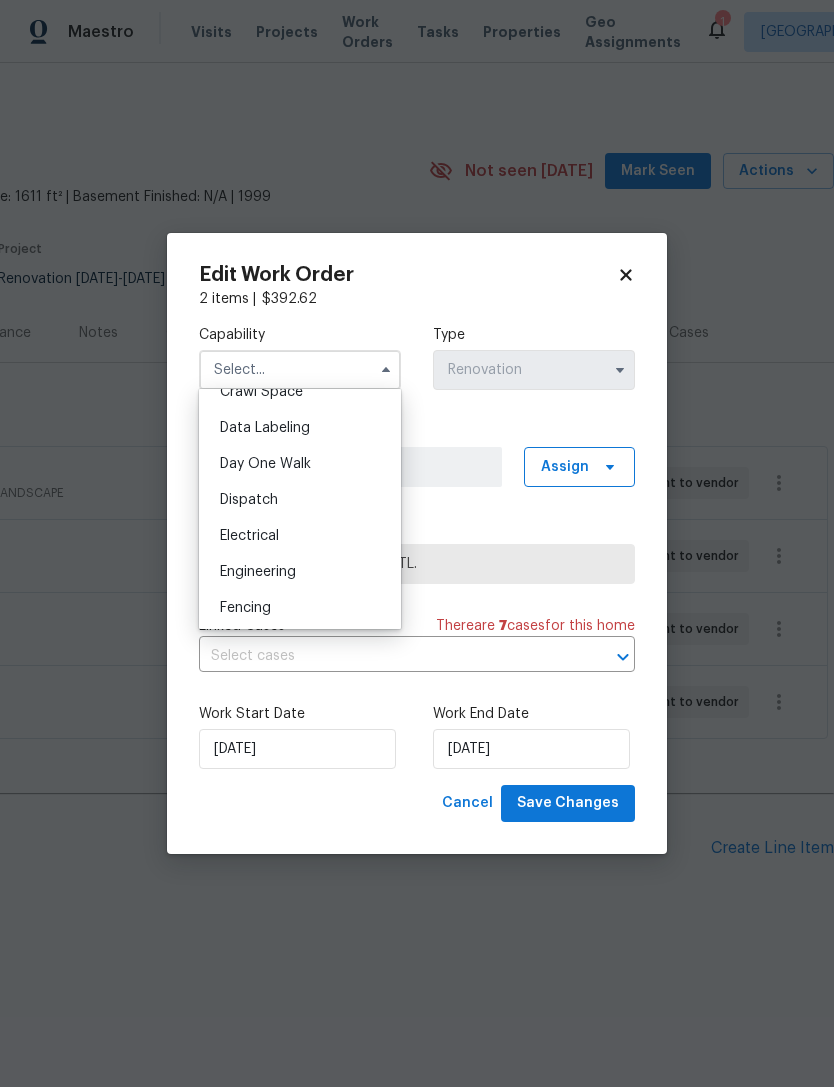 scroll, scrollTop: 515, scrollLeft: 0, axis: vertical 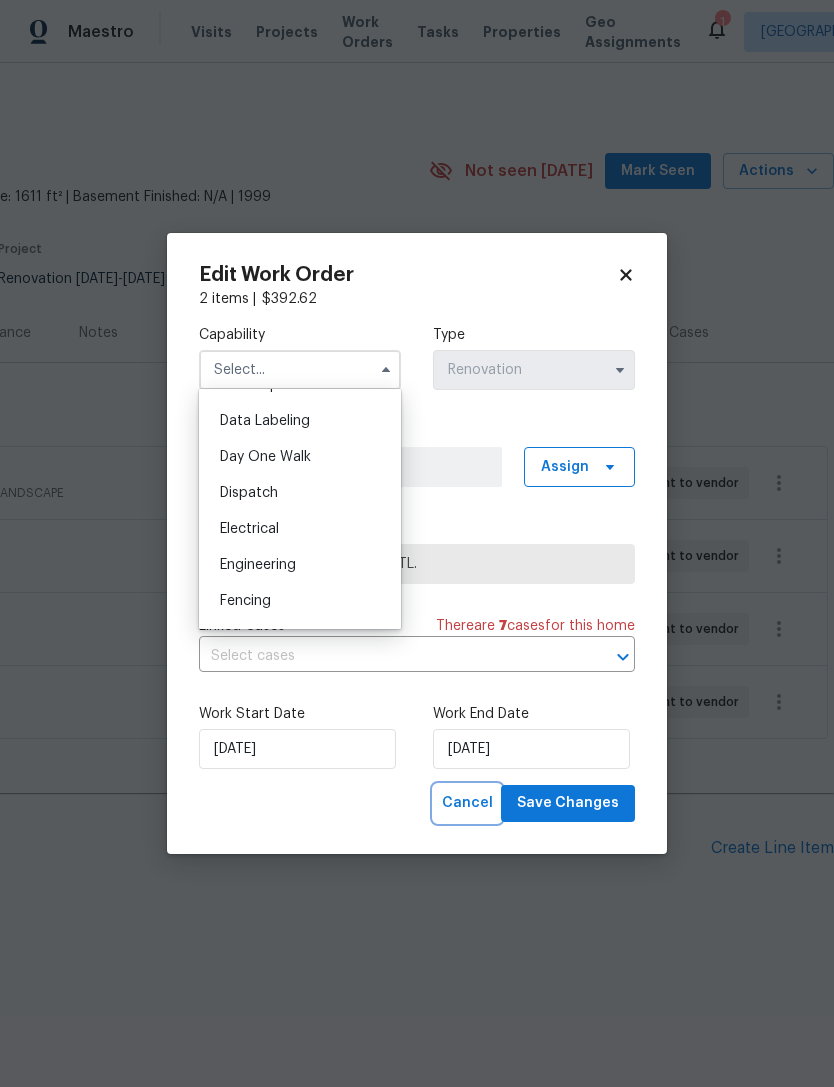 click on "Cancel" at bounding box center (467, 803) 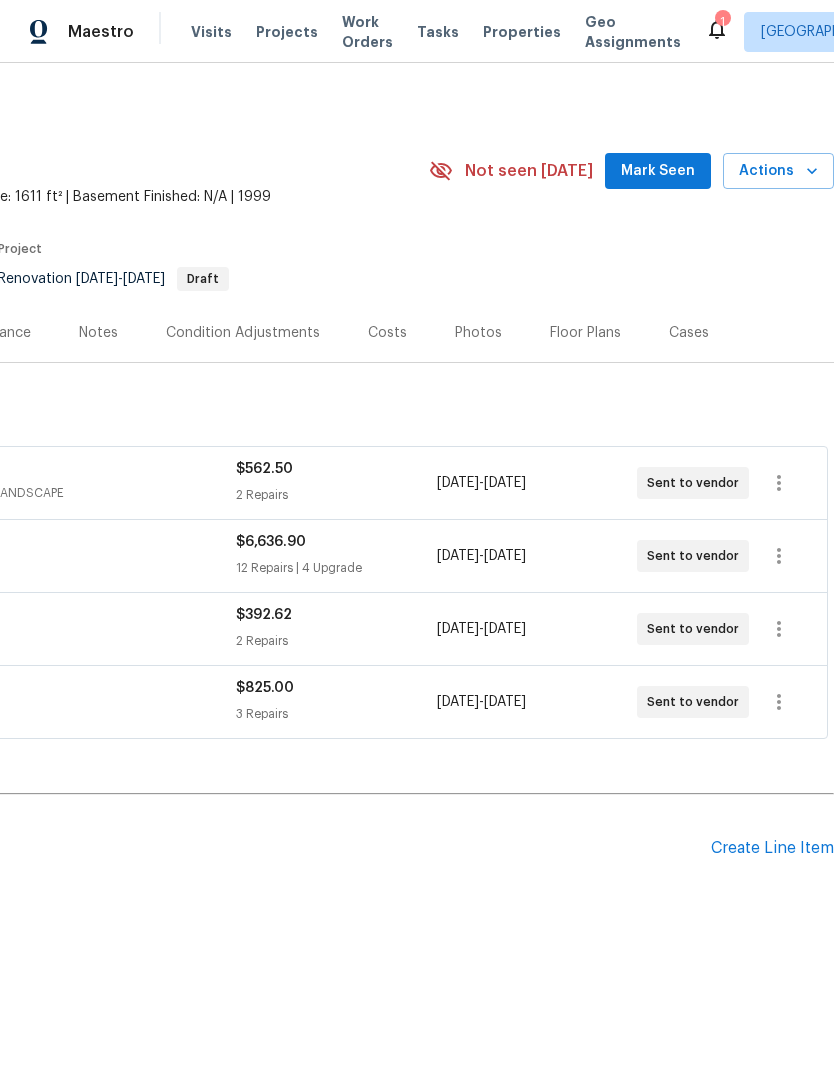scroll, scrollTop: 0, scrollLeft: 296, axis: horizontal 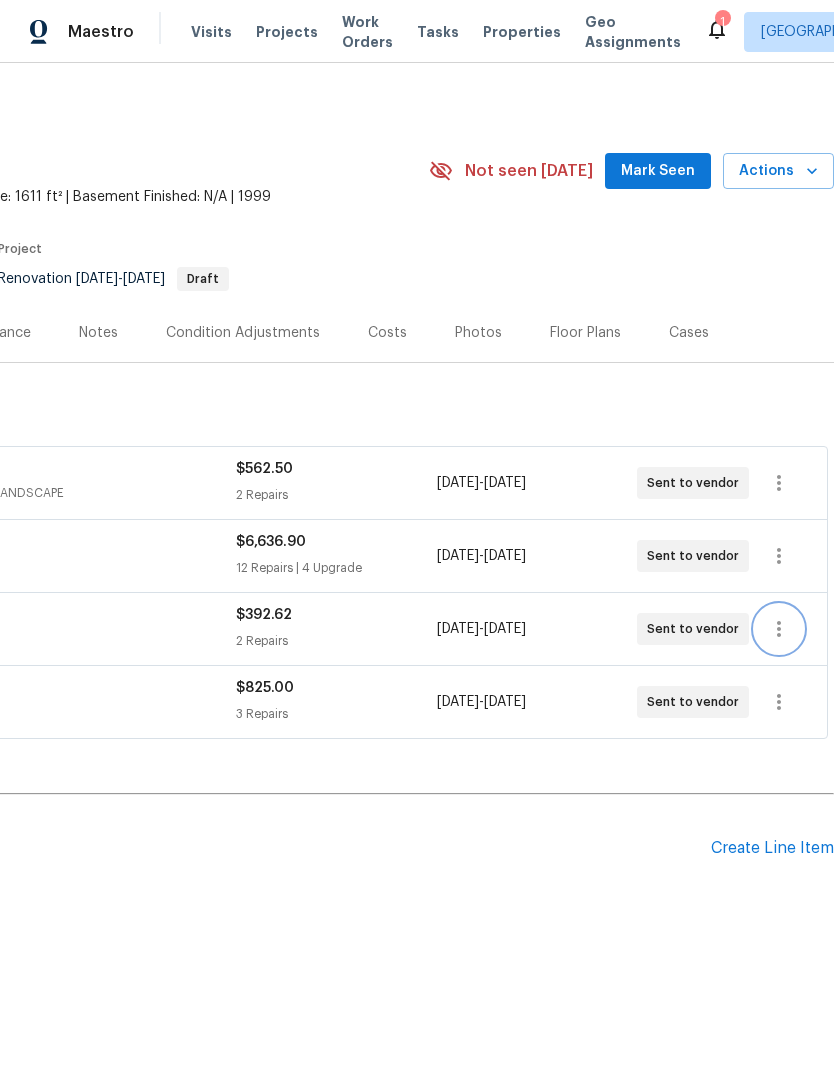 click 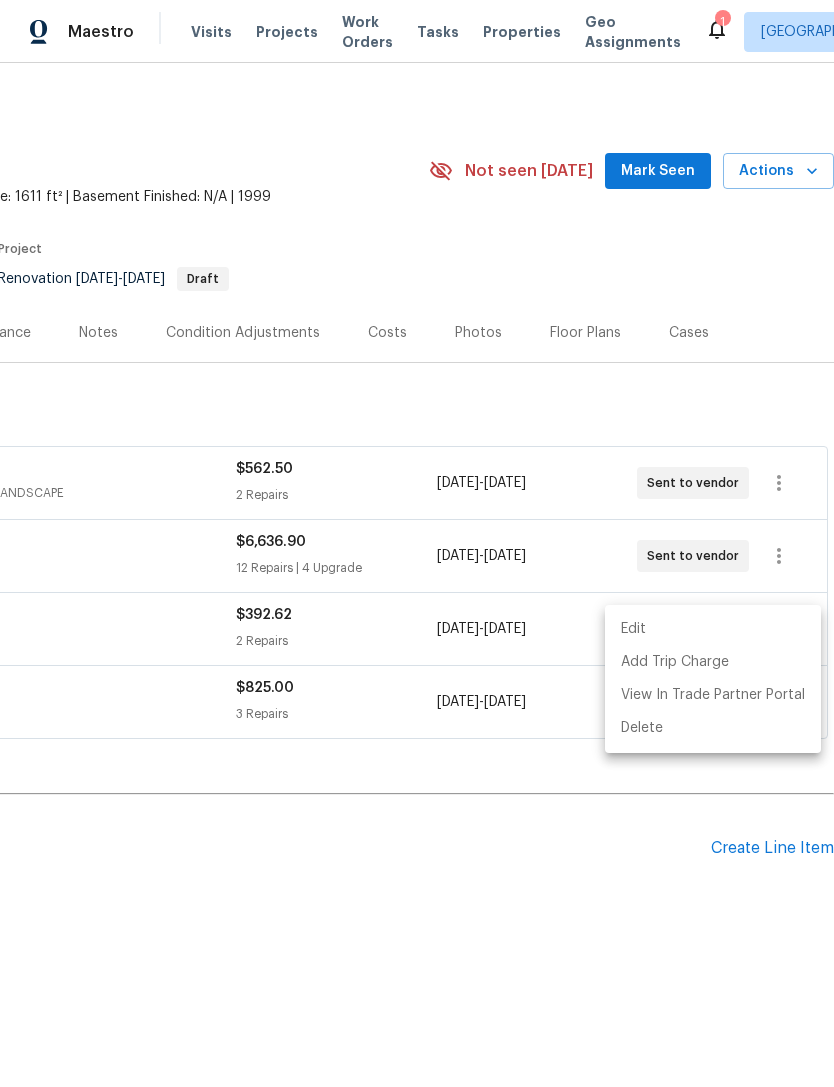 click on "Edit" at bounding box center (713, 629) 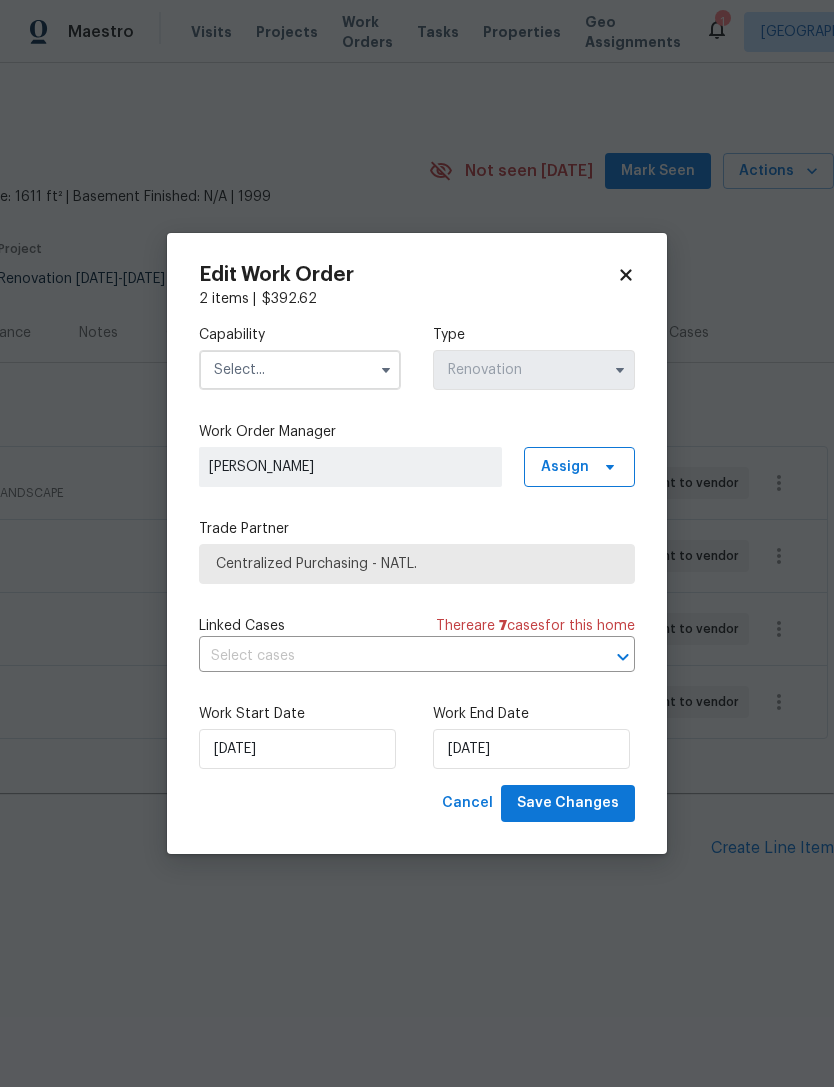 click at bounding box center [386, 370] 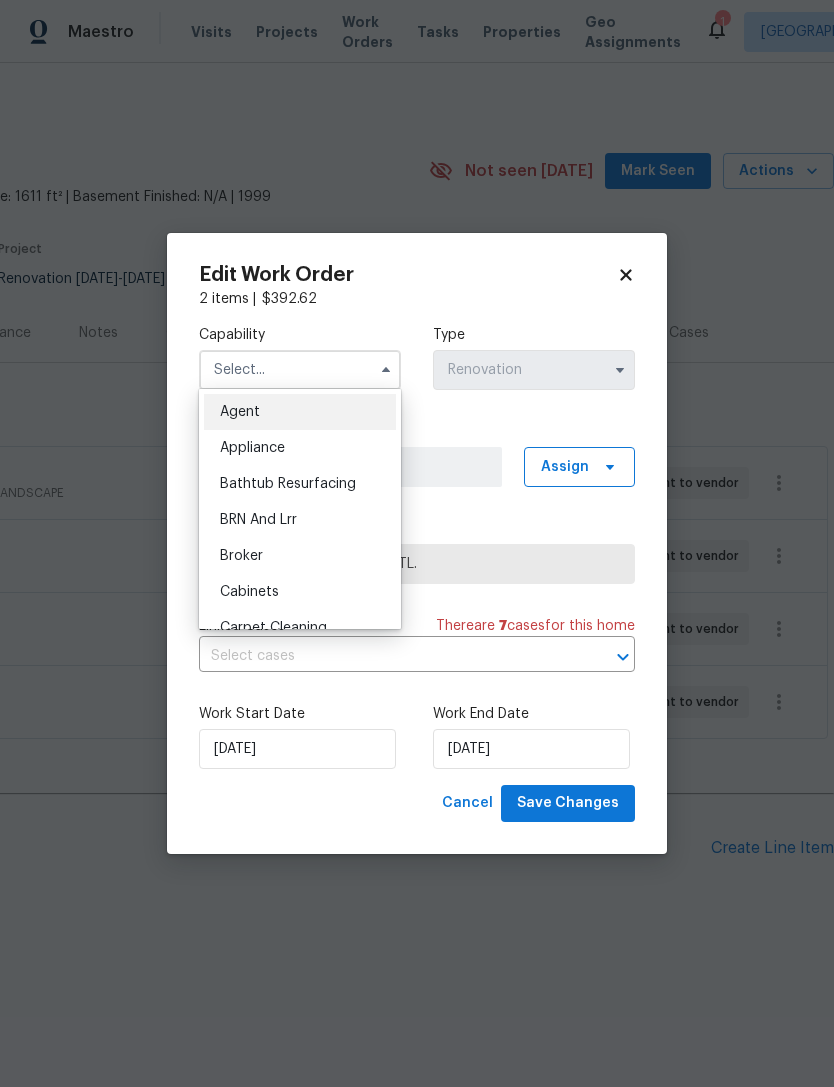 scroll, scrollTop: 0, scrollLeft: 0, axis: both 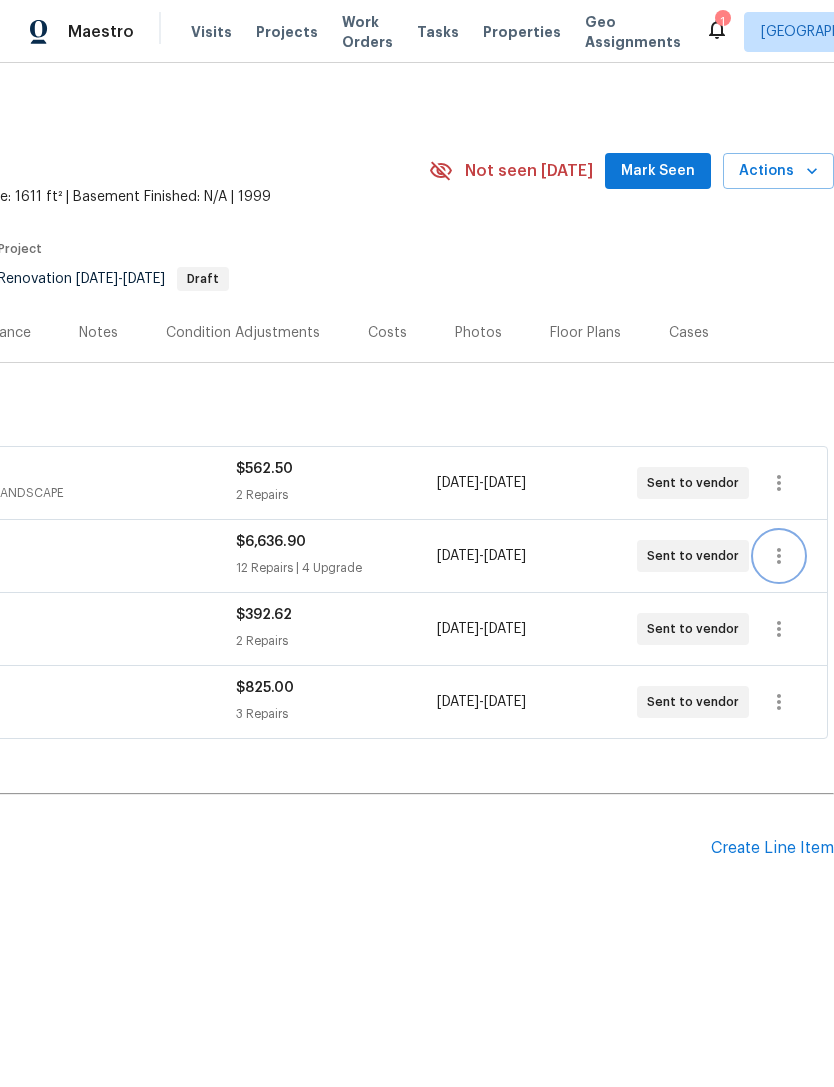 click at bounding box center (779, 556) 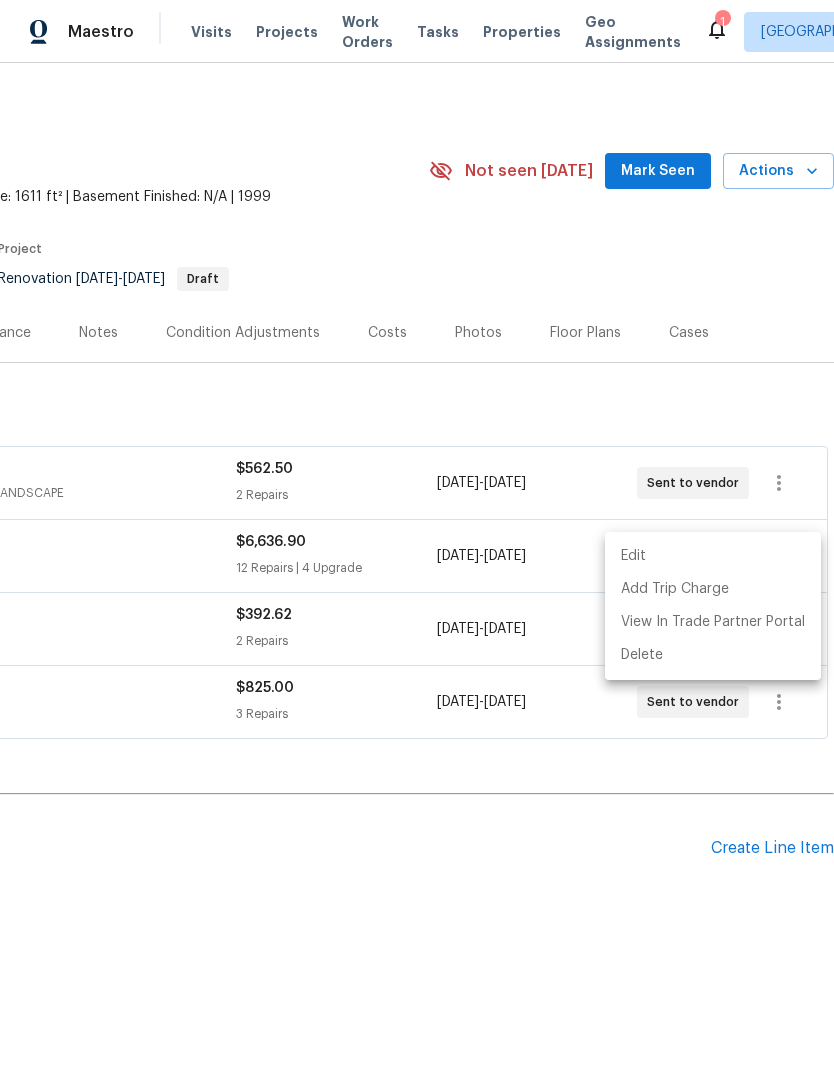 click at bounding box center [417, 543] 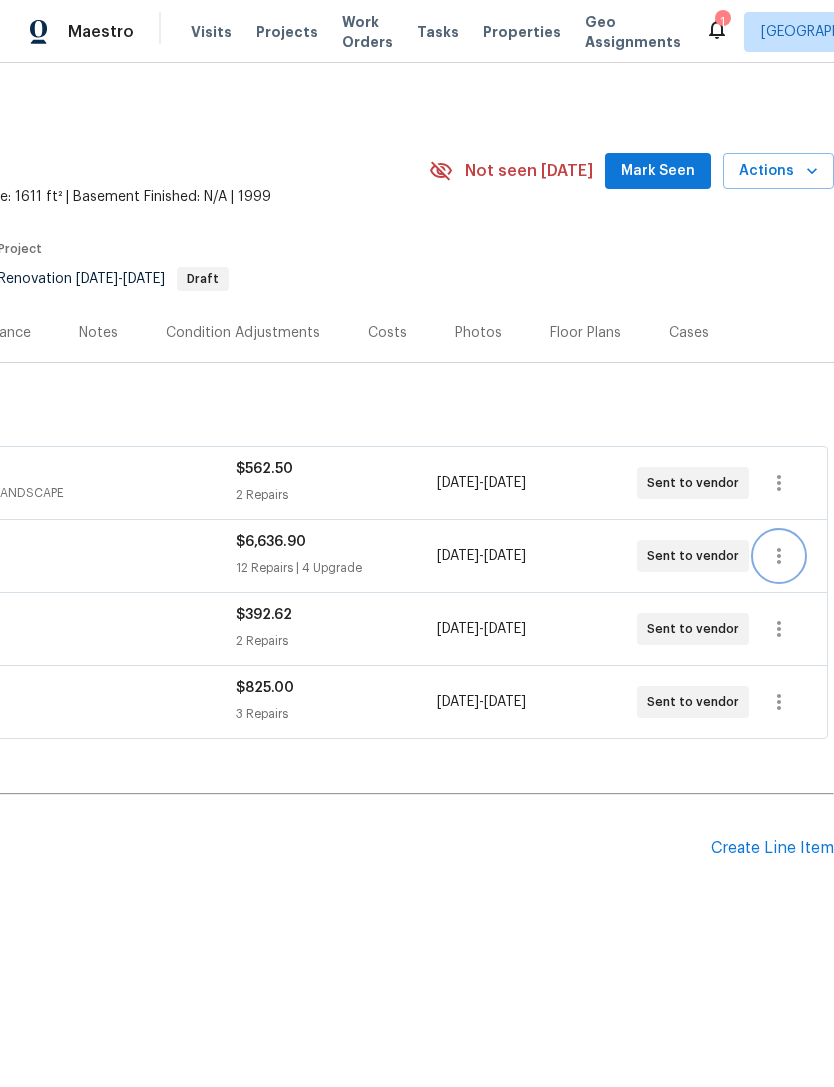 scroll, scrollTop: 0, scrollLeft: 296, axis: horizontal 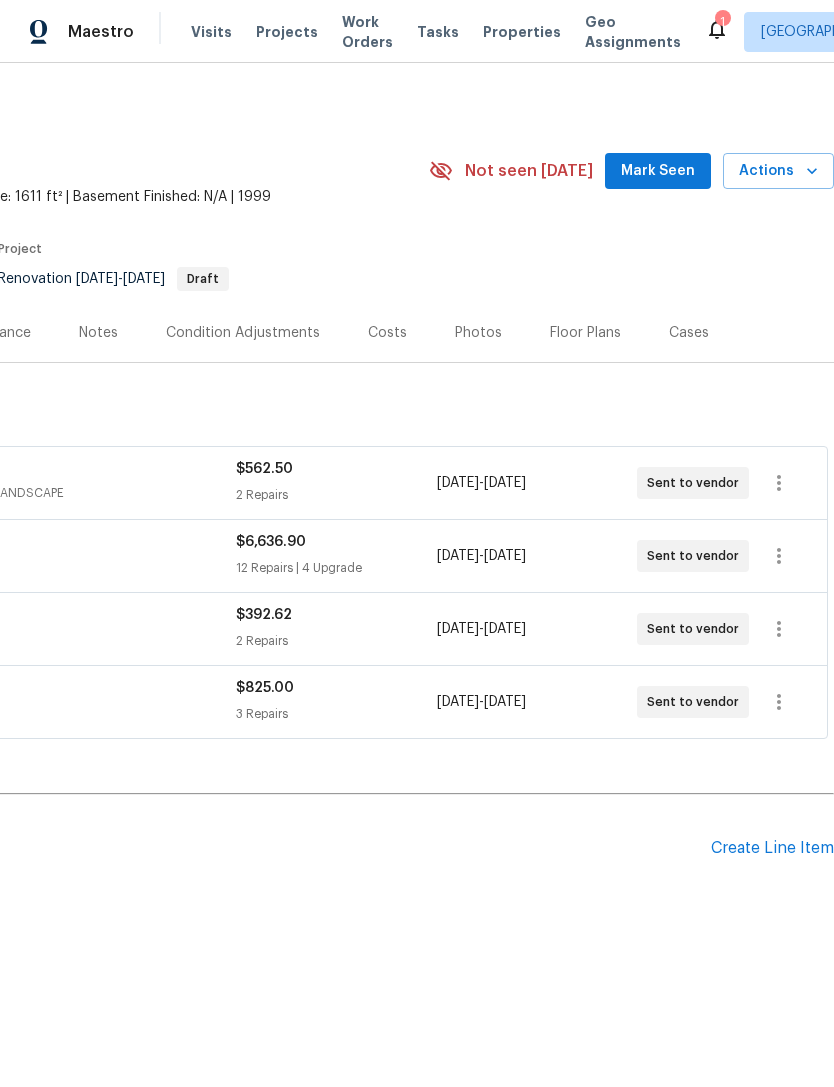 click on "PAINTING, APPLIANCE, CABINETS, OD_SELECT" at bounding box center (-15, 639) 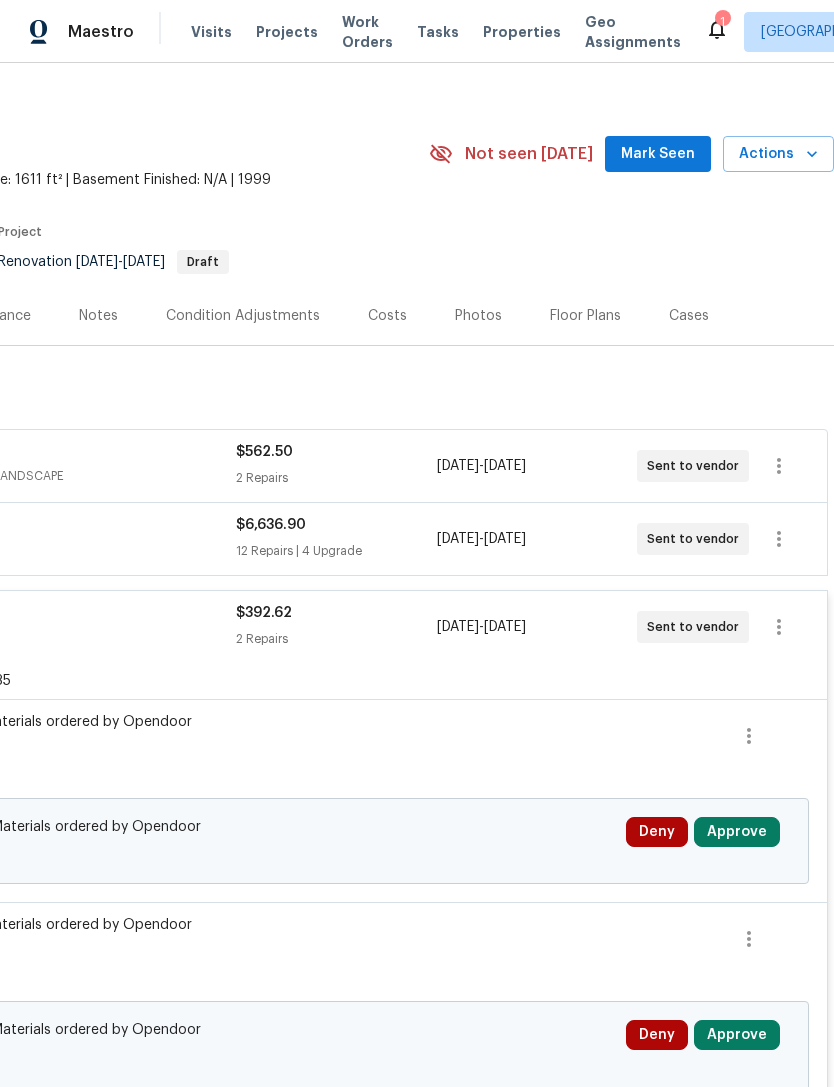 scroll, scrollTop: 17, scrollLeft: 296, axis: both 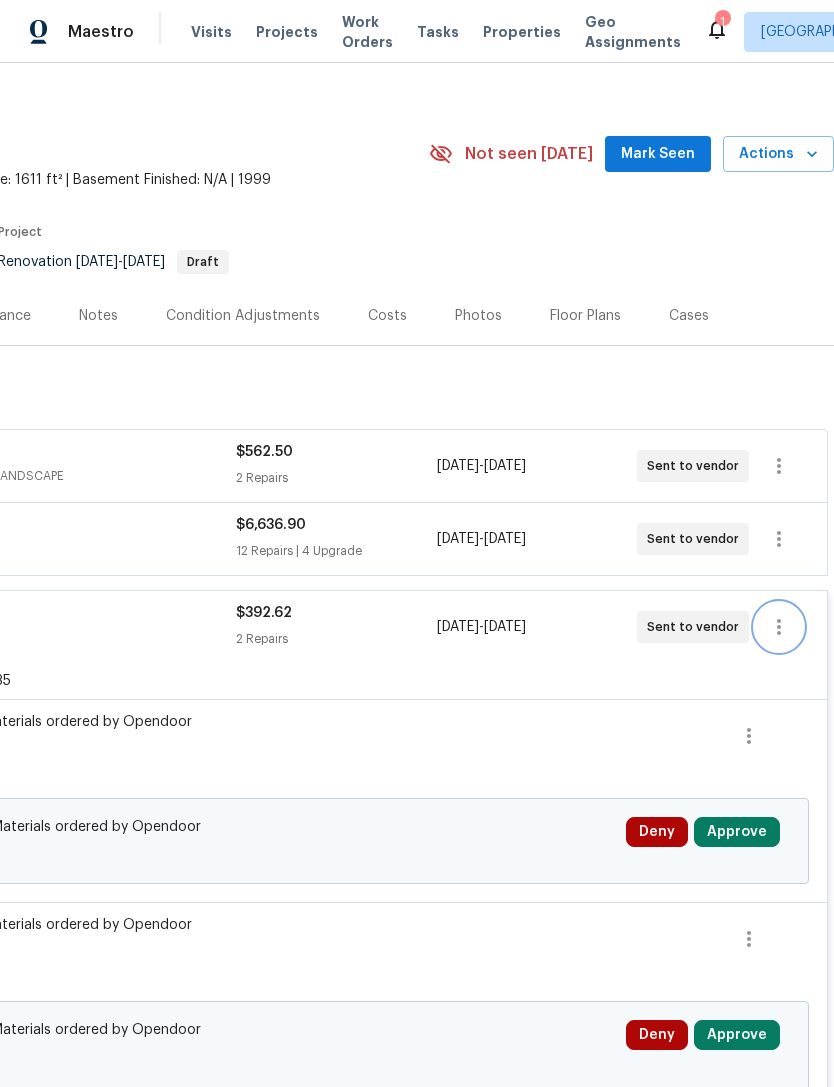 click 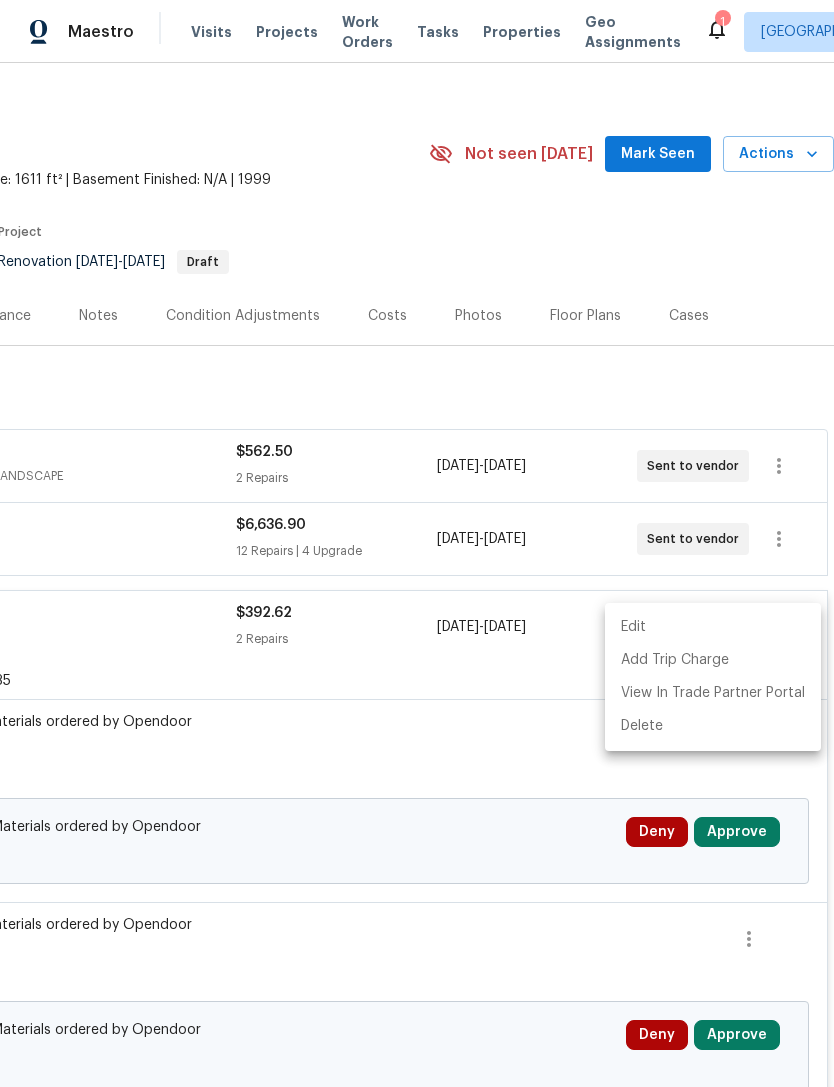 click on "Edit" at bounding box center (713, 627) 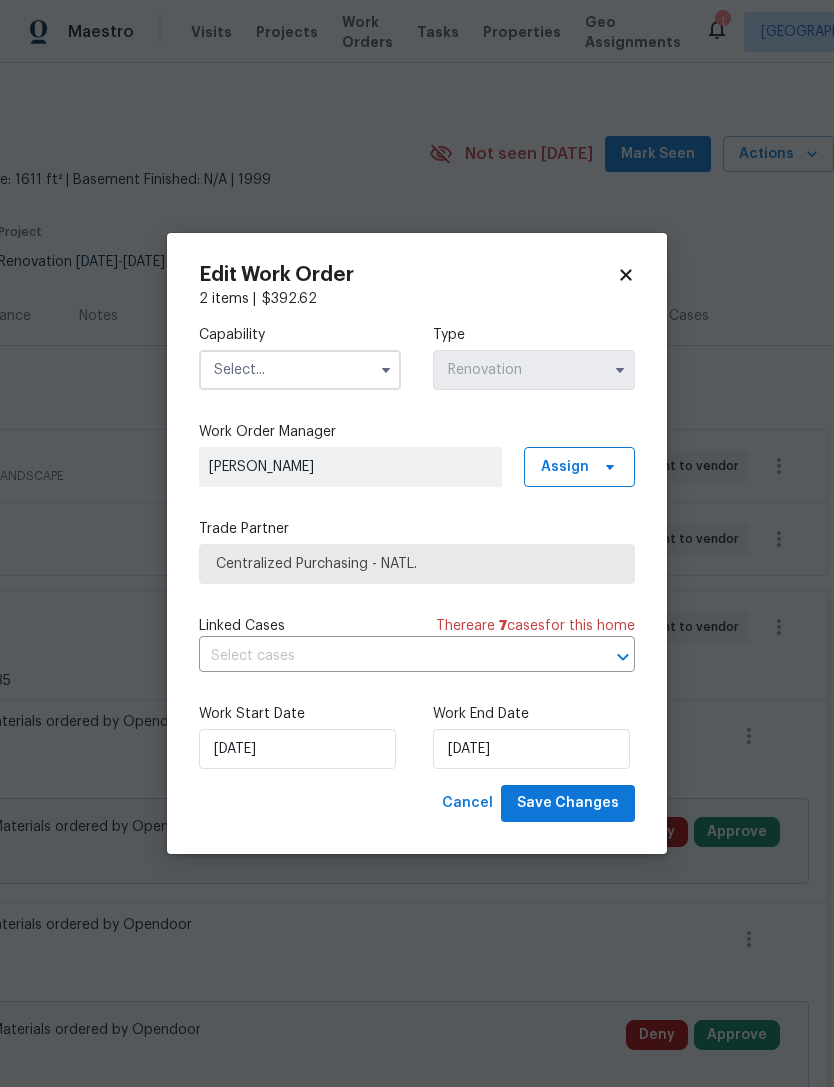 click at bounding box center (300, 370) 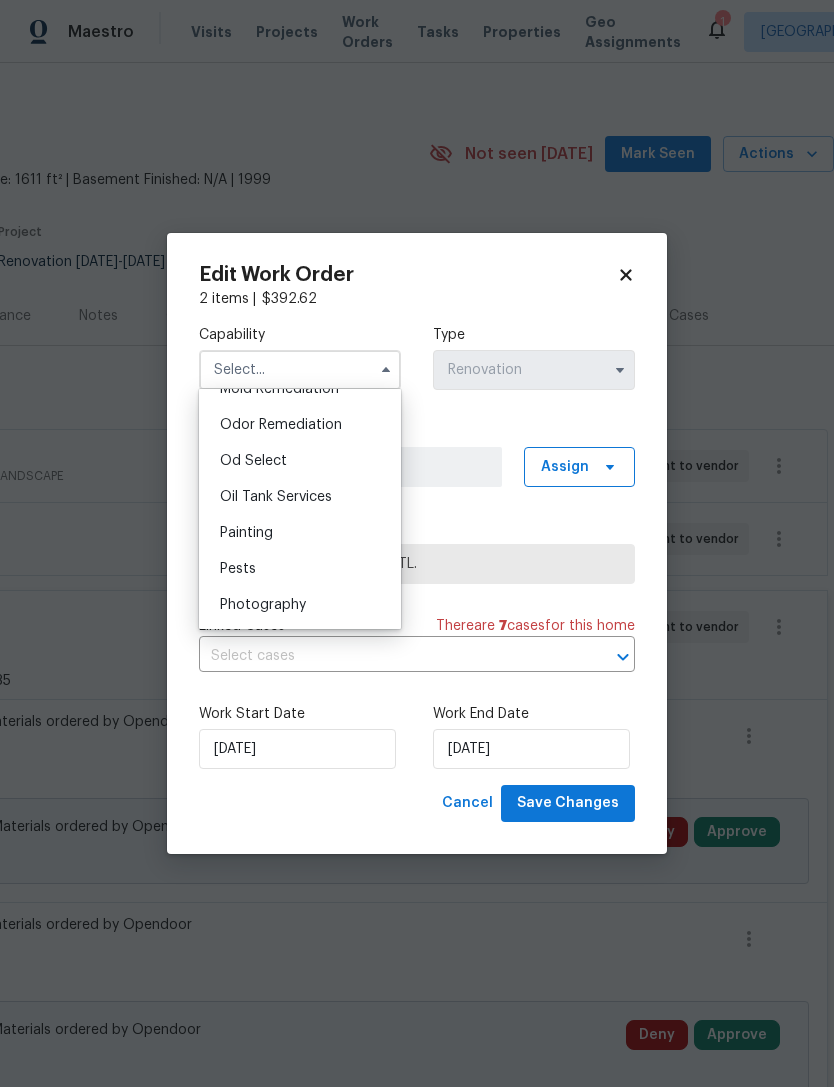 scroll, scrollTop: 1587, scrollLeft: 0, axis: vertical 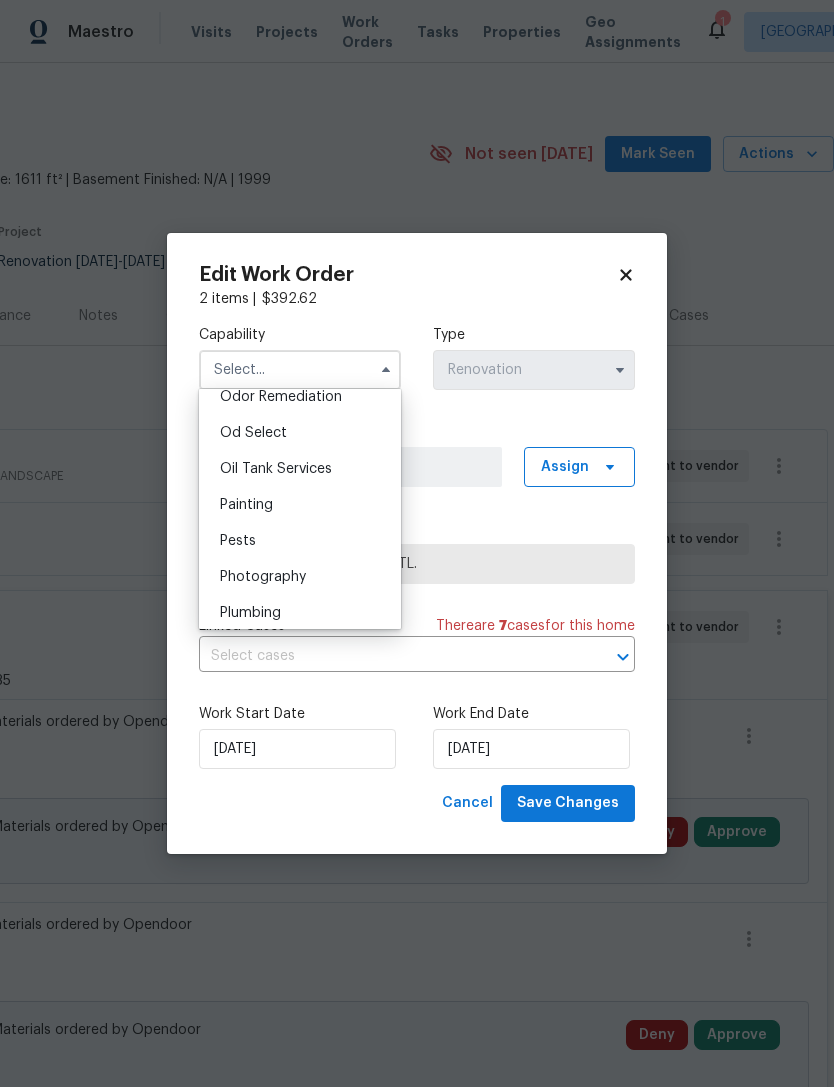 click on "Painting" at bounding box center (246, 505) 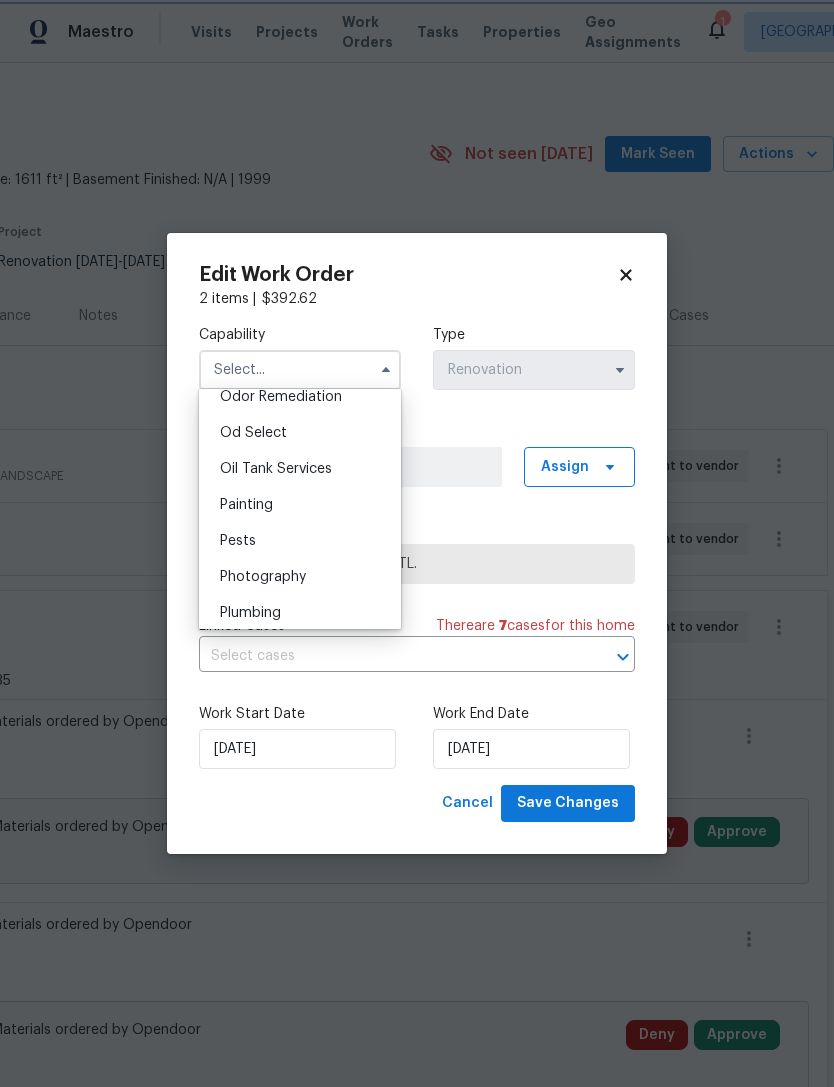 type on "Painting" 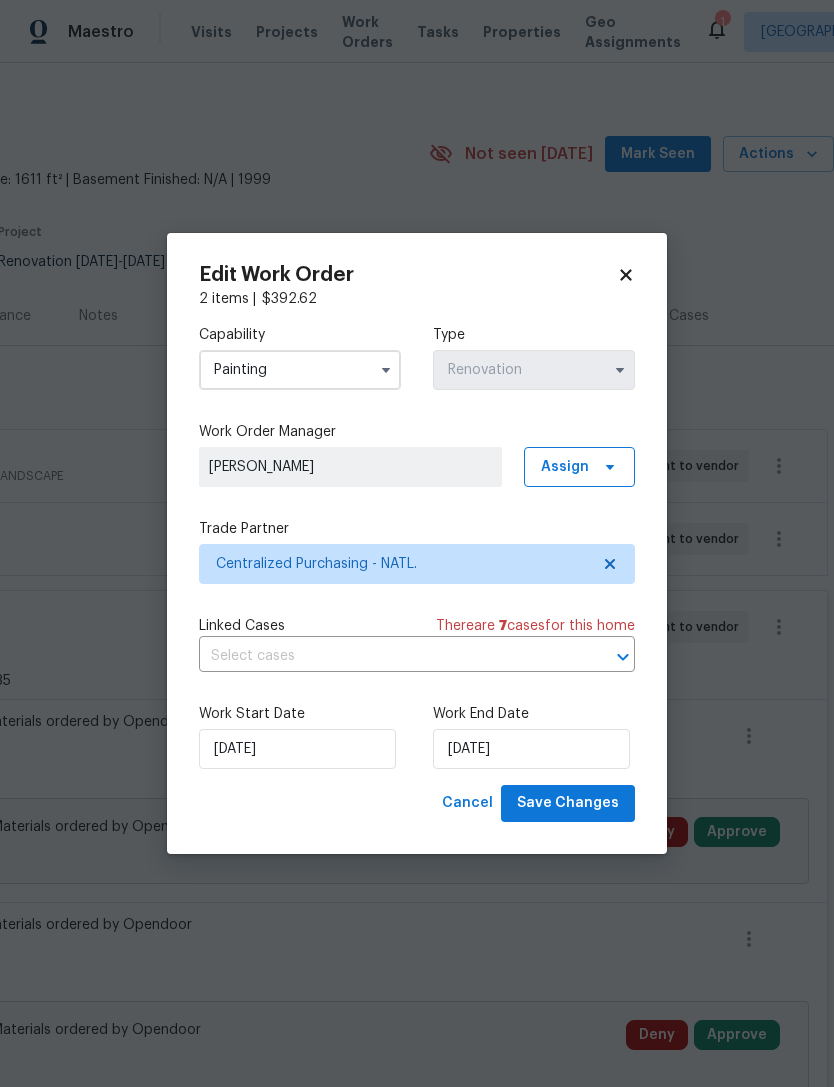 click 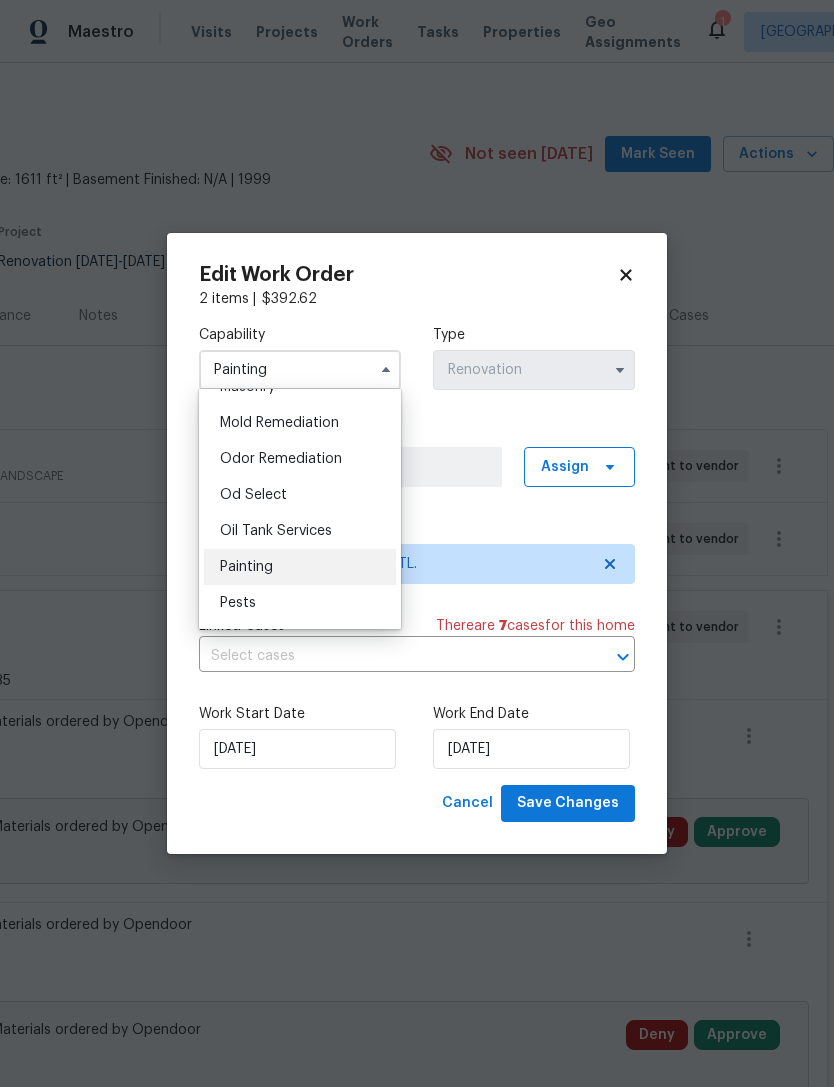 scroll, scrollTop: 1525, scrollLeft: 0, axis: vertical 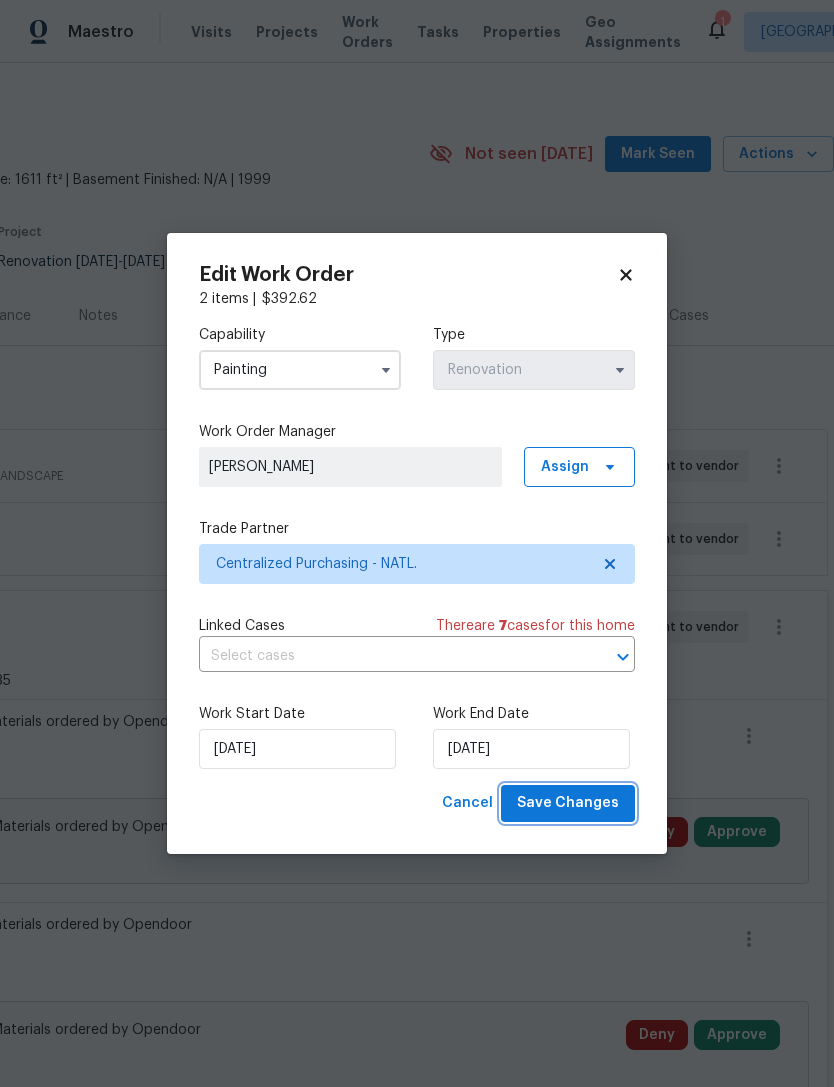 click on "Save Changes" at bounding box center (568, 803) 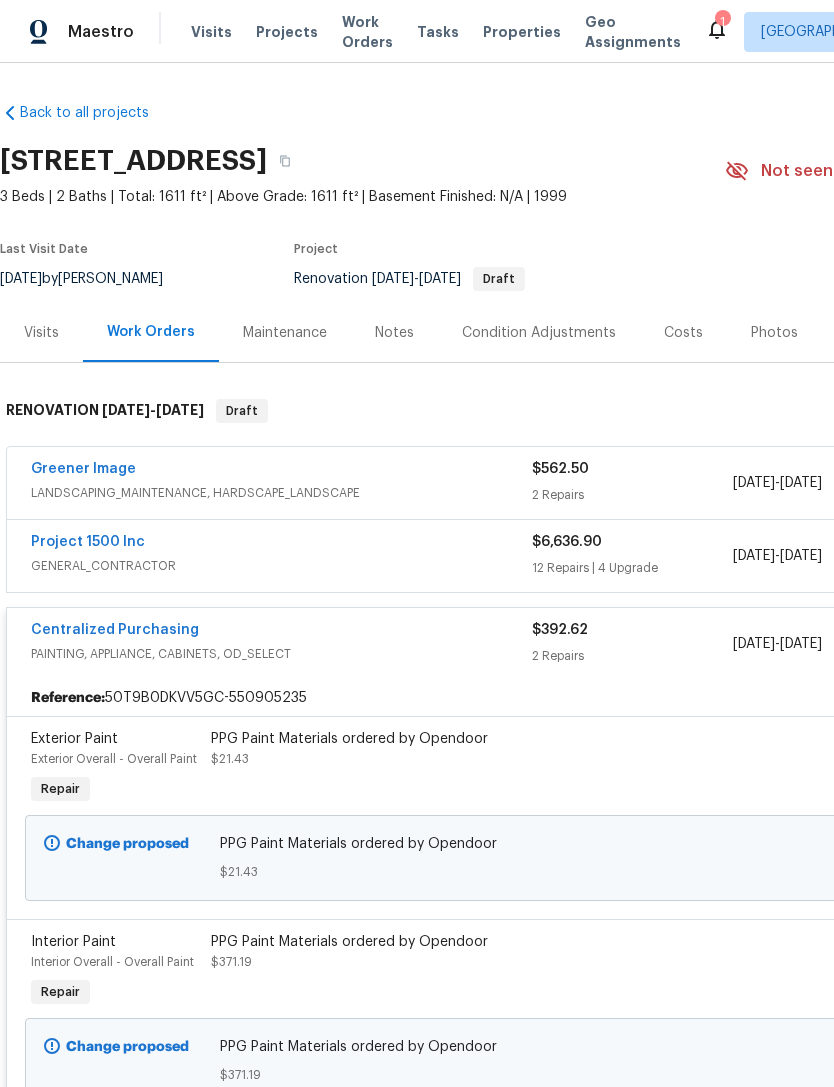 scroll, scrollTop: 0, scrollLeft: 0, axis: both 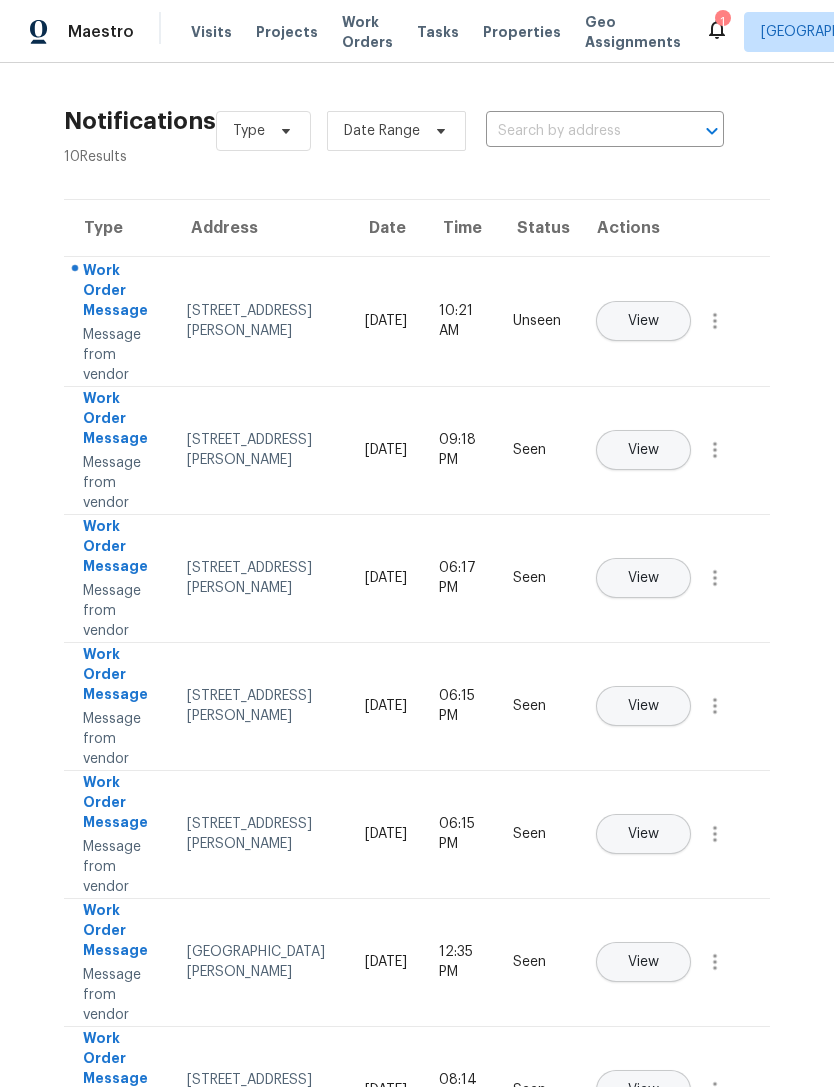 click on "View" at bounding box center [643, 321] 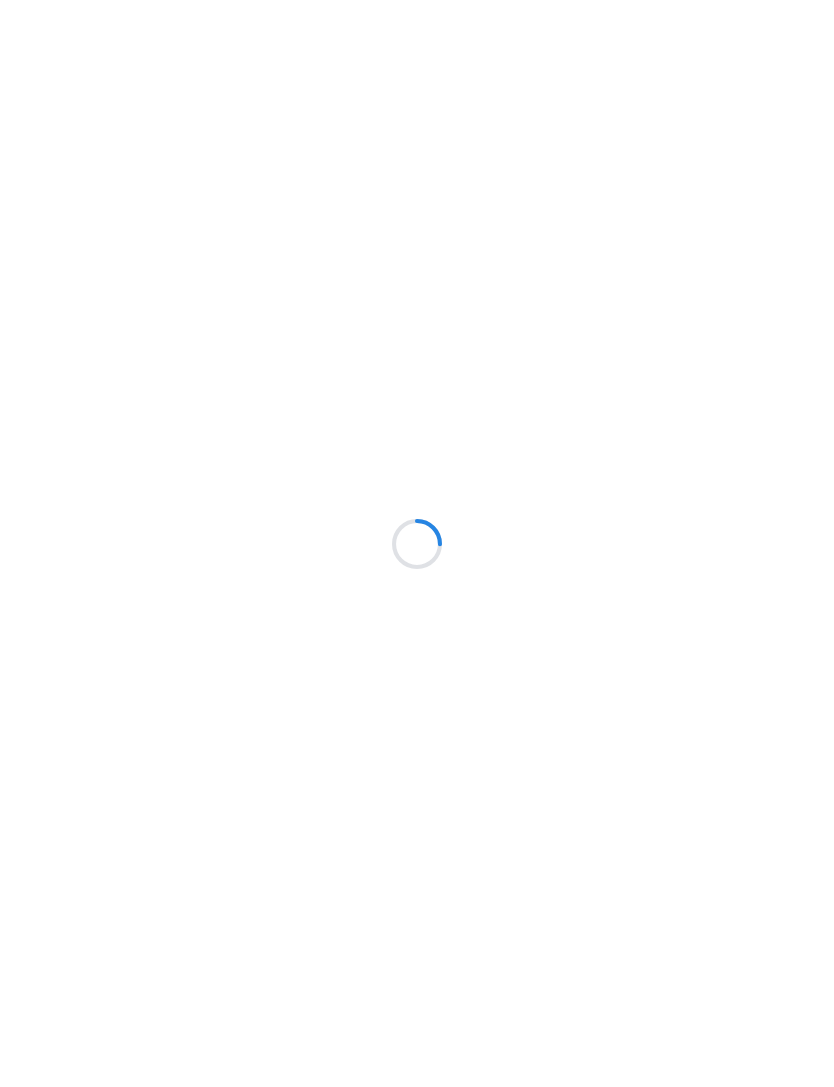 scroll, scrollTop: 0, scrollLeft: 0, axis: both 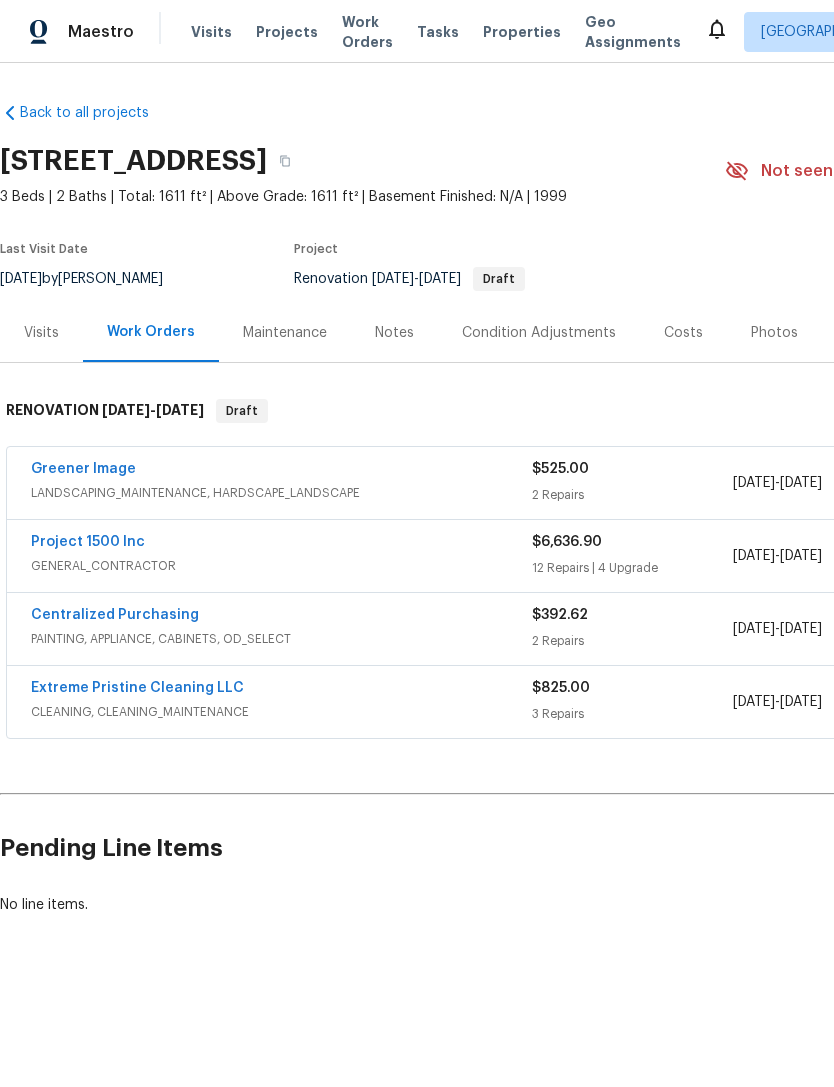 click on "Properties" at bounding box center [522, 32] 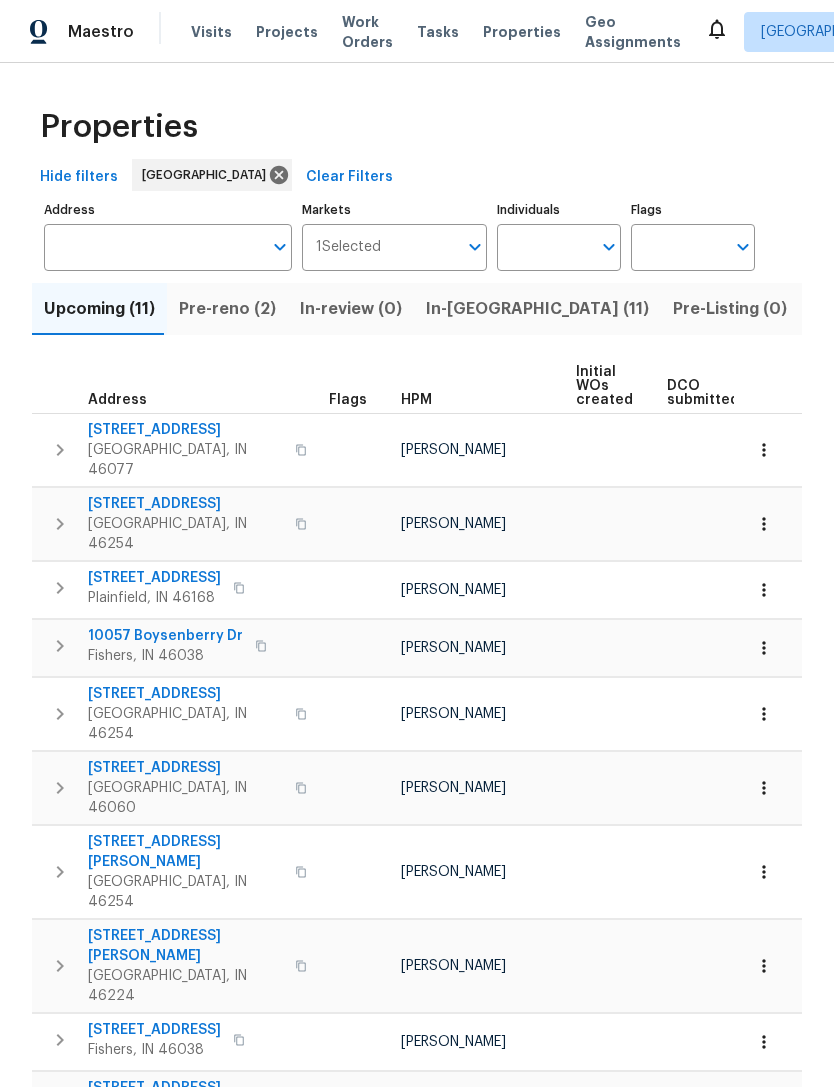 click 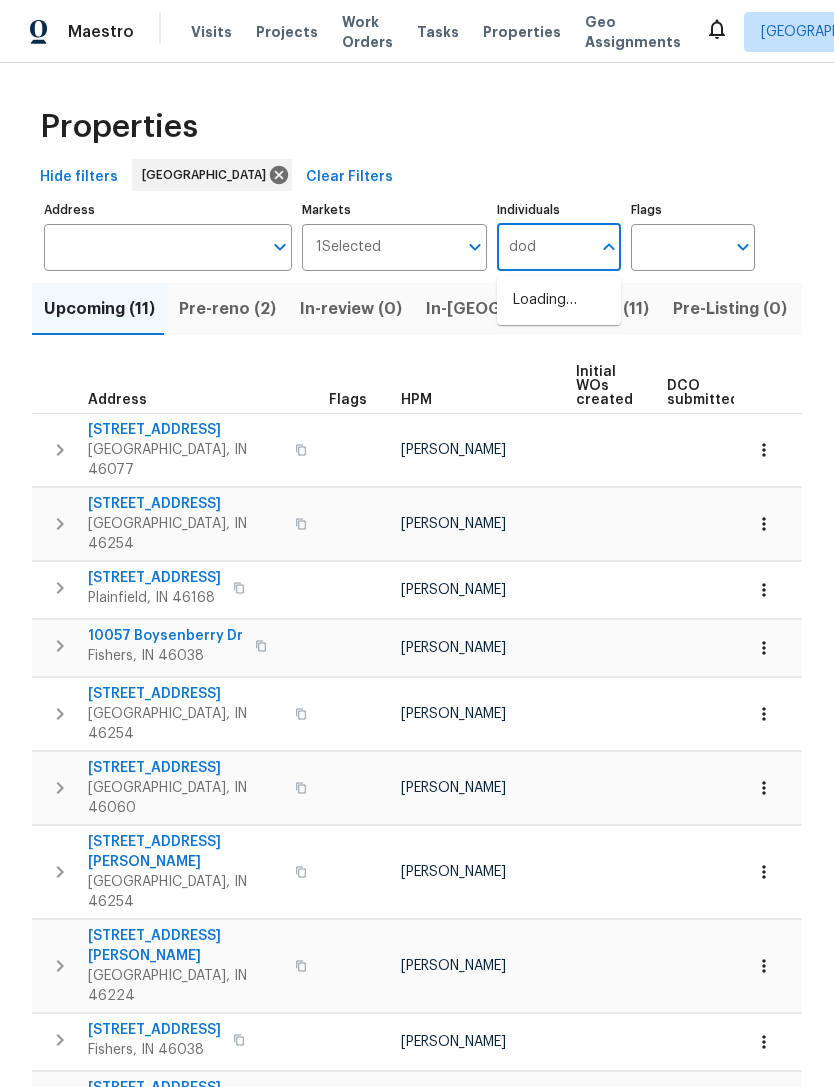 type on "dodd" 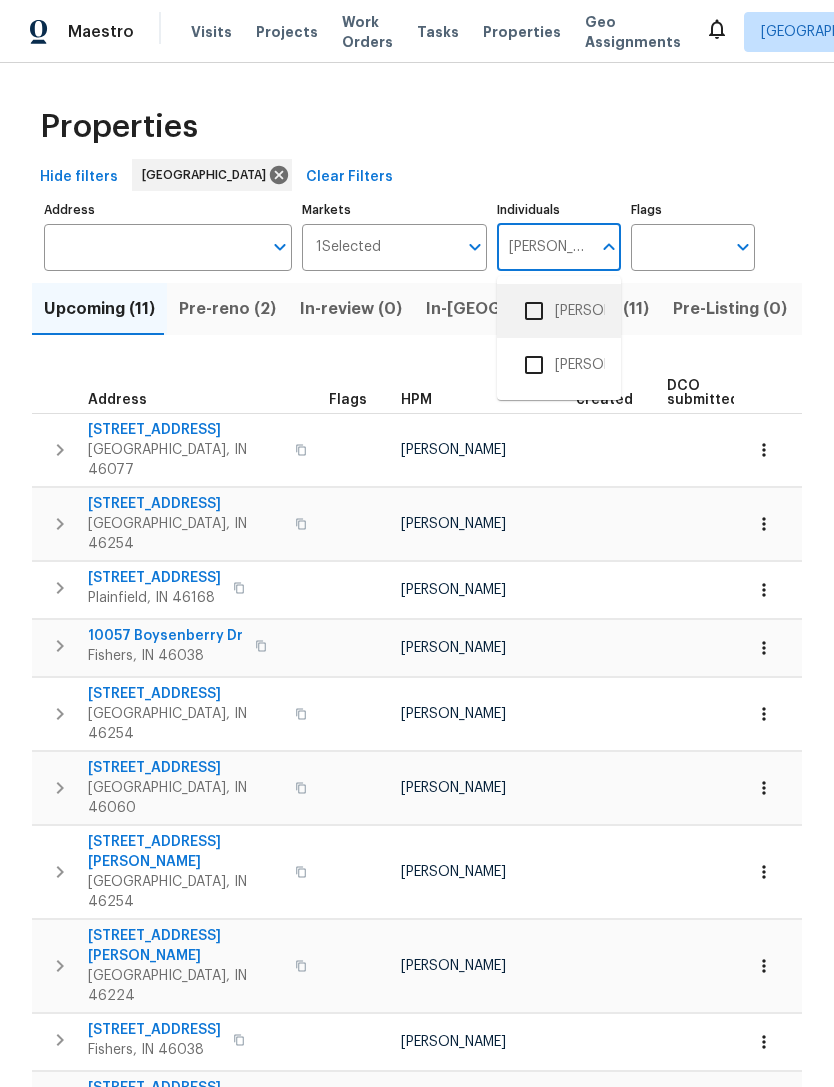click on "[PERSON_NAME]" at bounding box center [559, 311] 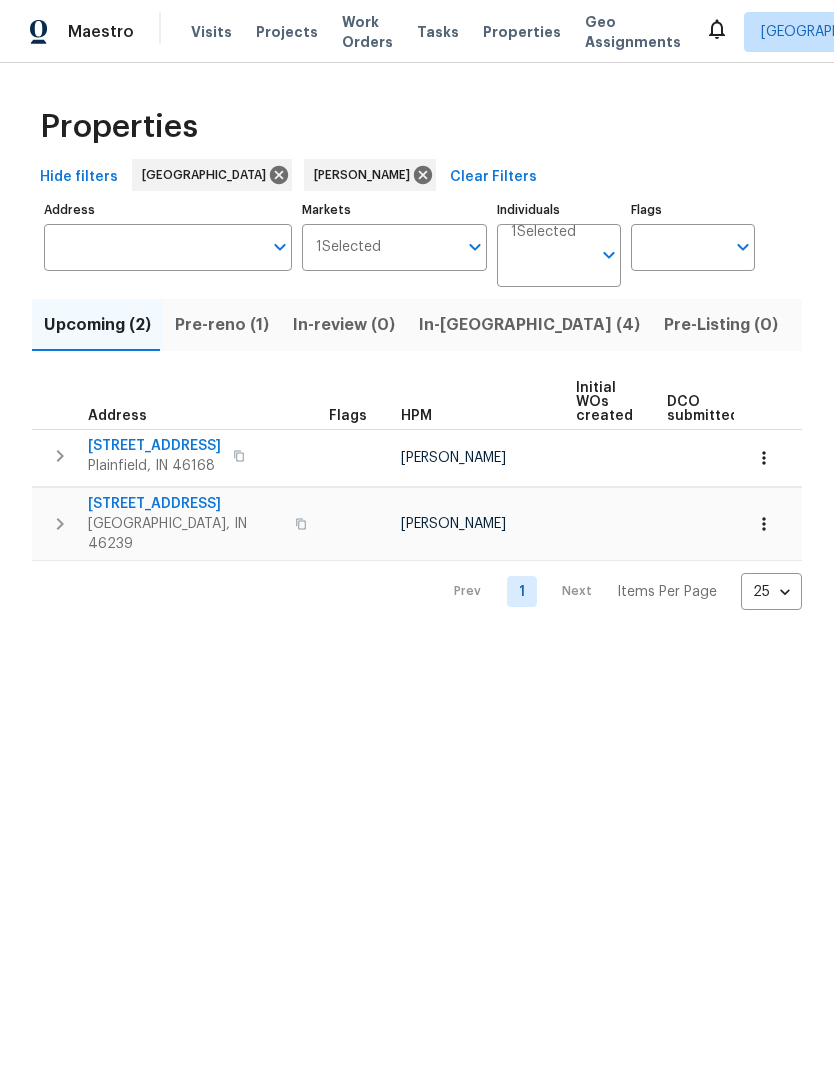 click on "In-reno (4)" at bounding box center (529, 325) 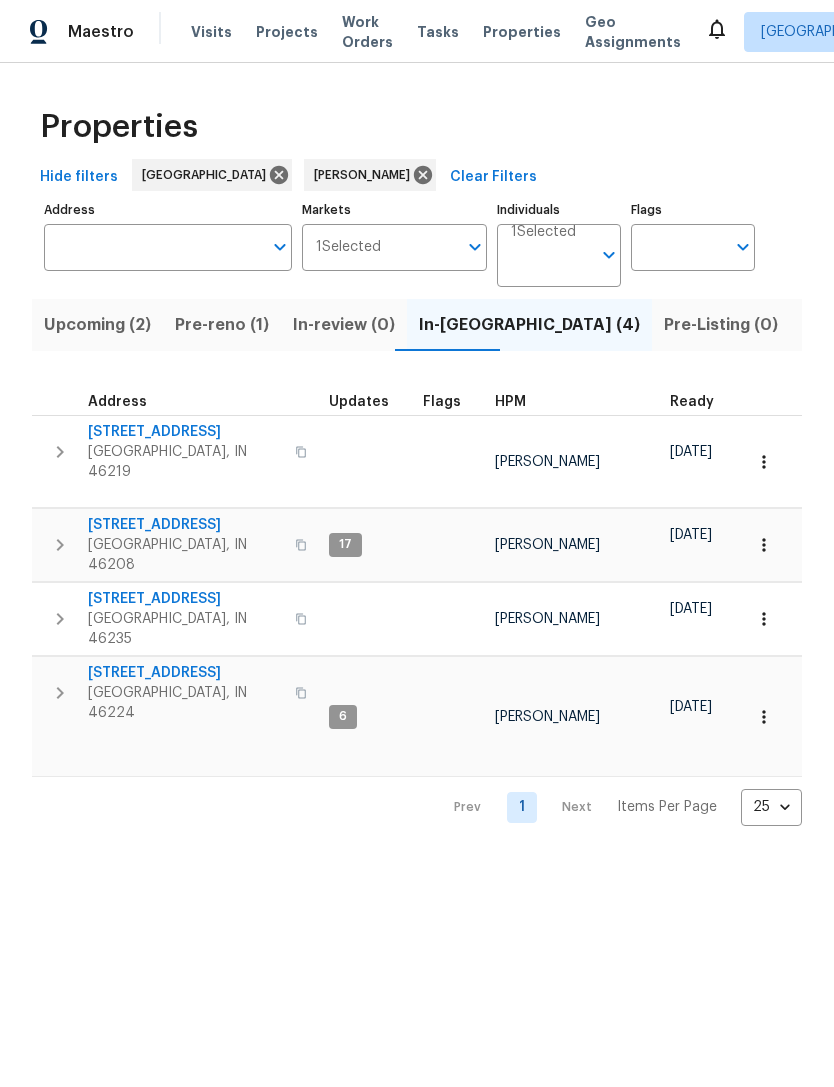 click on "[STREET_ADDRESS]" at bounding box center (185, 599) 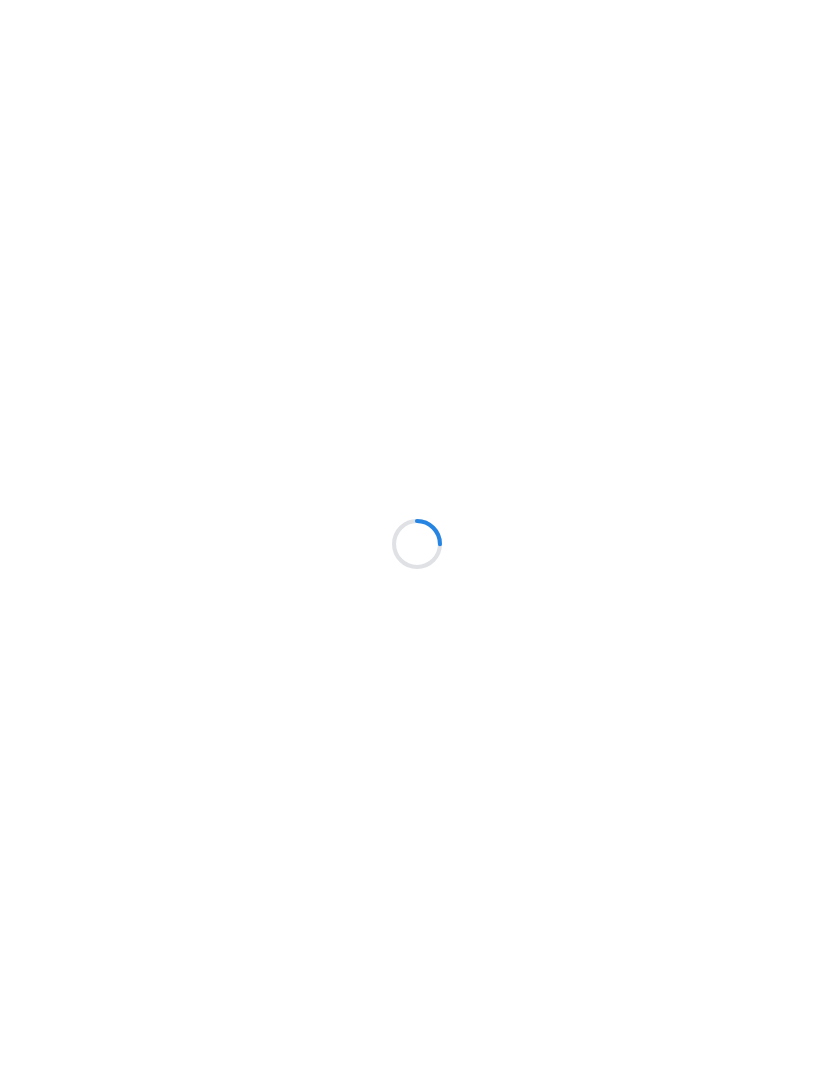 scroll, scrollTop: 0, scrollLeft: 0, axis: both 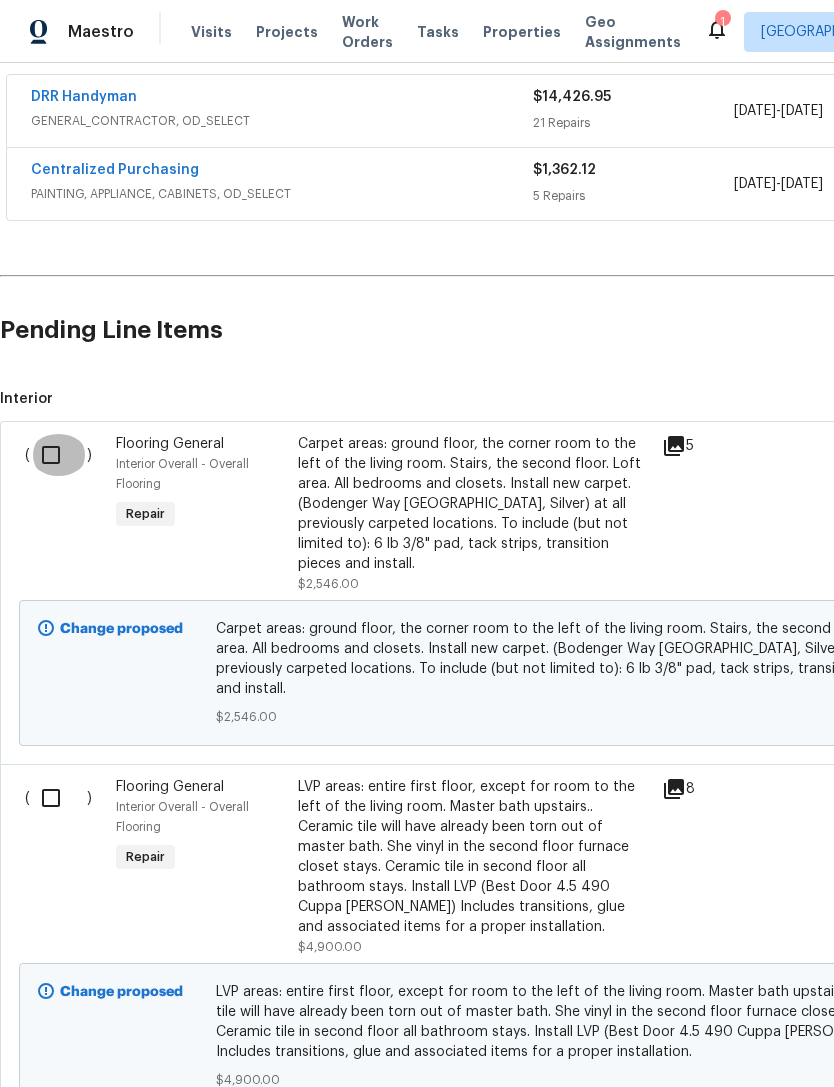click at bounding box center (58, 455) 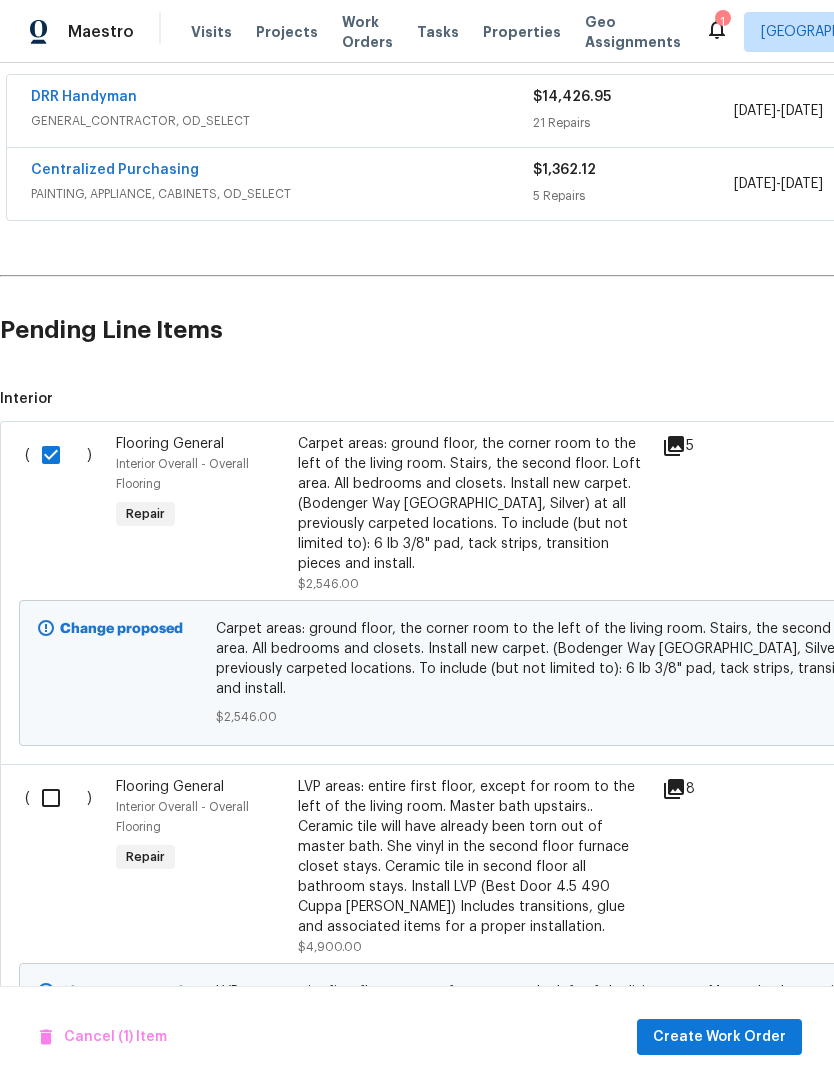 click at bounding box center [58, 798] 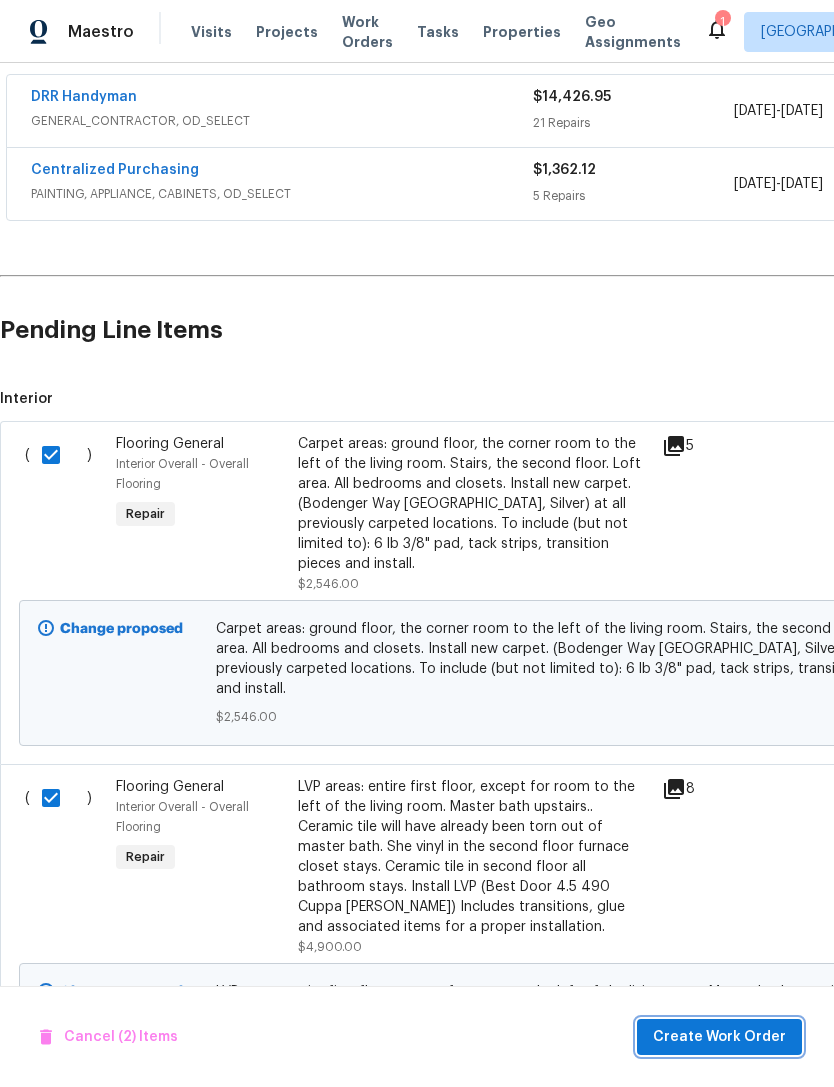 click on "Create Work Order" at bounding box center (719, 1037) 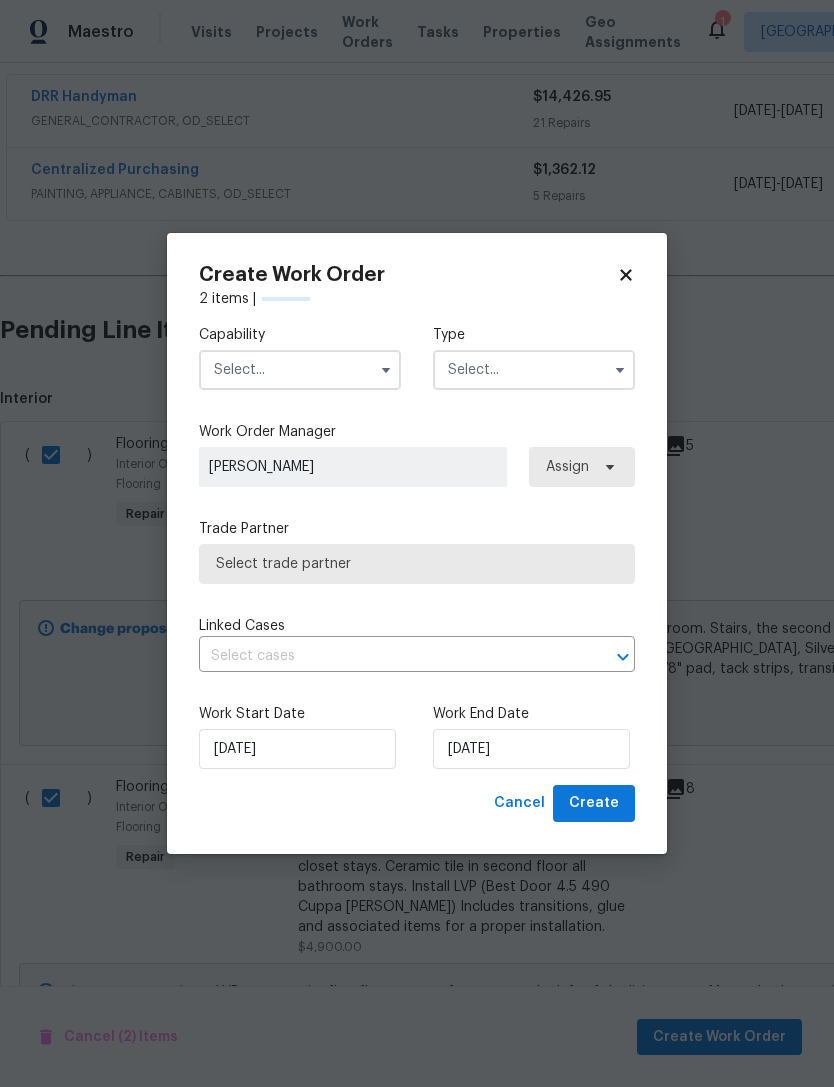 checkbox on "false" 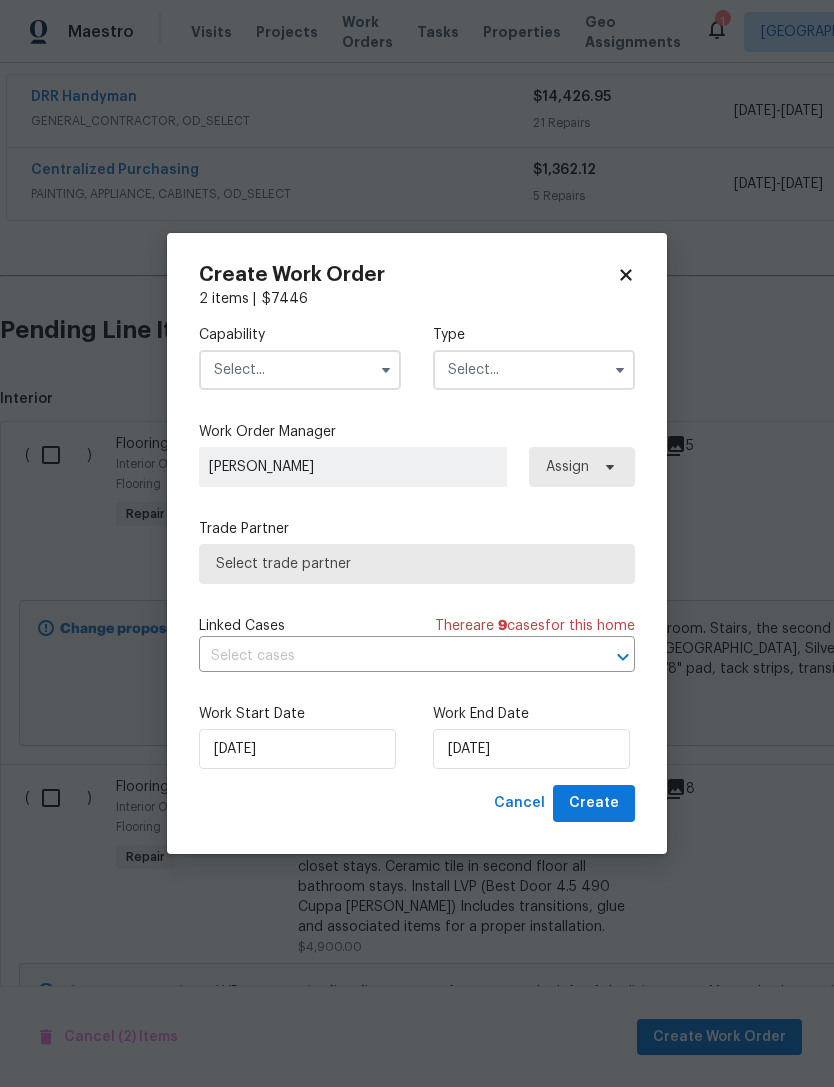 click at bounding box center [300, 370] 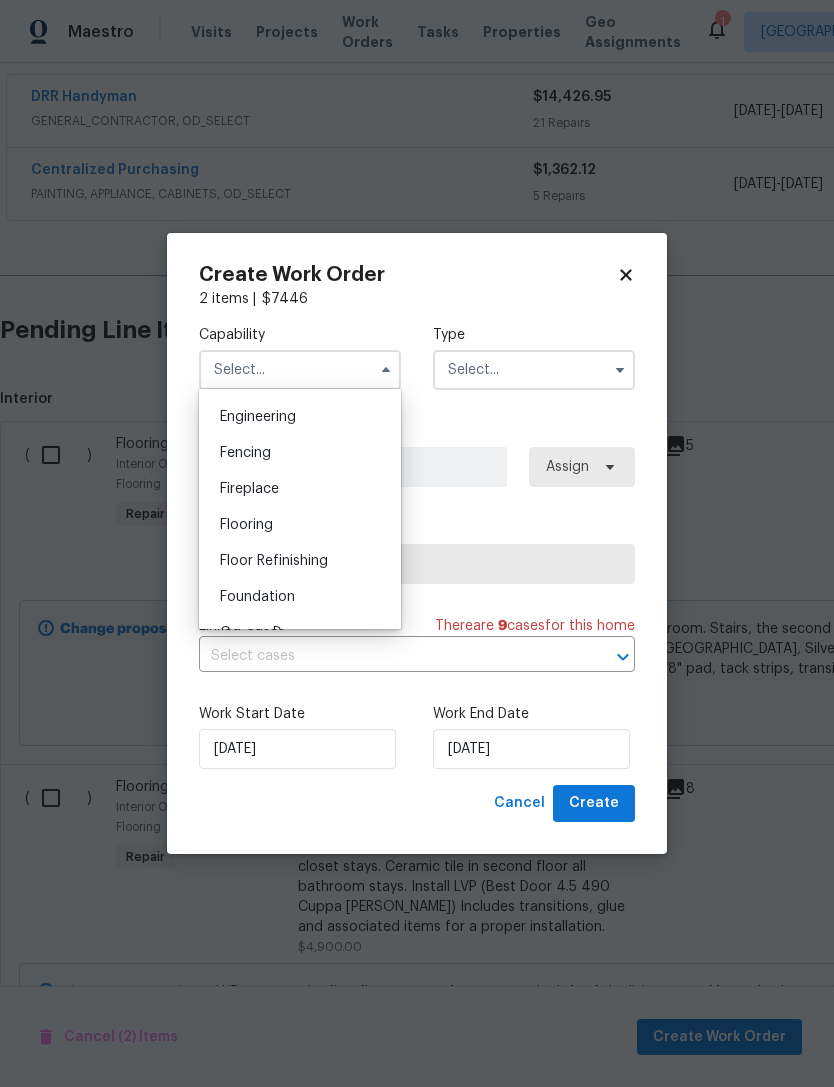 scroll, scrollTop: 665, scrollLeft: 0, axis: vertical 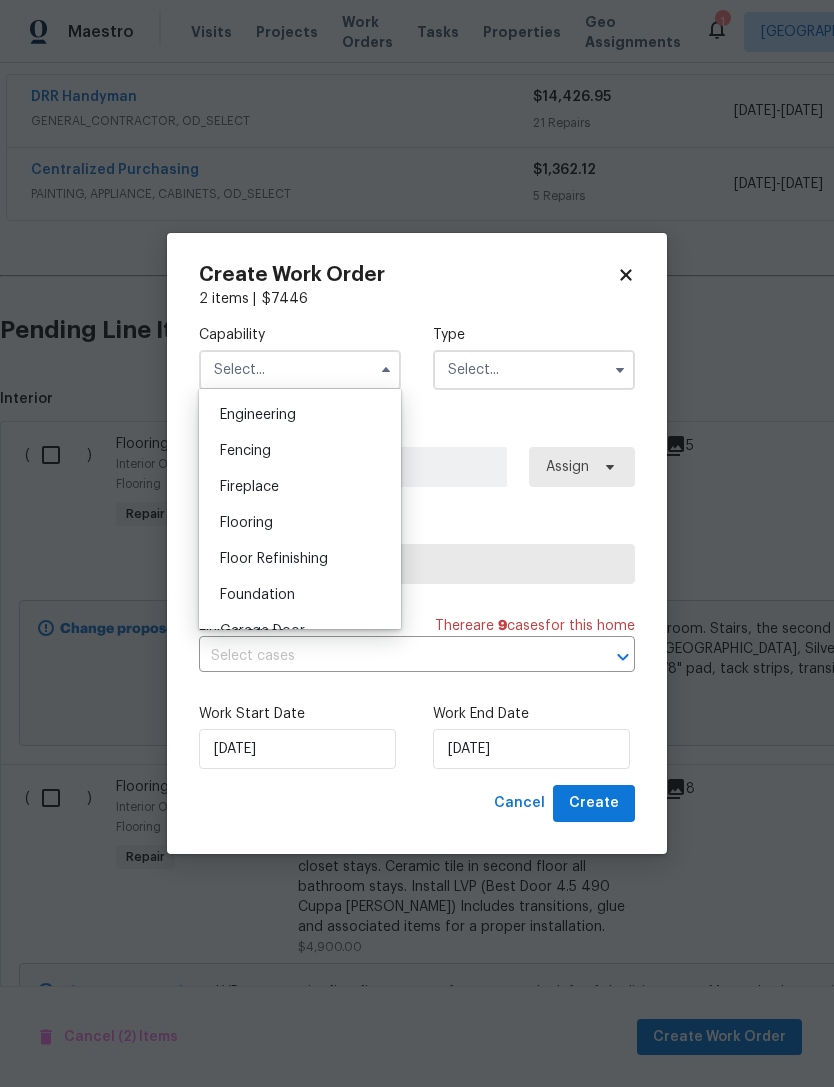 click on "Flooring" at bounding box center (246, 523) 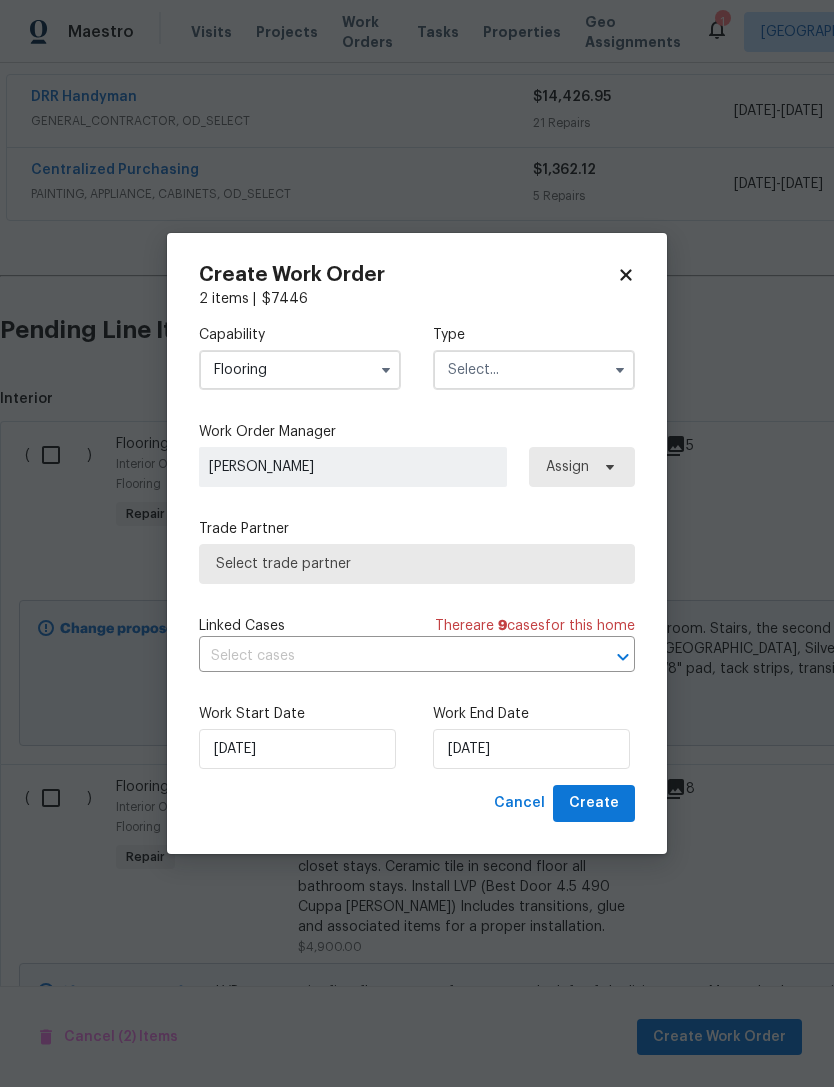 type on "Flooring" 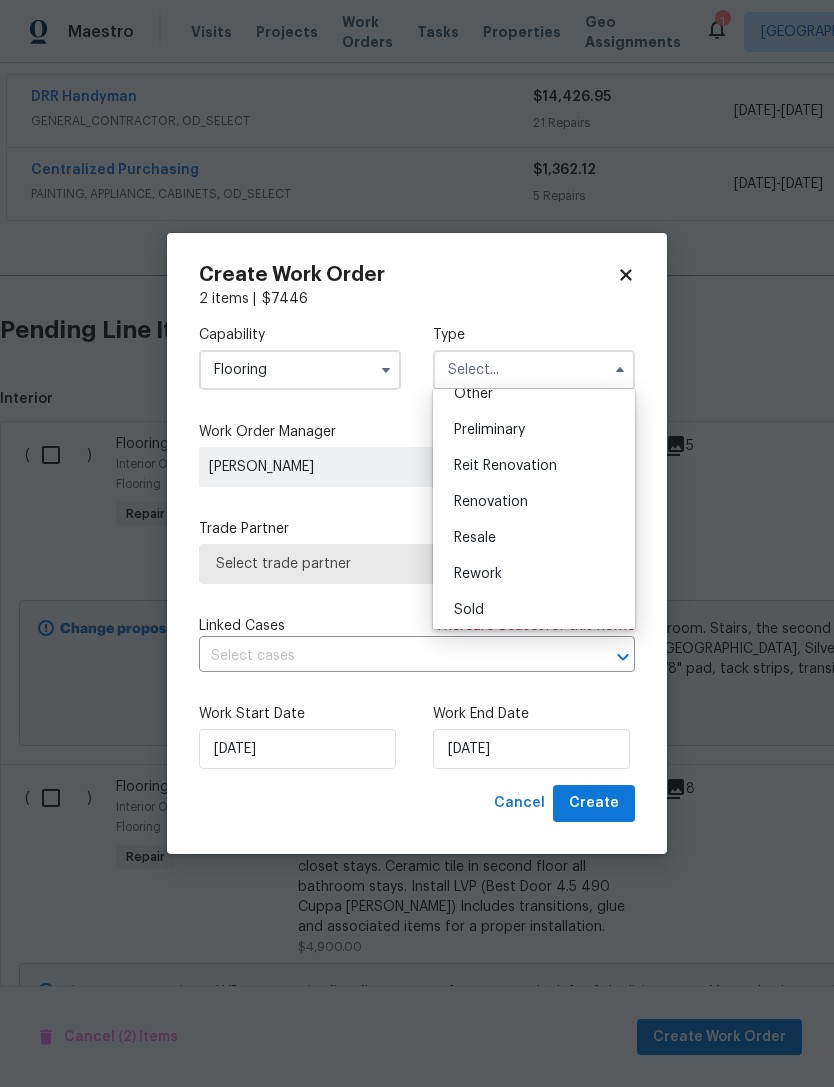 scroll, scrollTop: 415, scrollLeft: 0, axis: vertical 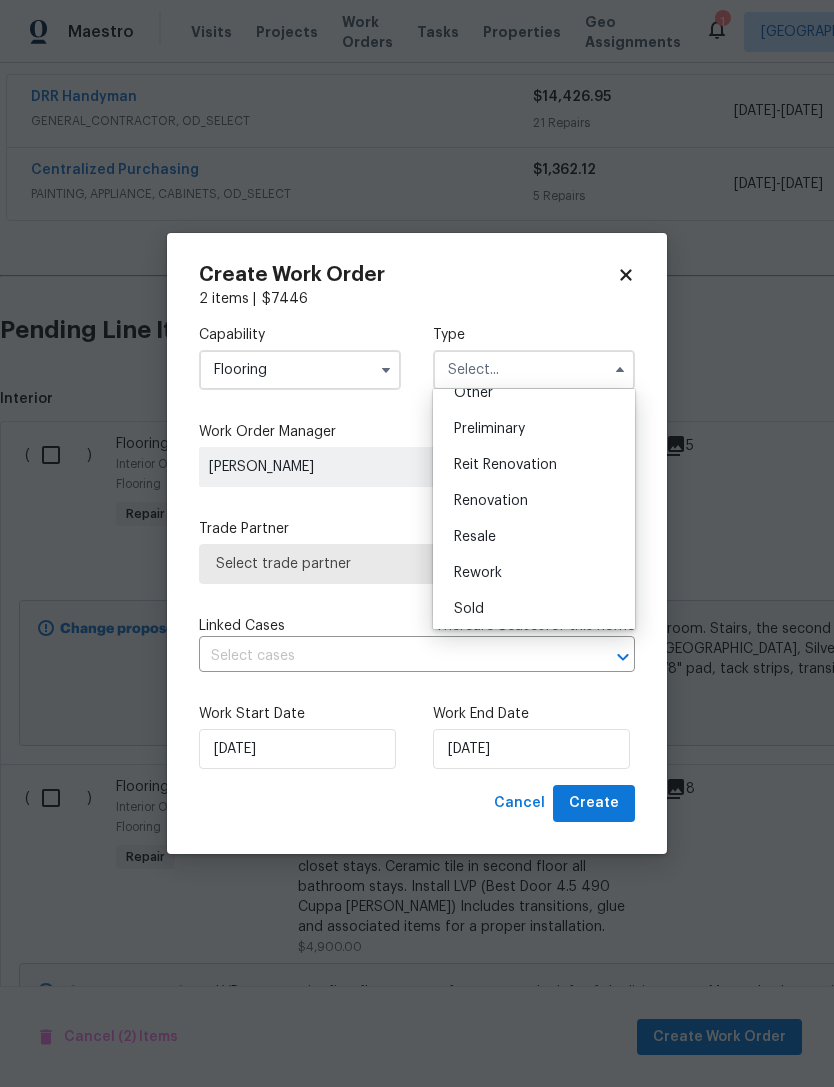 click on "Renovation" at bounding box center [534, 501] 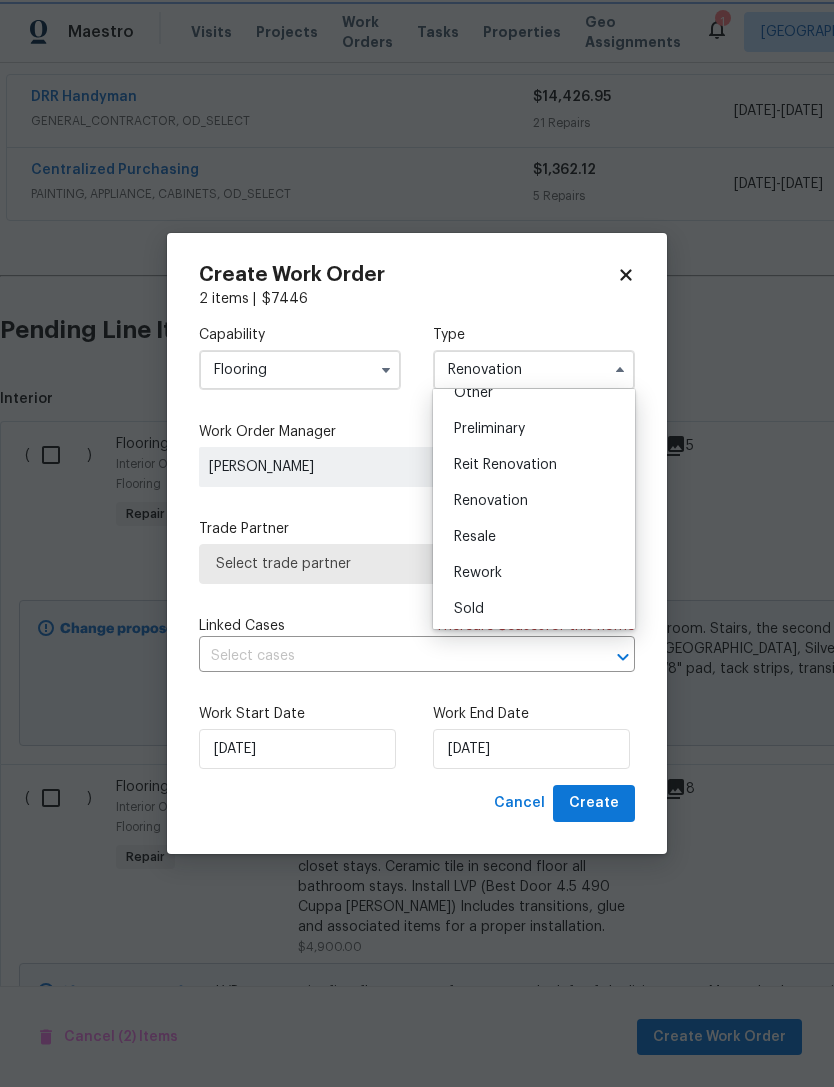 scroll, scrollTop: 0, scrollLeft: 0, axis: both 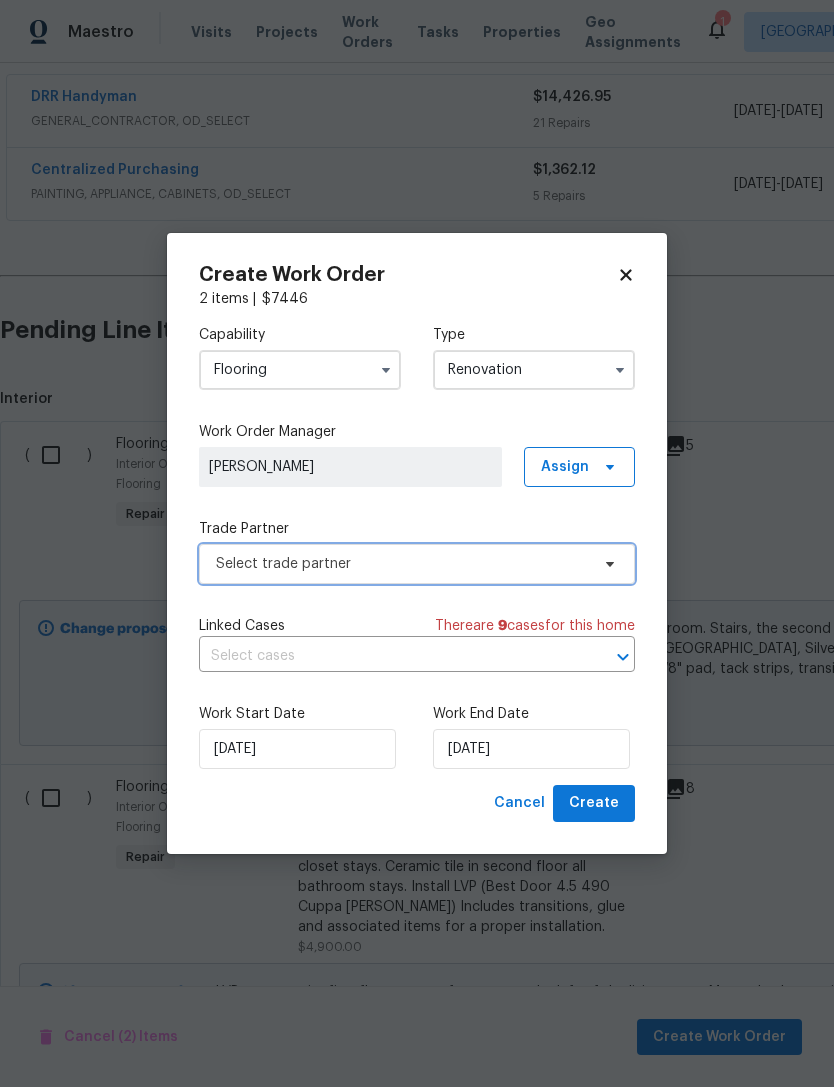 click on "Select trade partner" at bounding box center [402, 564] 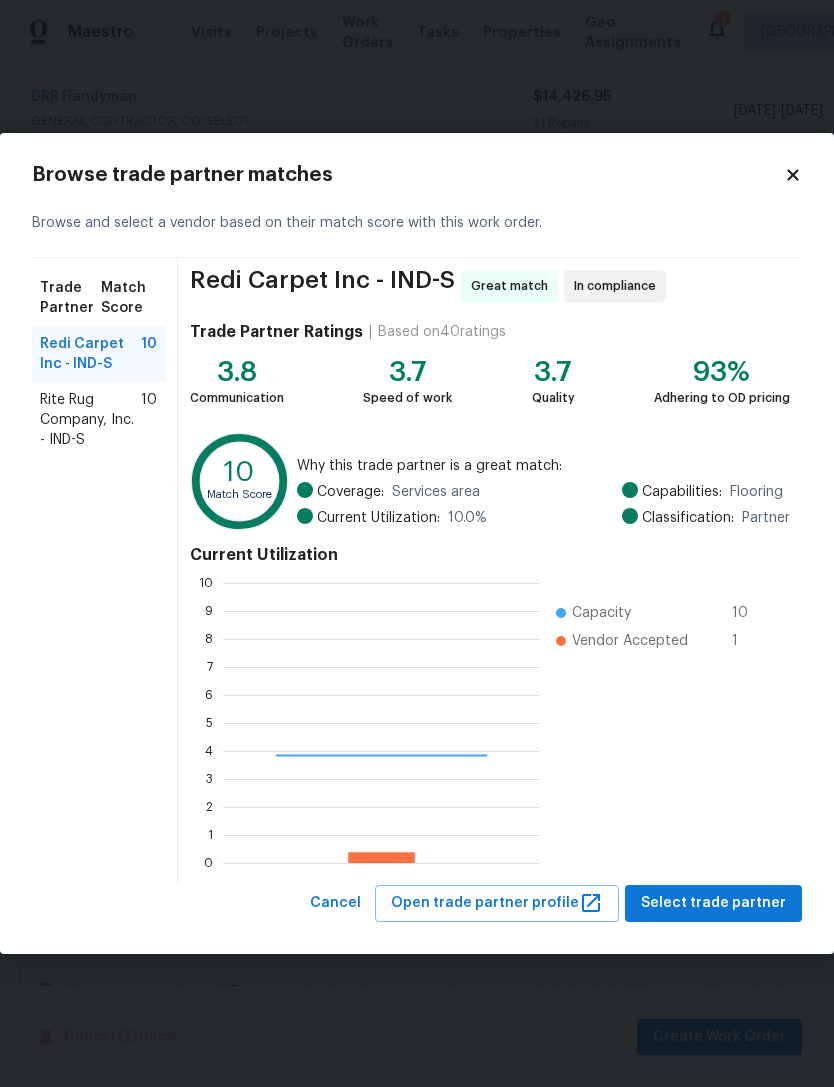 scroll, scrollTop: 2, scrollLeft: 2, axis: both 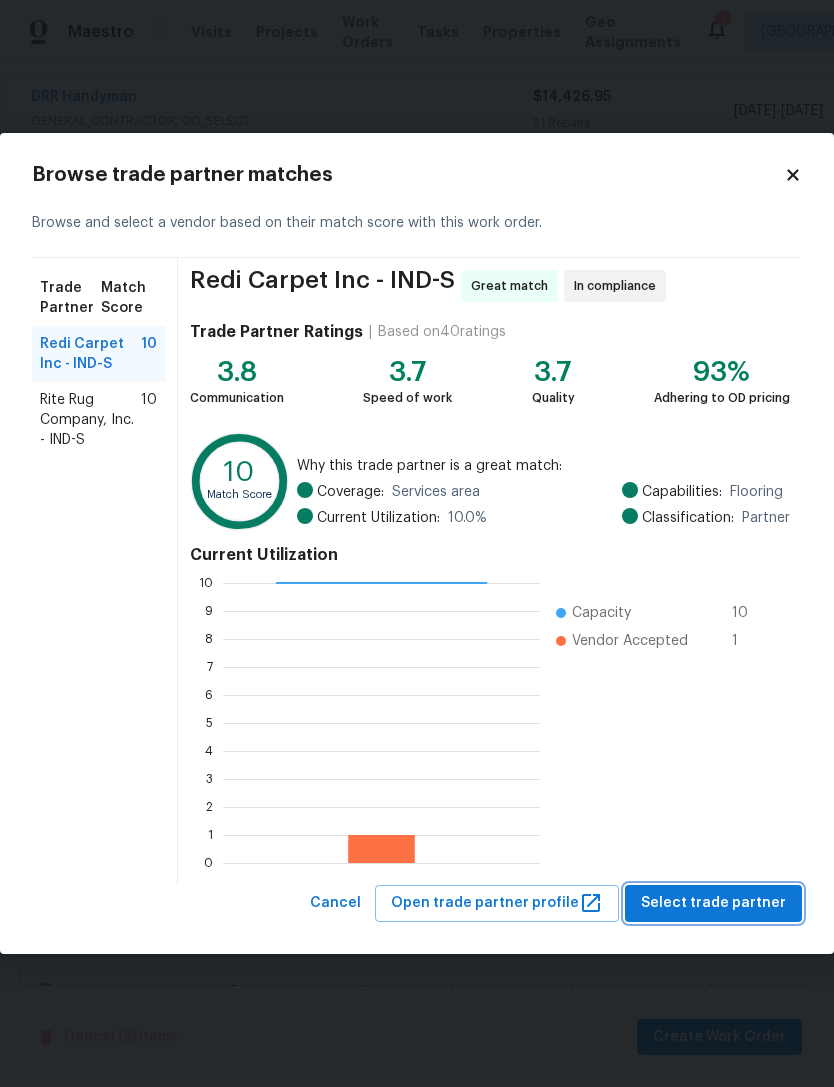 click on "Select trade partner" at bounding box center [713, 903] 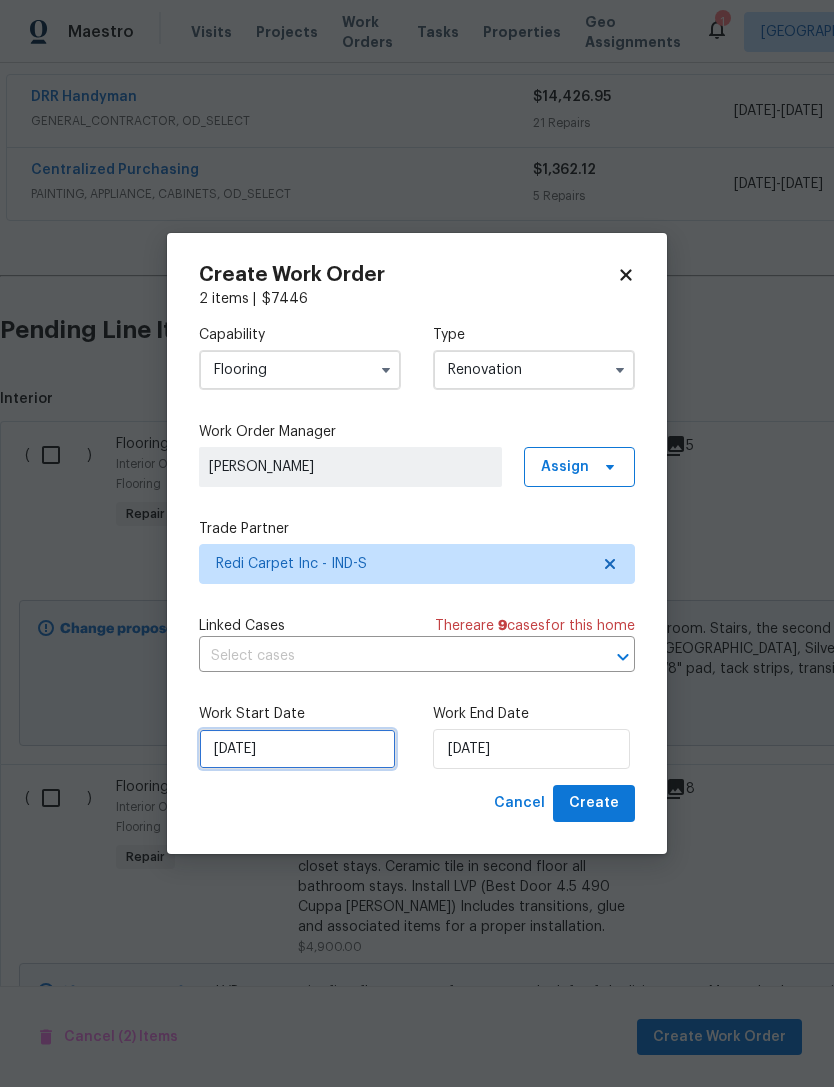 click on "[DATE]" at bounding box center [297, 749] 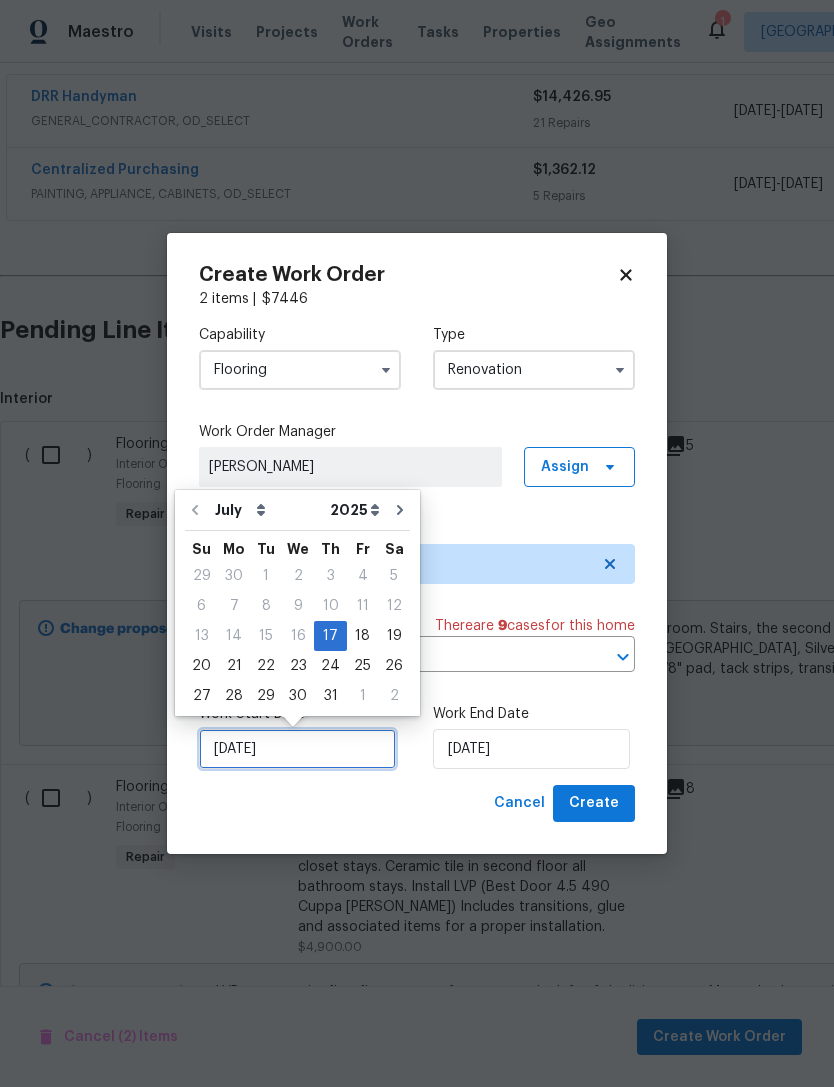 scroll, scrollTop: 37, scrollLeft: 0, axis: vertical 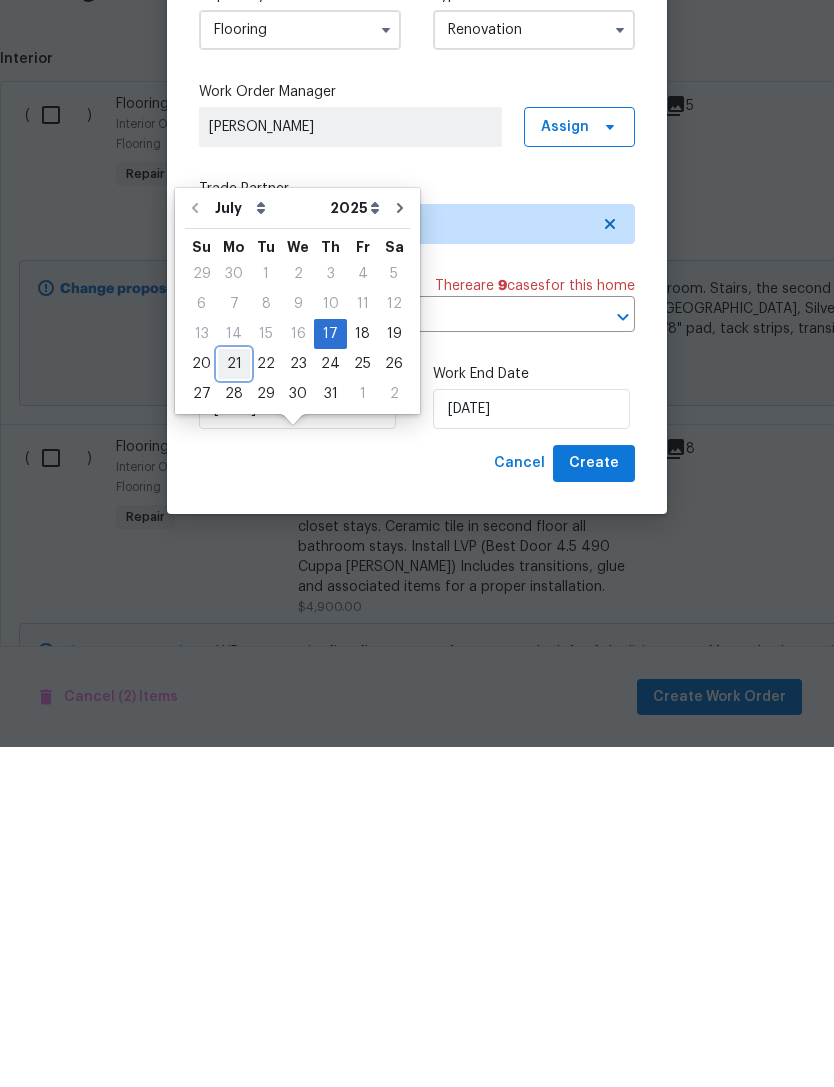 click on "21" at bounding box center (234, 704) 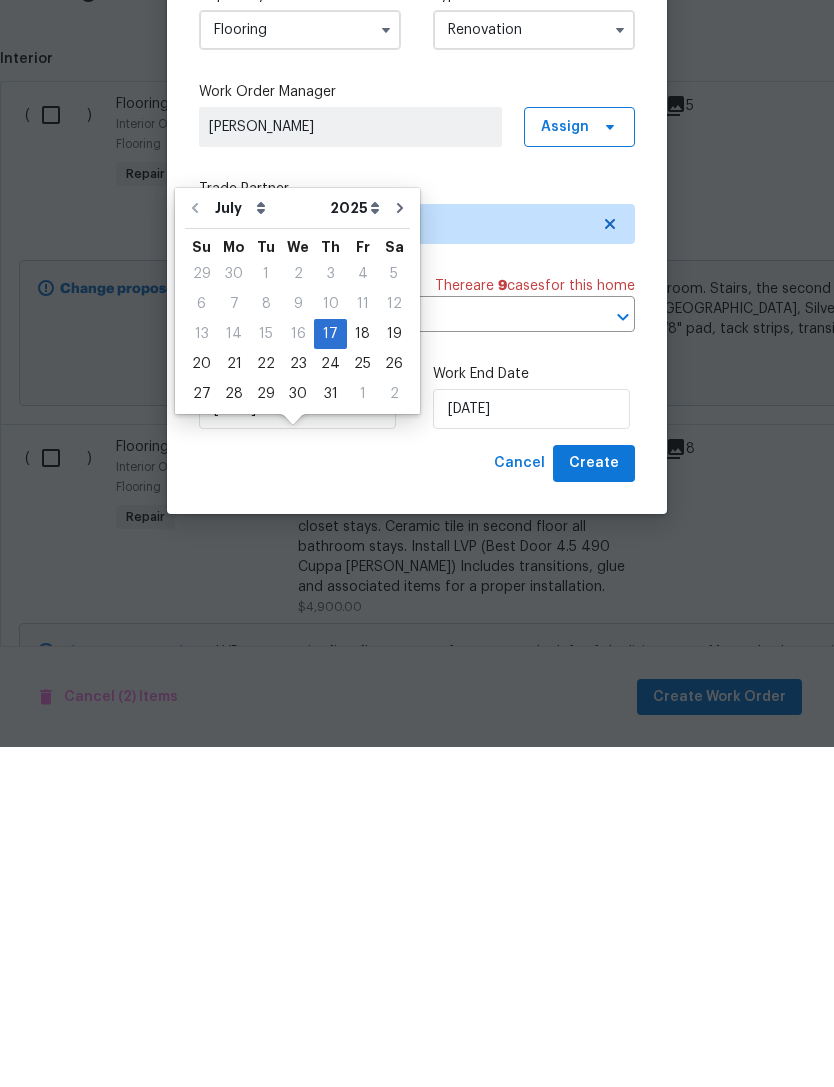 scroll, scrollTop: 64, scrollLeft: 0, axis: vertical 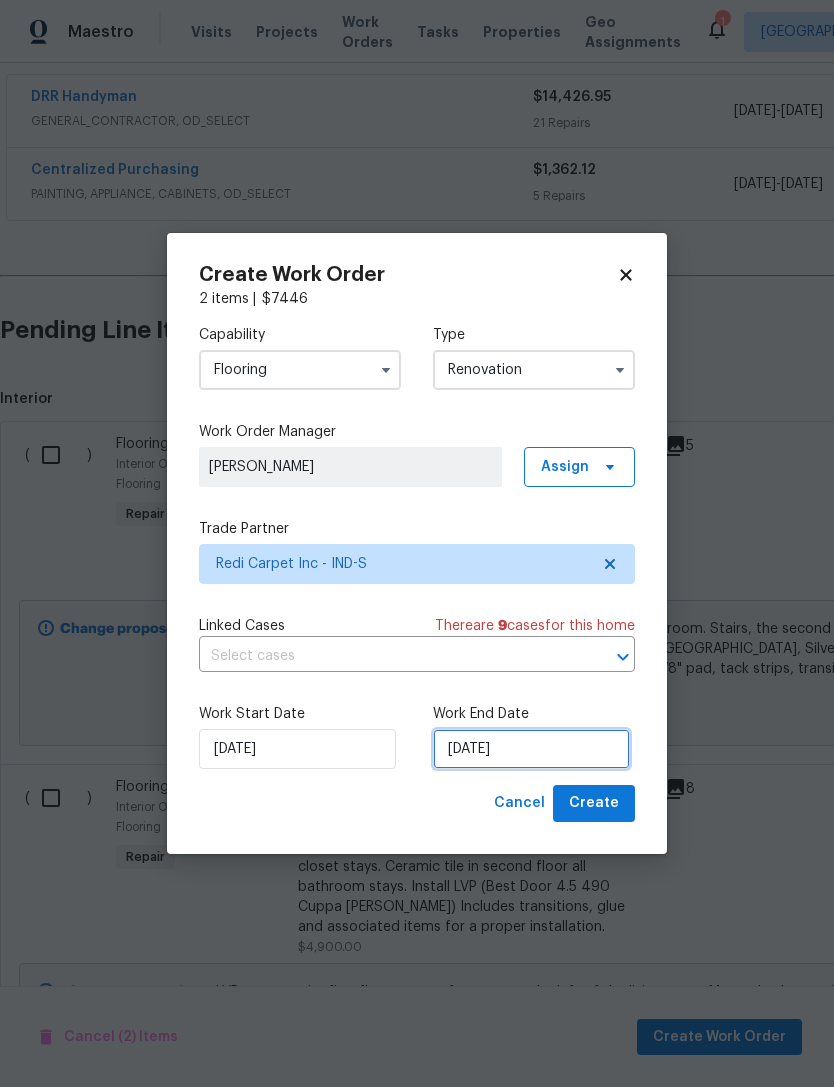 click on "[DATE]" at bounding box center [531, 749] 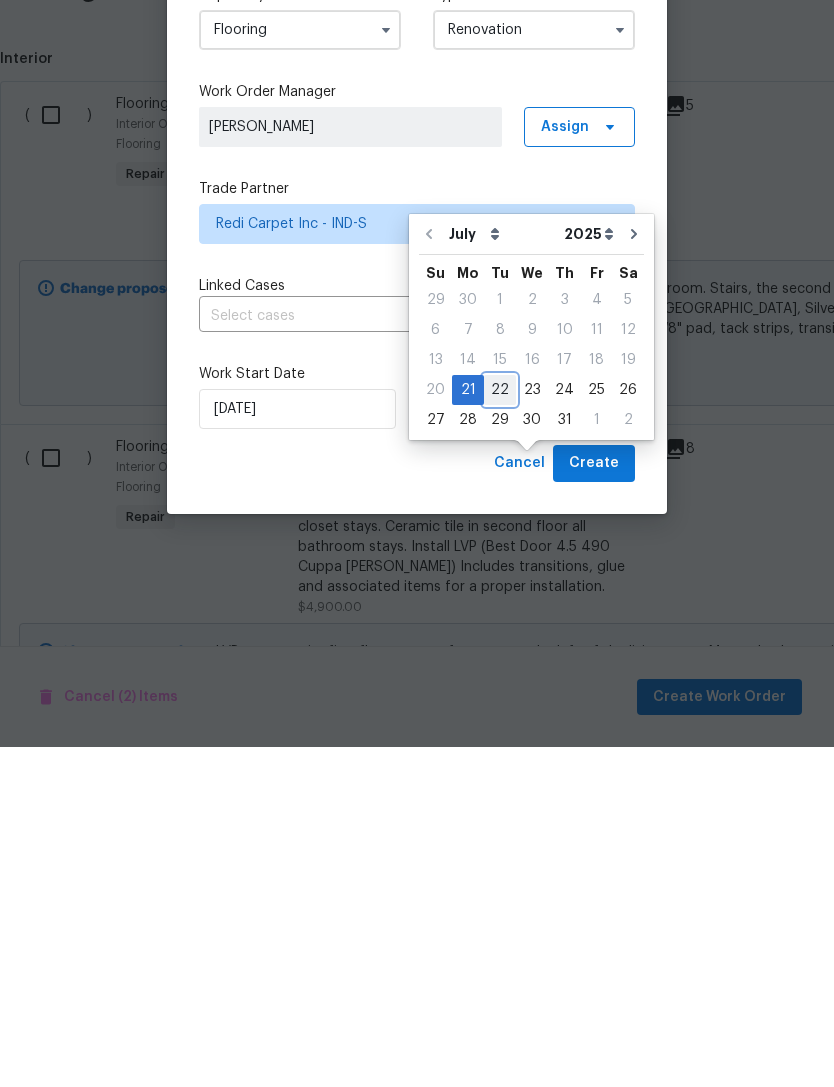 click on "22" at bounding box center [500, 730] 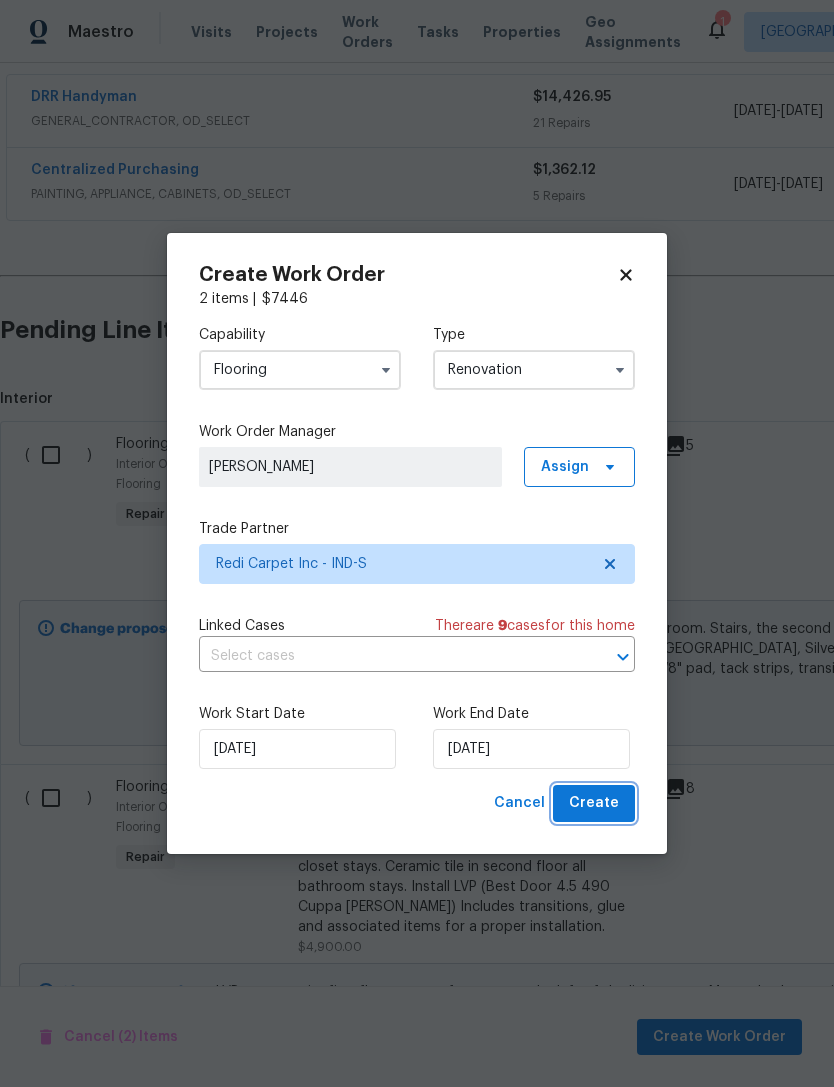 click on "Create" at bounding box center [594, 803] 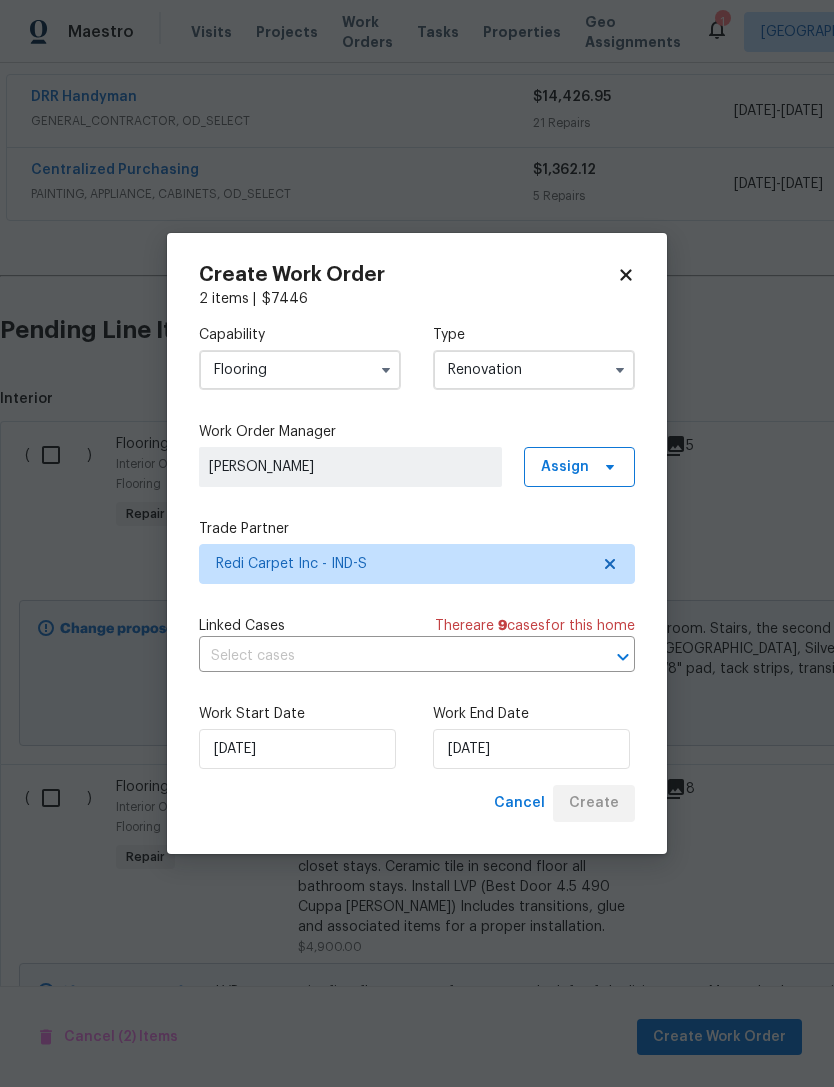 scroll, scrollTop: 0, scrollLeft: 0, axis: both 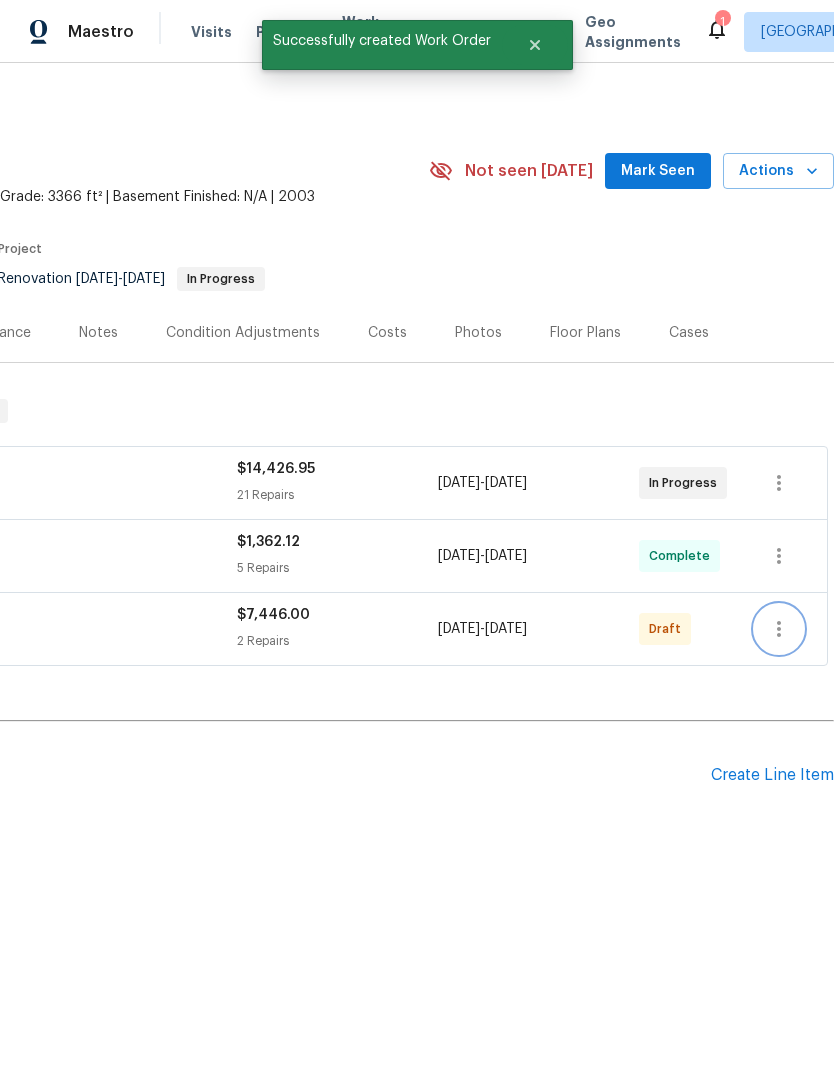 click 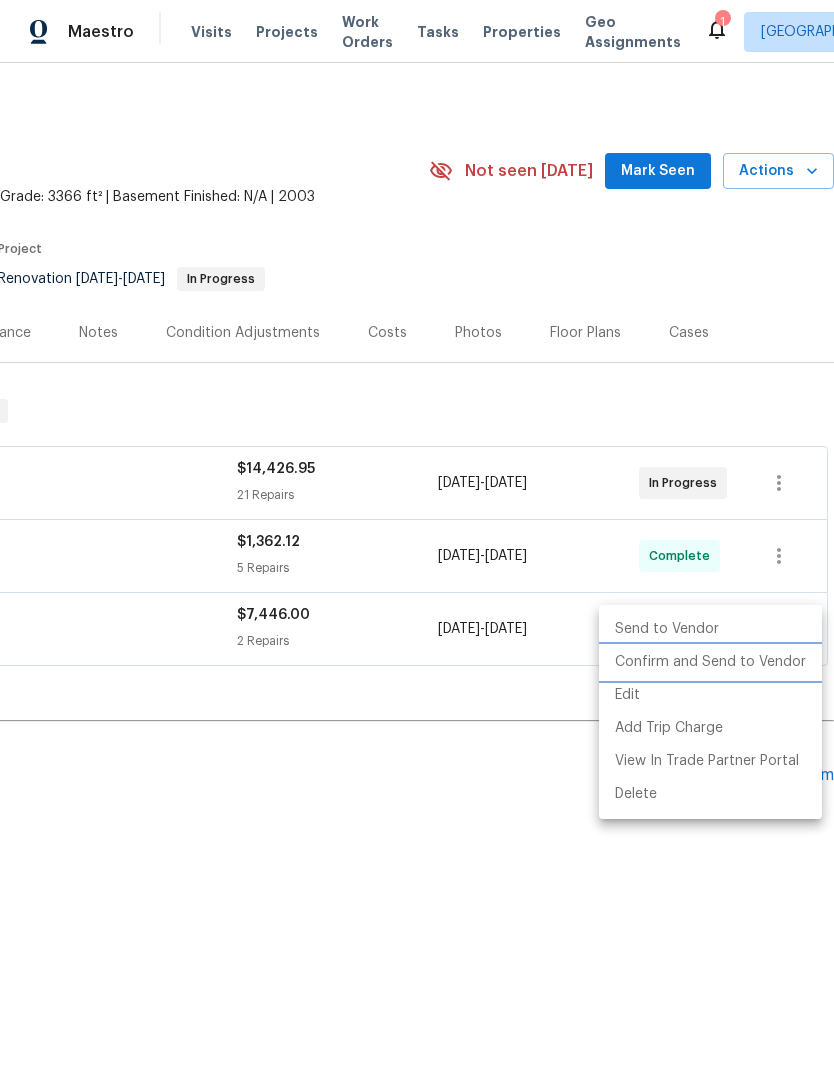 click on "Confirm and Send to Vendor" at bounding box center (710, 662) 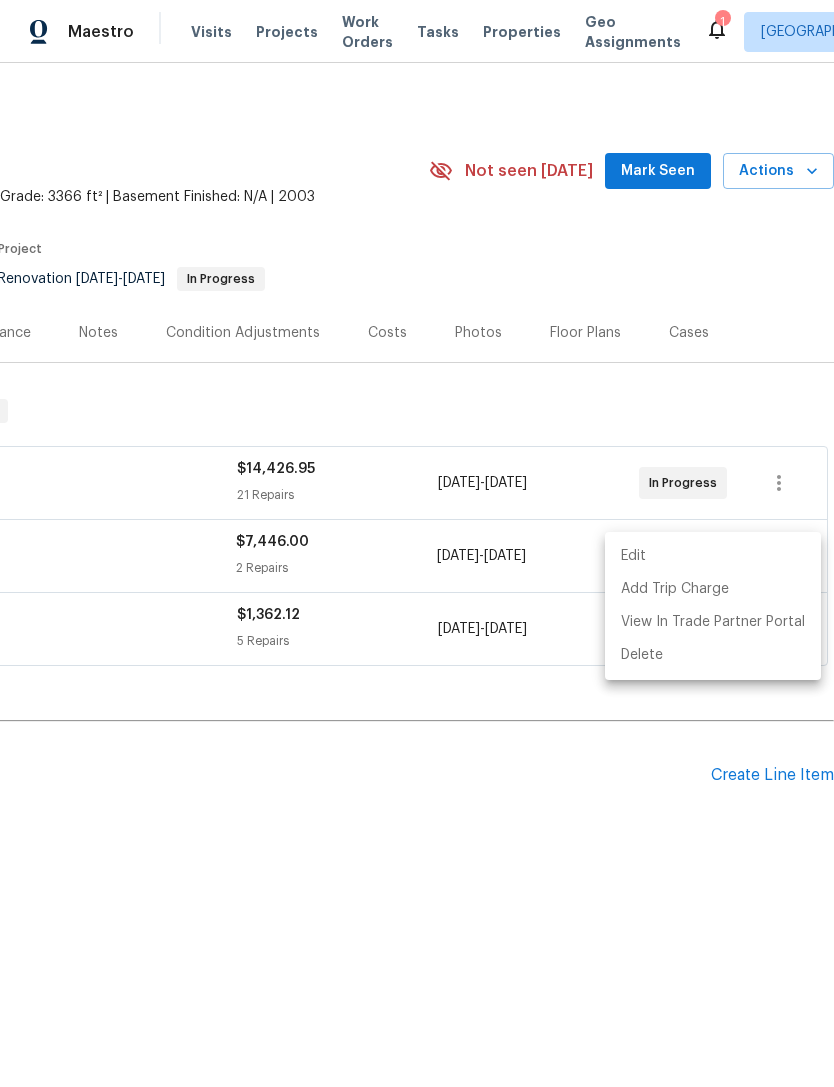 click at bounding box center [417, 543] 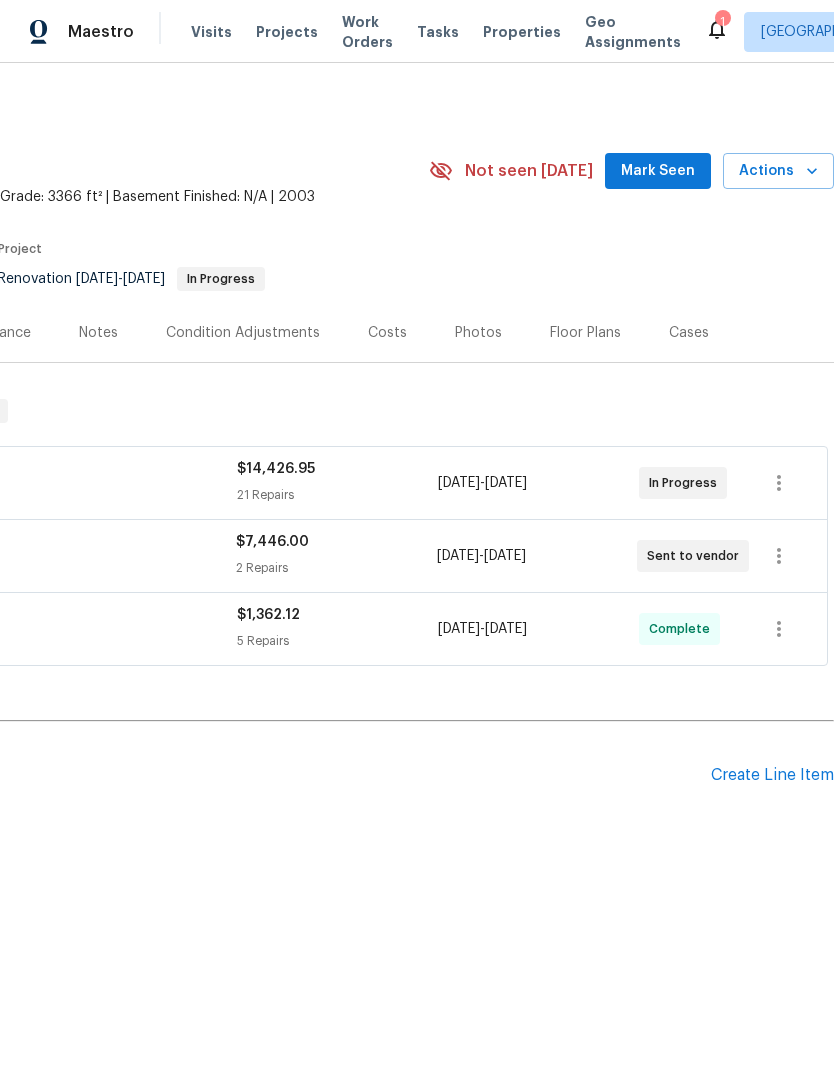 click on "FLOORING" at bounding box center (-15, 566) 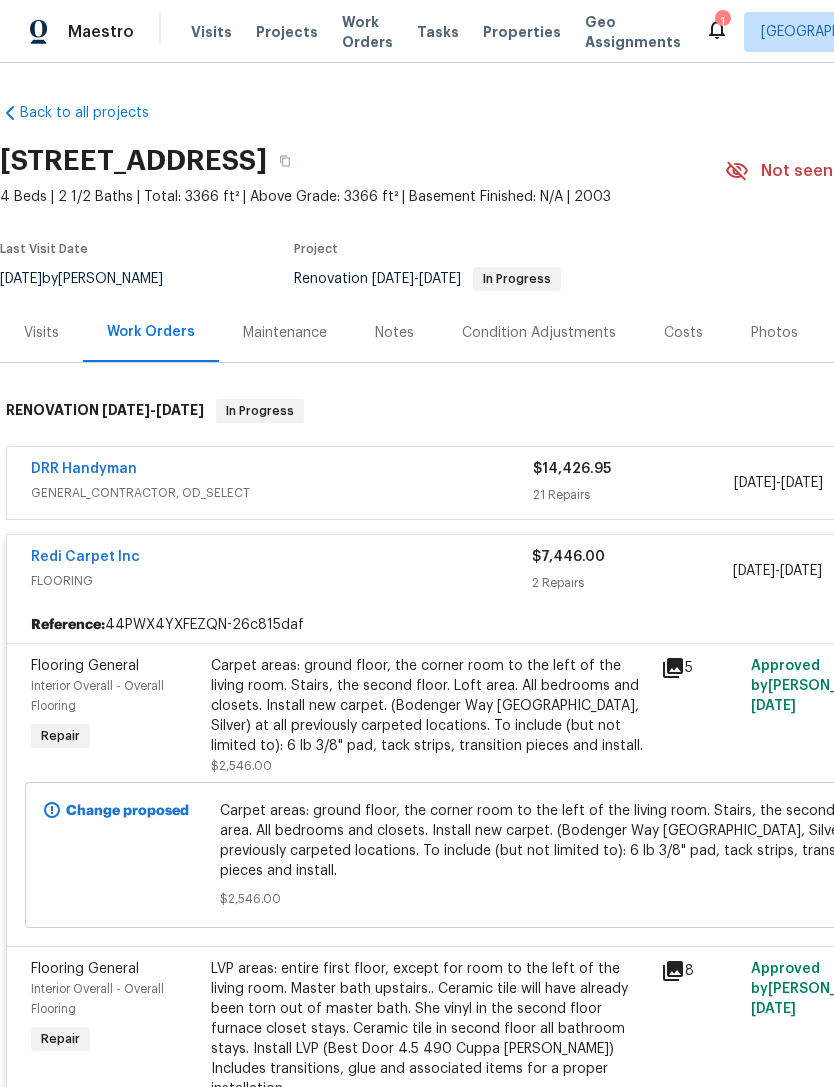 scroll, scrollTop: 0, scrollLeft: 0, axis: both 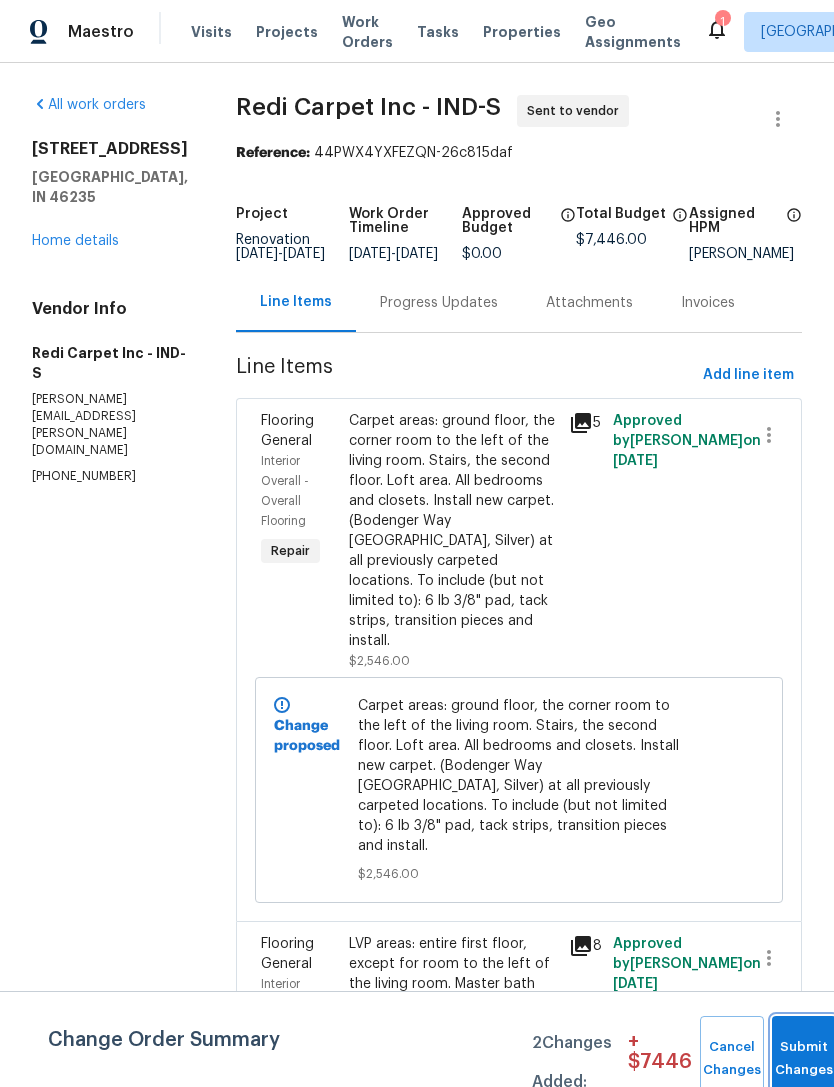 click on "Submit Changes" at bounding box center [804, 1059] 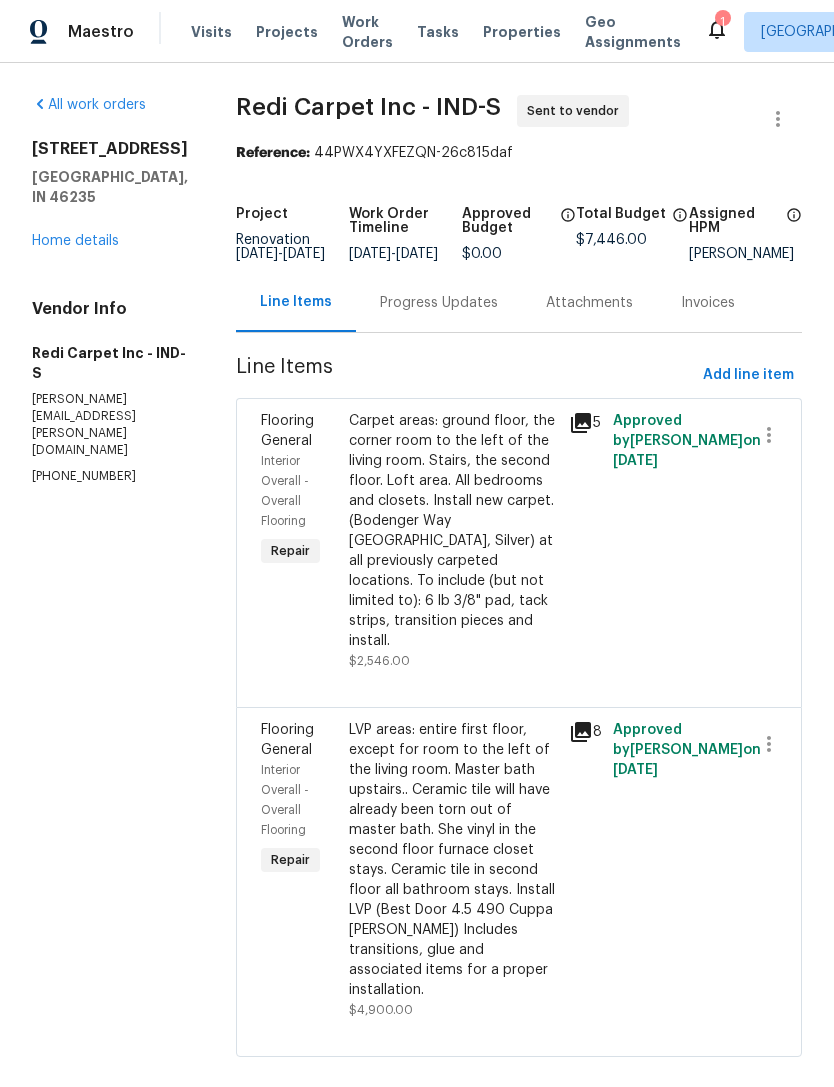 click on "Progress Updates" at bounding box center [439, 303] 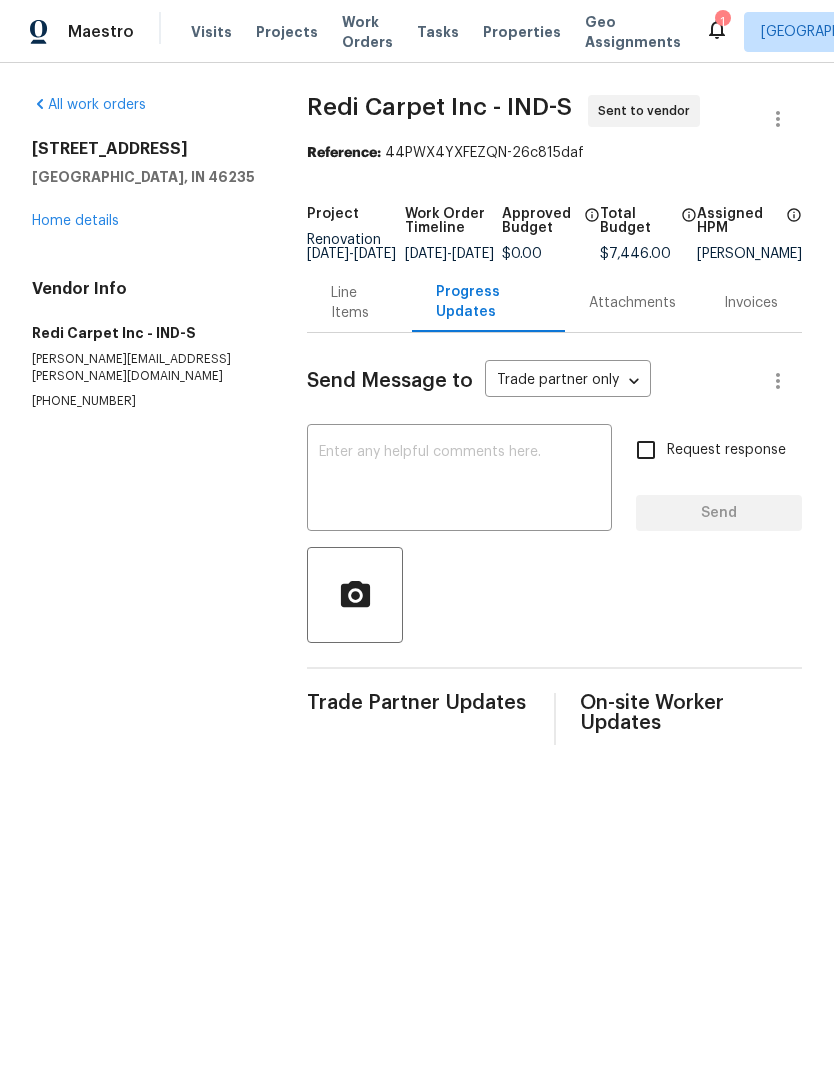 click at bounding box center (459, 480) 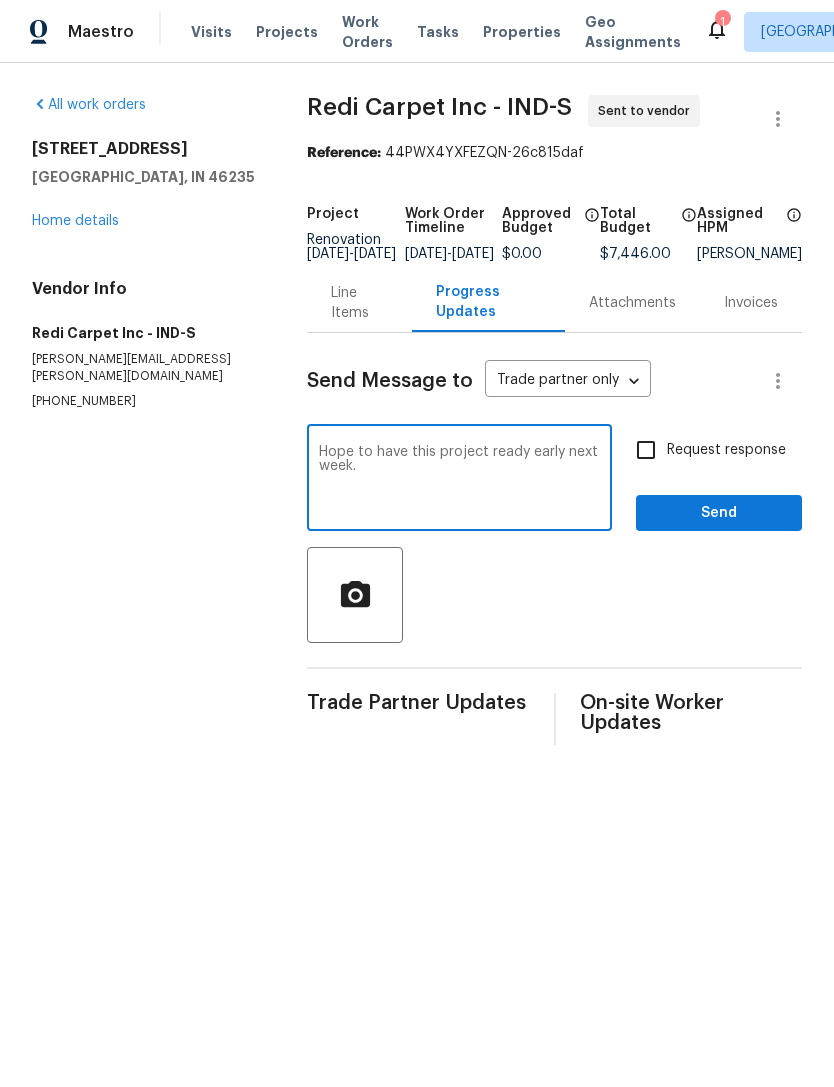 type on "Hope to have this project ready early next week." 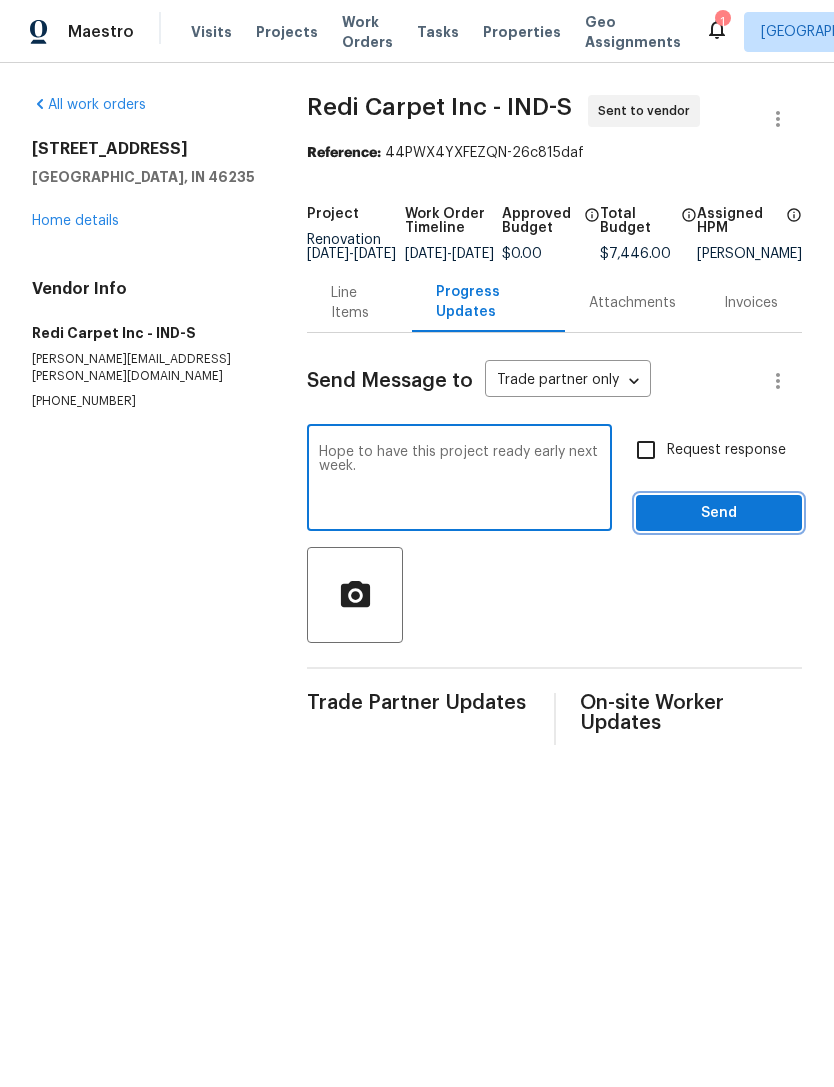 click on "Send" at bounding box center [719, 513] 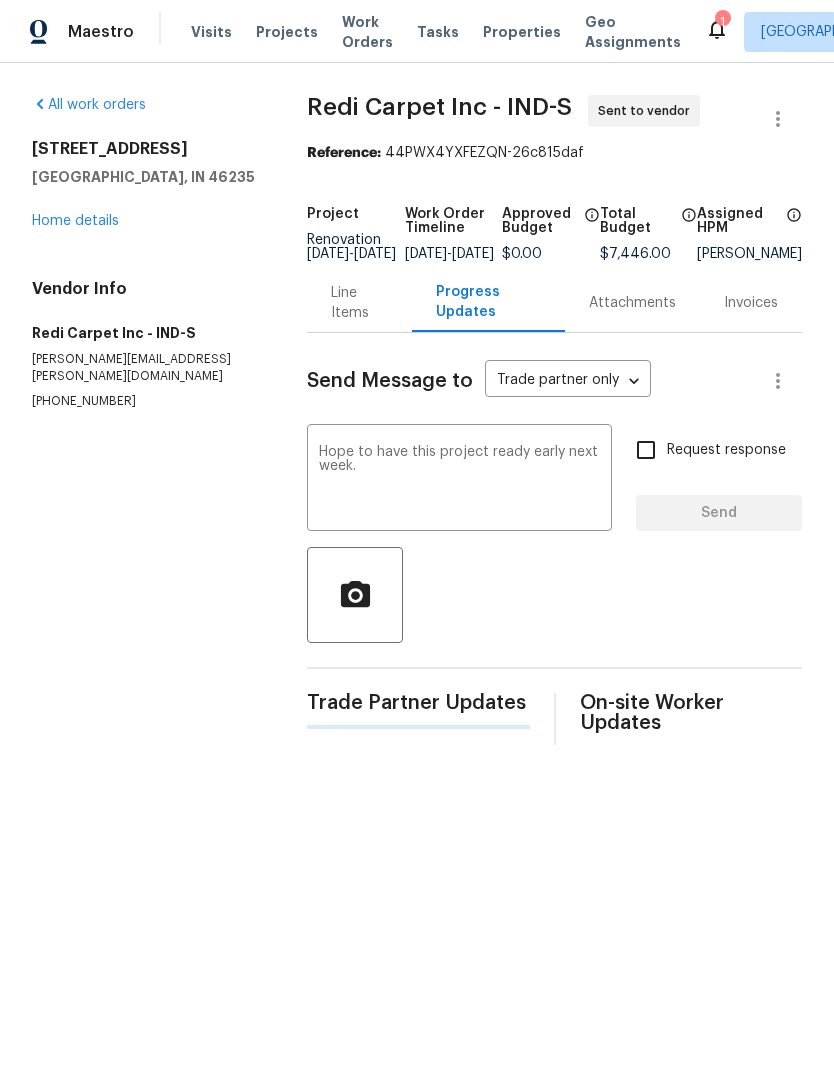 type 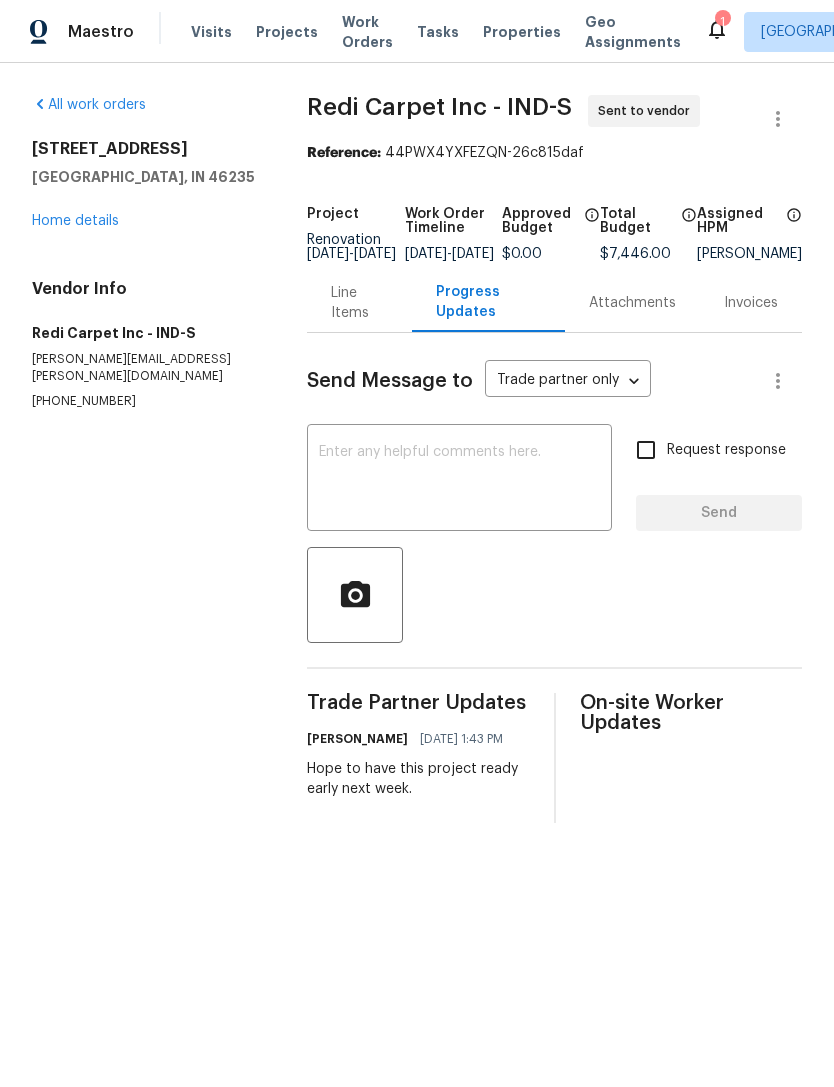 click on "Home details" at bounding box center [75, 221] 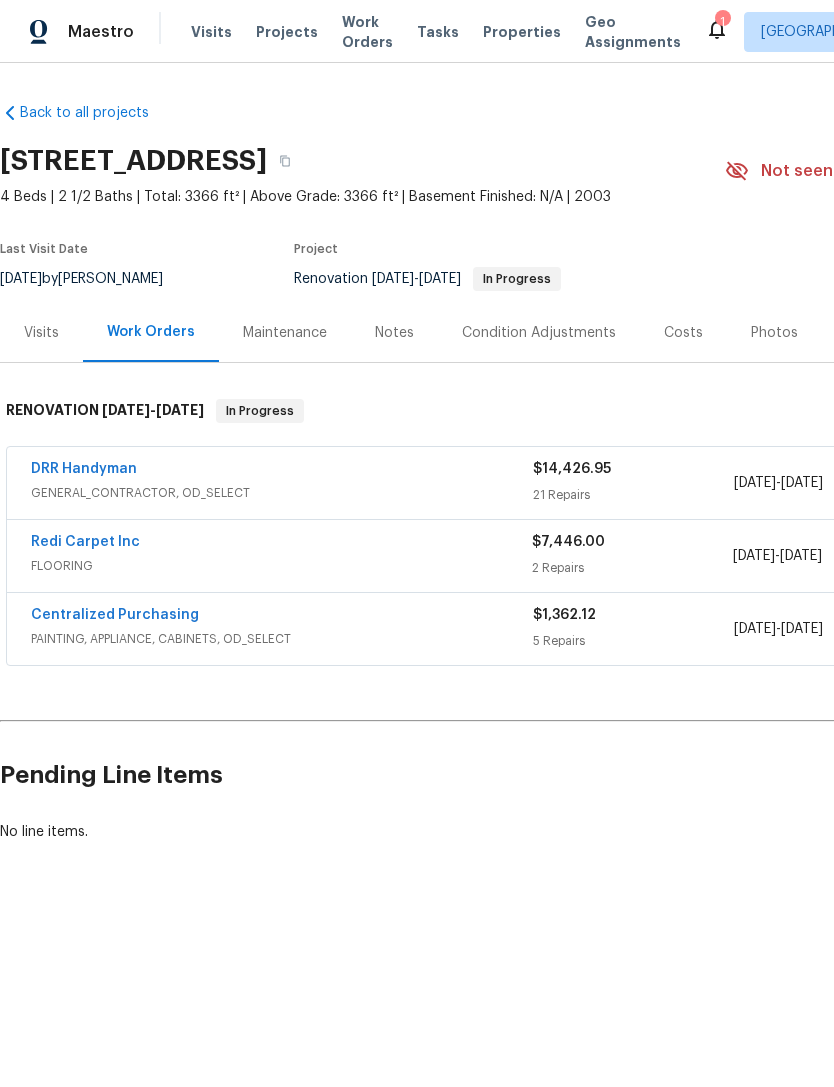 click on "Notes" at bounding box center [394, 333] 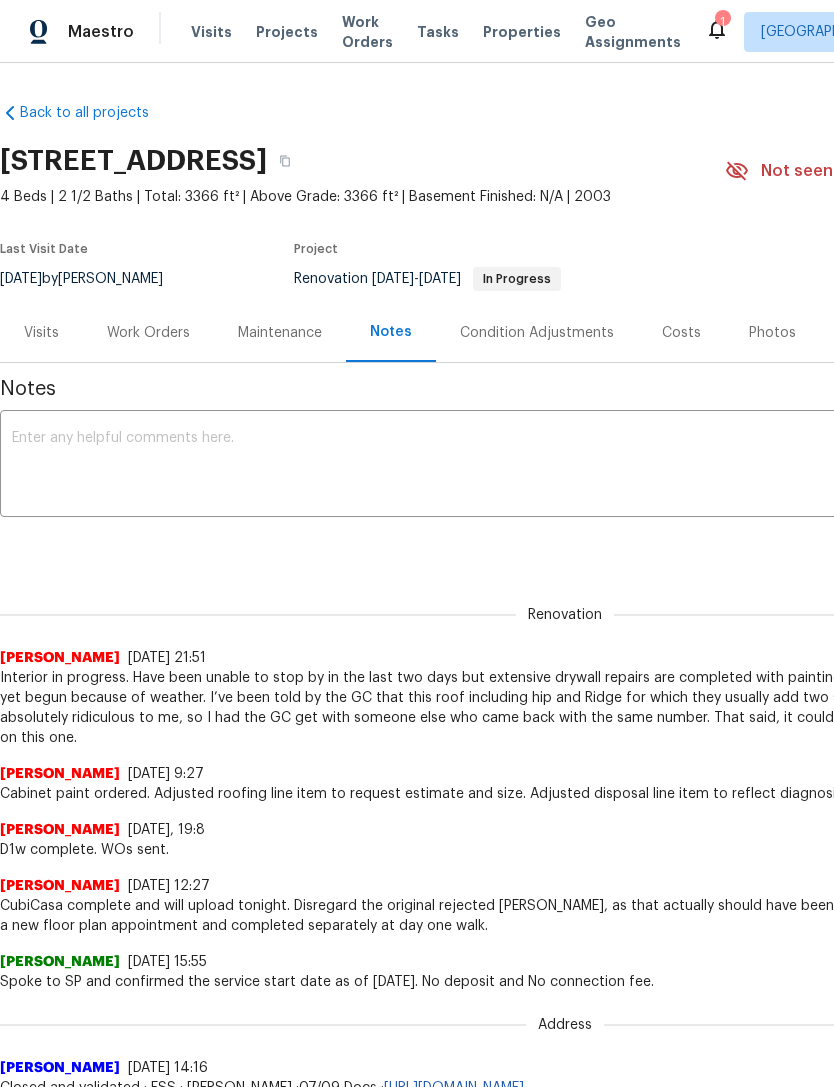 click at bounding box center [565, 466] 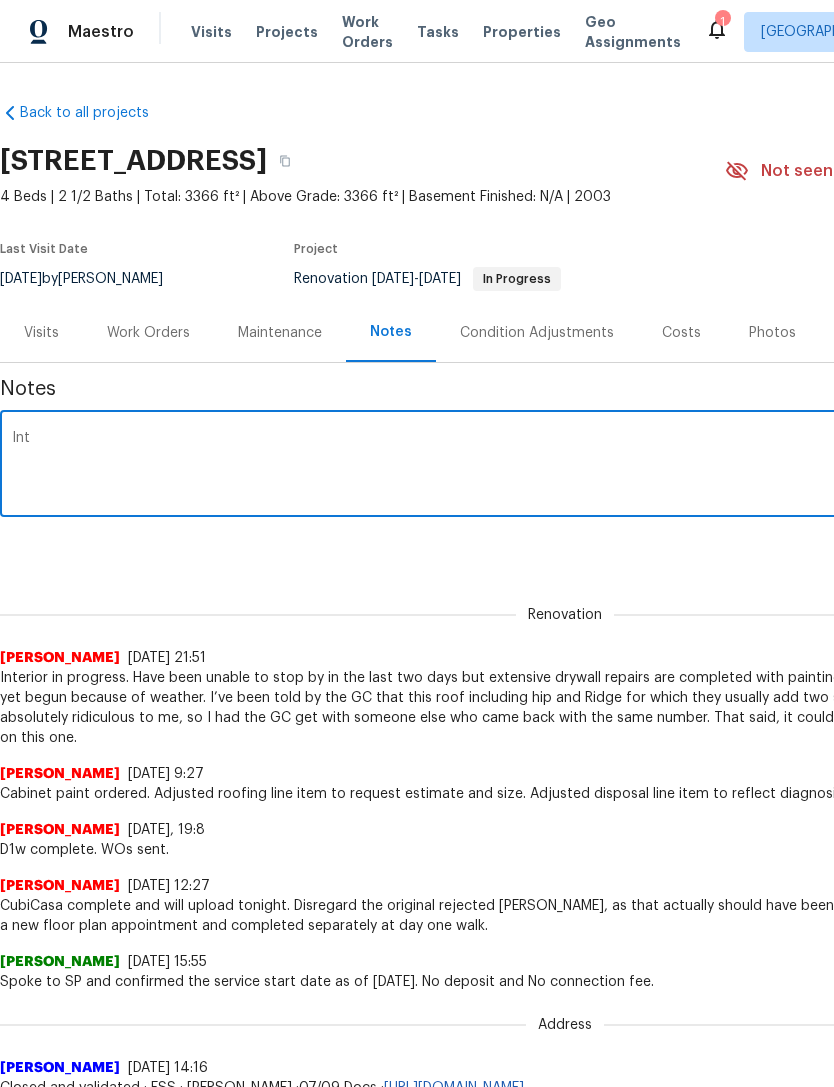 type on "In" 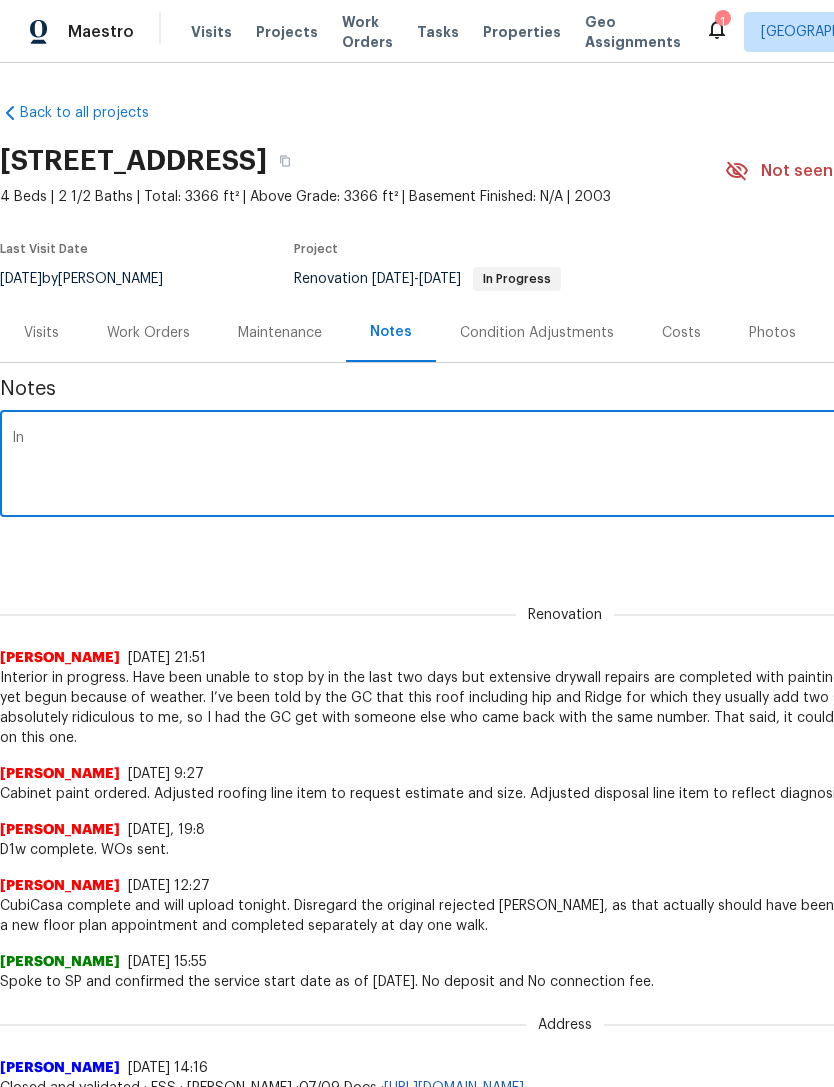 type 